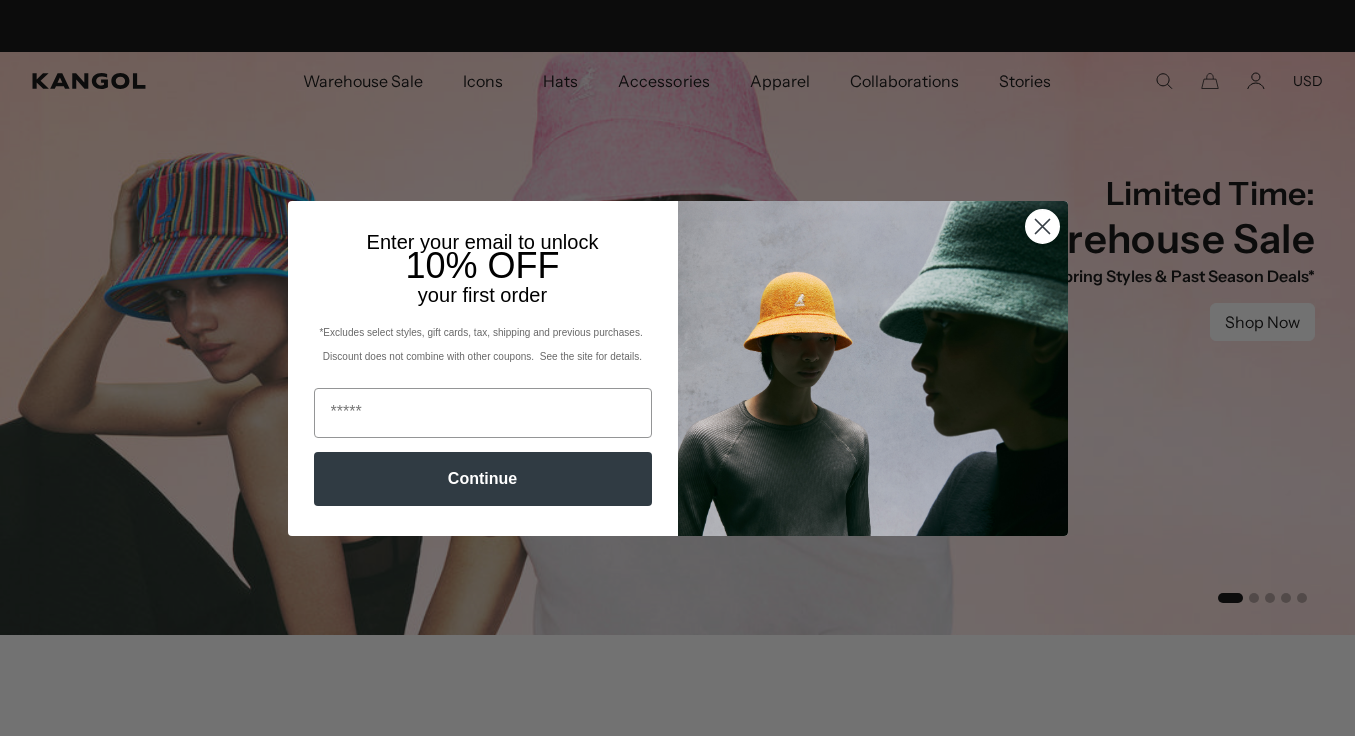 scroll, scrollTop: 0, scrollLeft: 0, axis: both 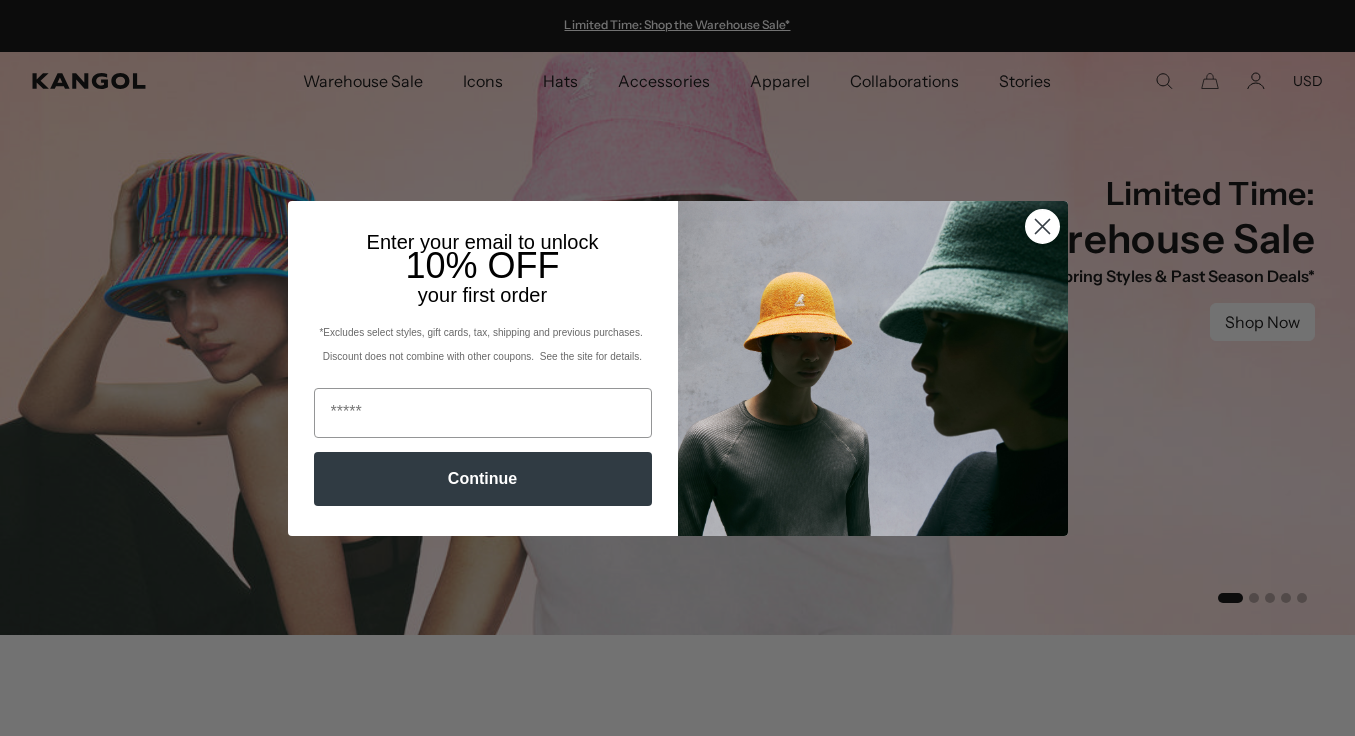 click 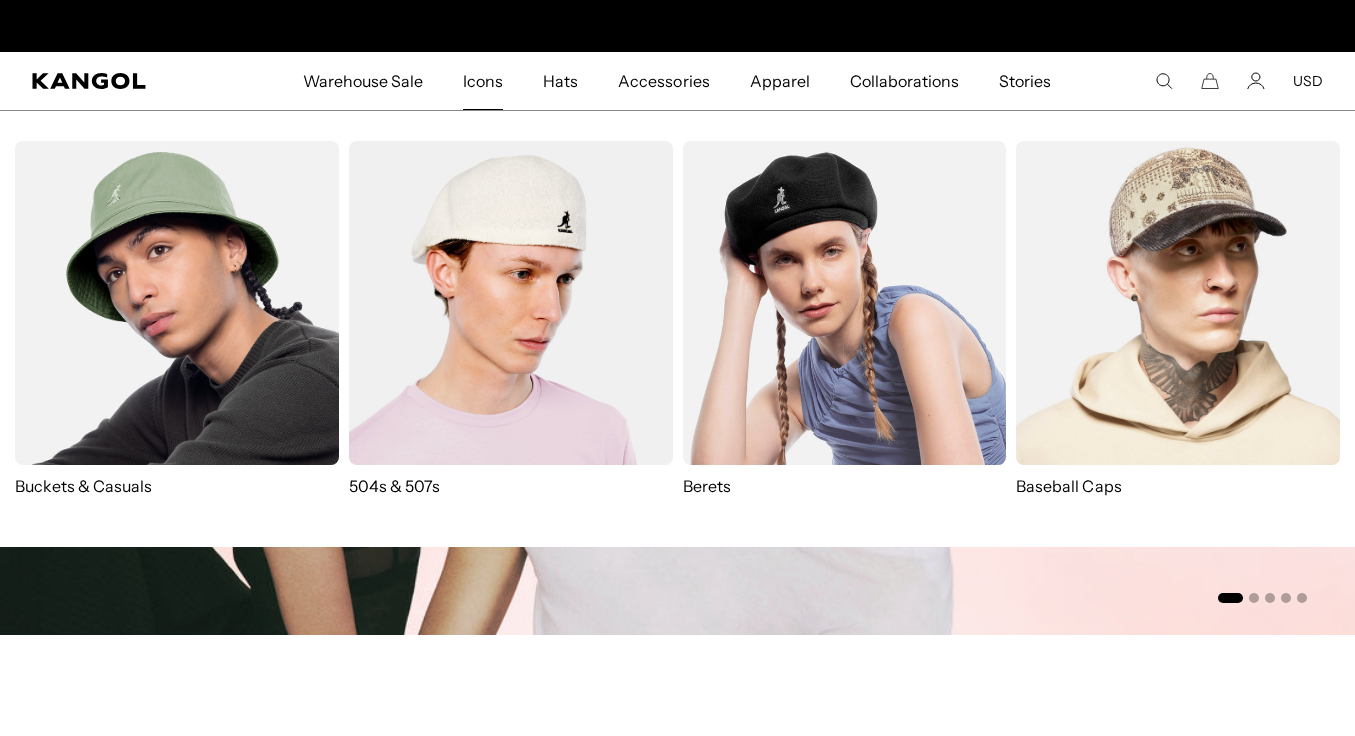scroll, scrollTop: 0, scrollLeft: 0, axis: both 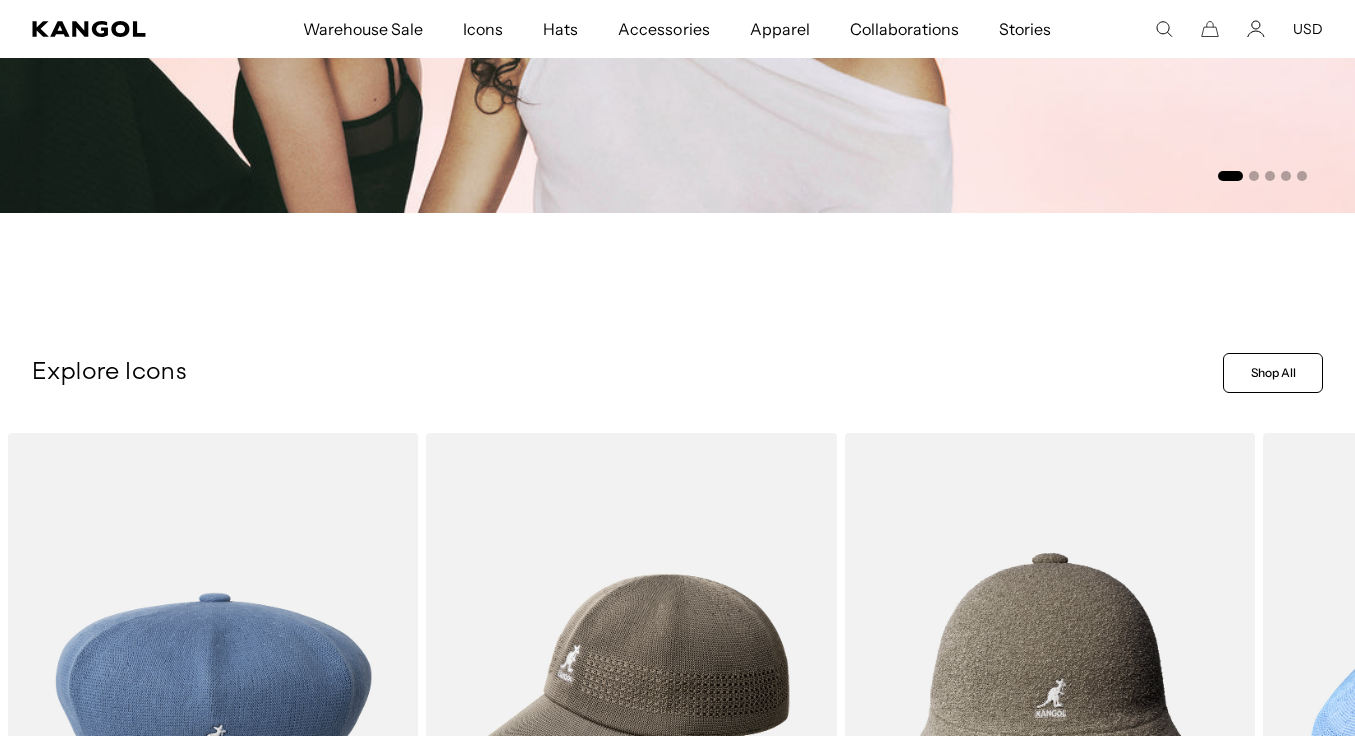 click on "Previous
Next
Unmute
Mute
Play
Pause
Top Sellers" at bounding box center [677, 1525] 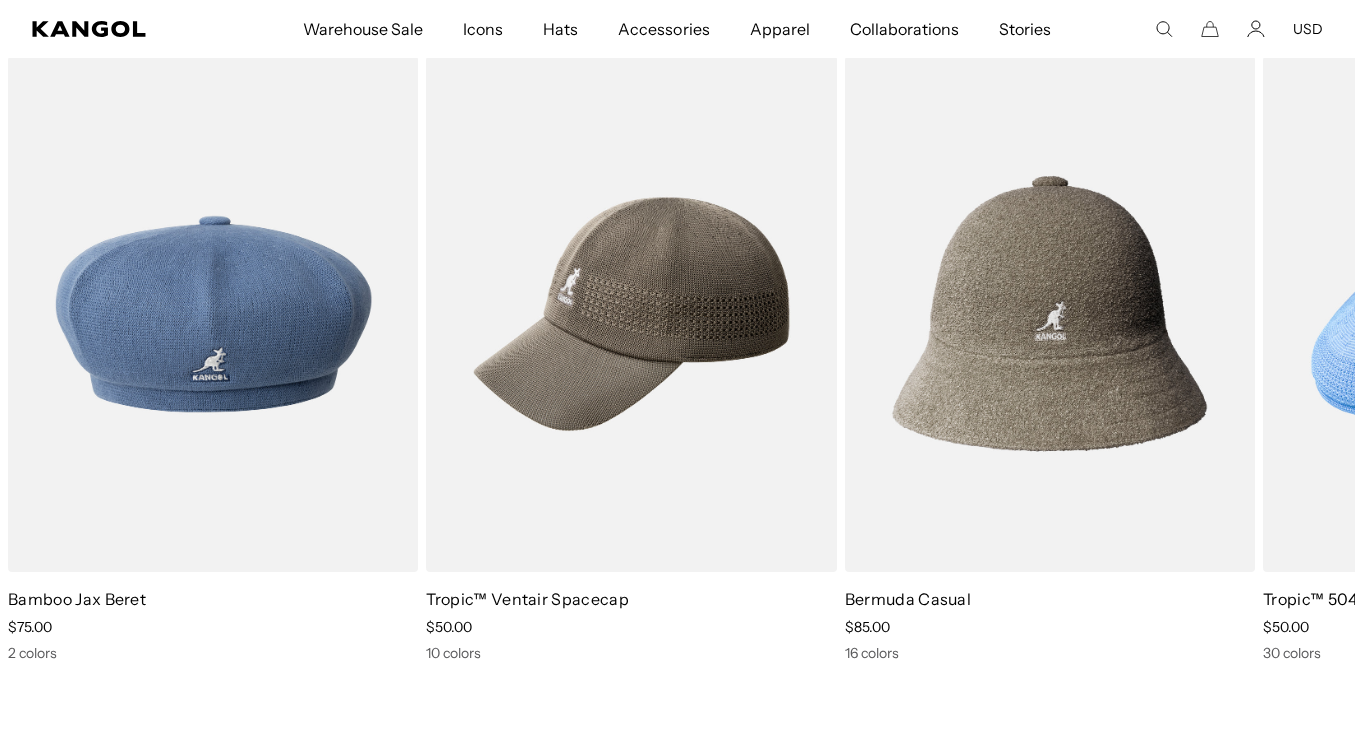 scroll, scrollTop: 802, scrollLeft: 0, axis: vertical 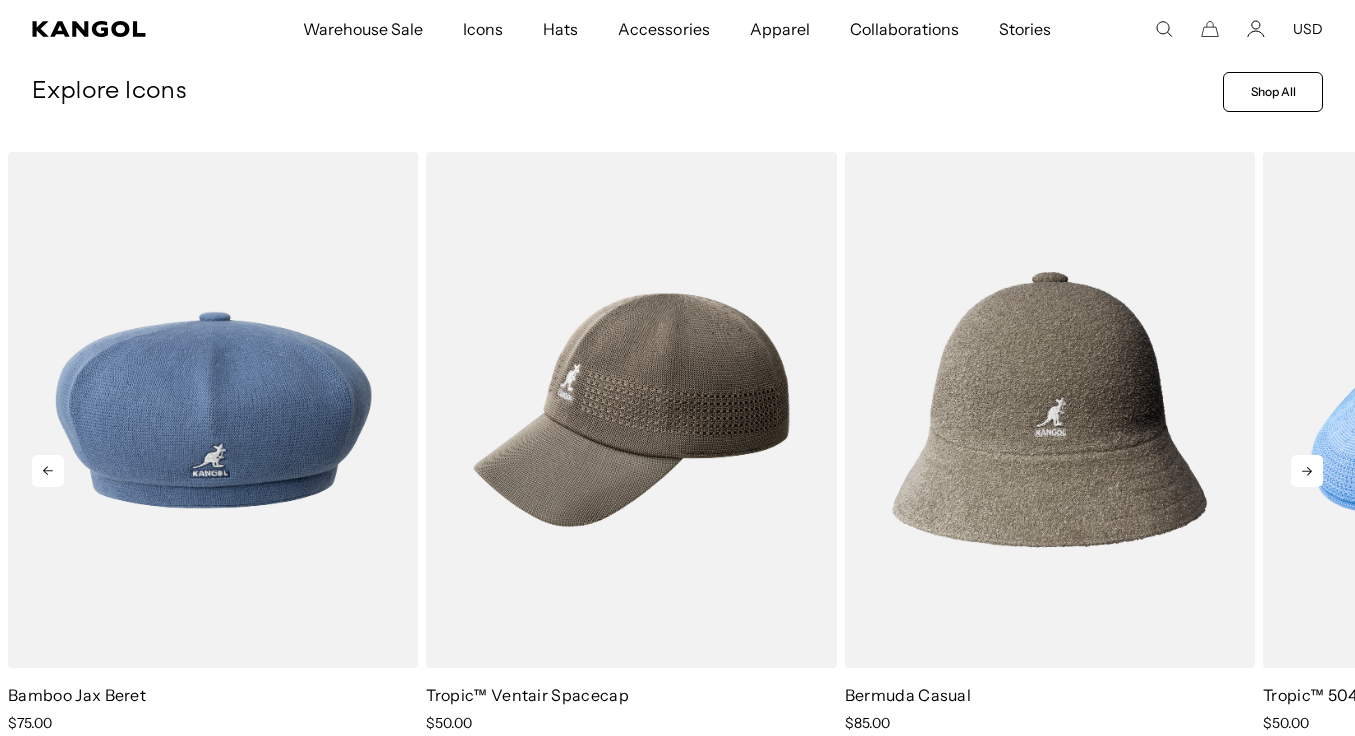 click 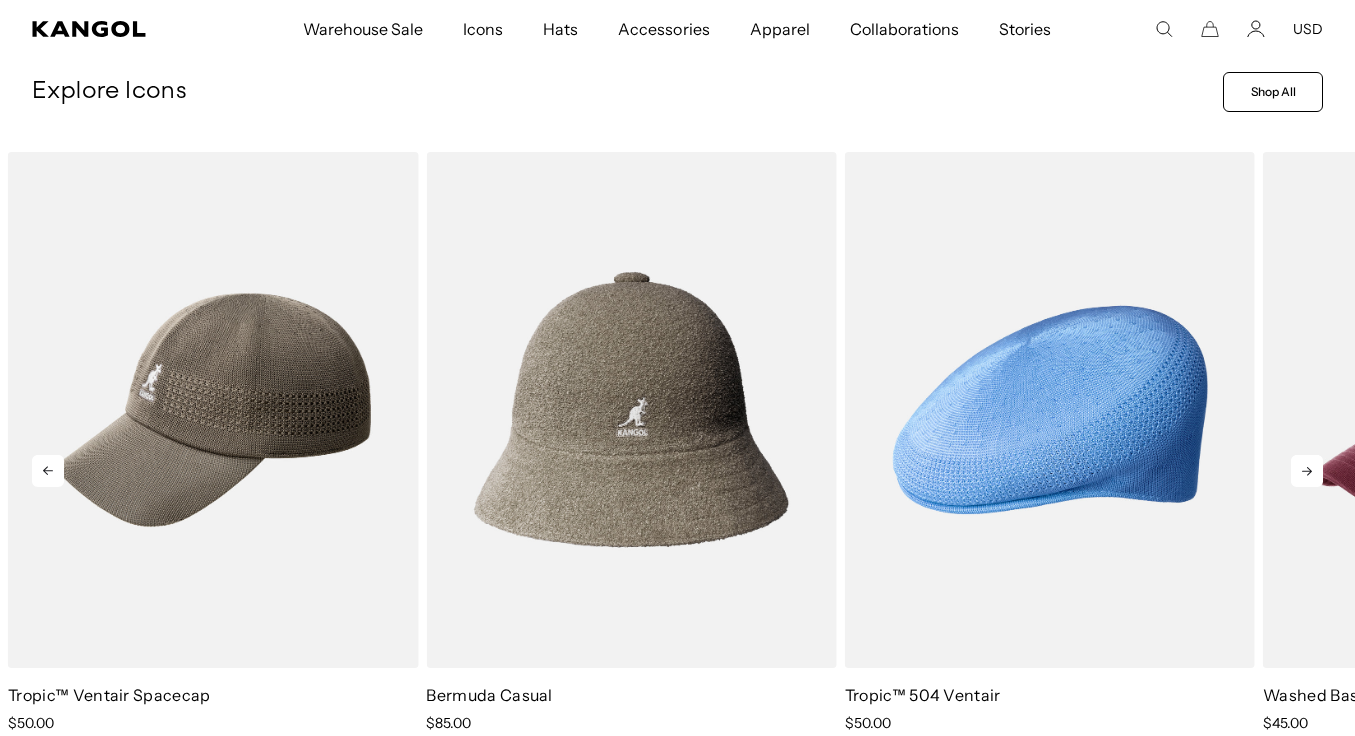 scroll, scrollTop: 0, scrollLeft: 412, axis: horizontal 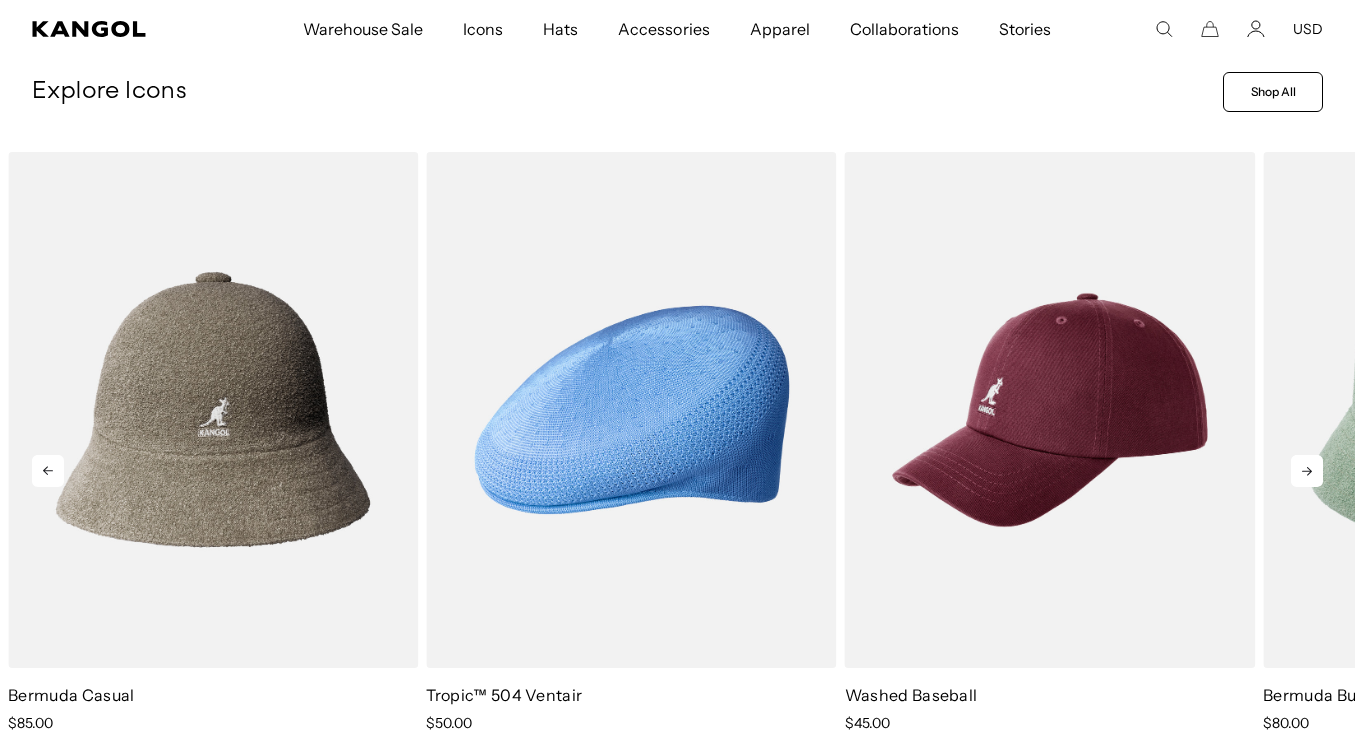 click 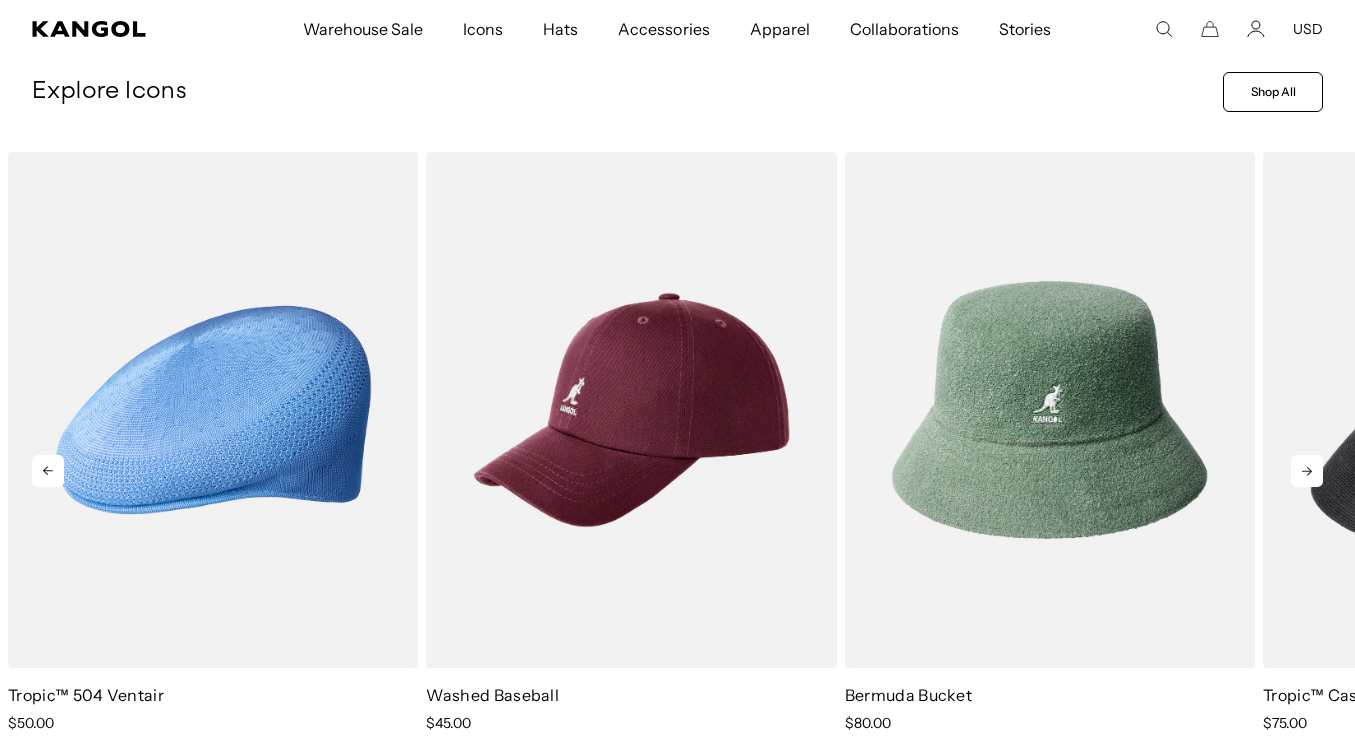 scroll, scrollTop: 0, scrollLeft: 0, axis: both 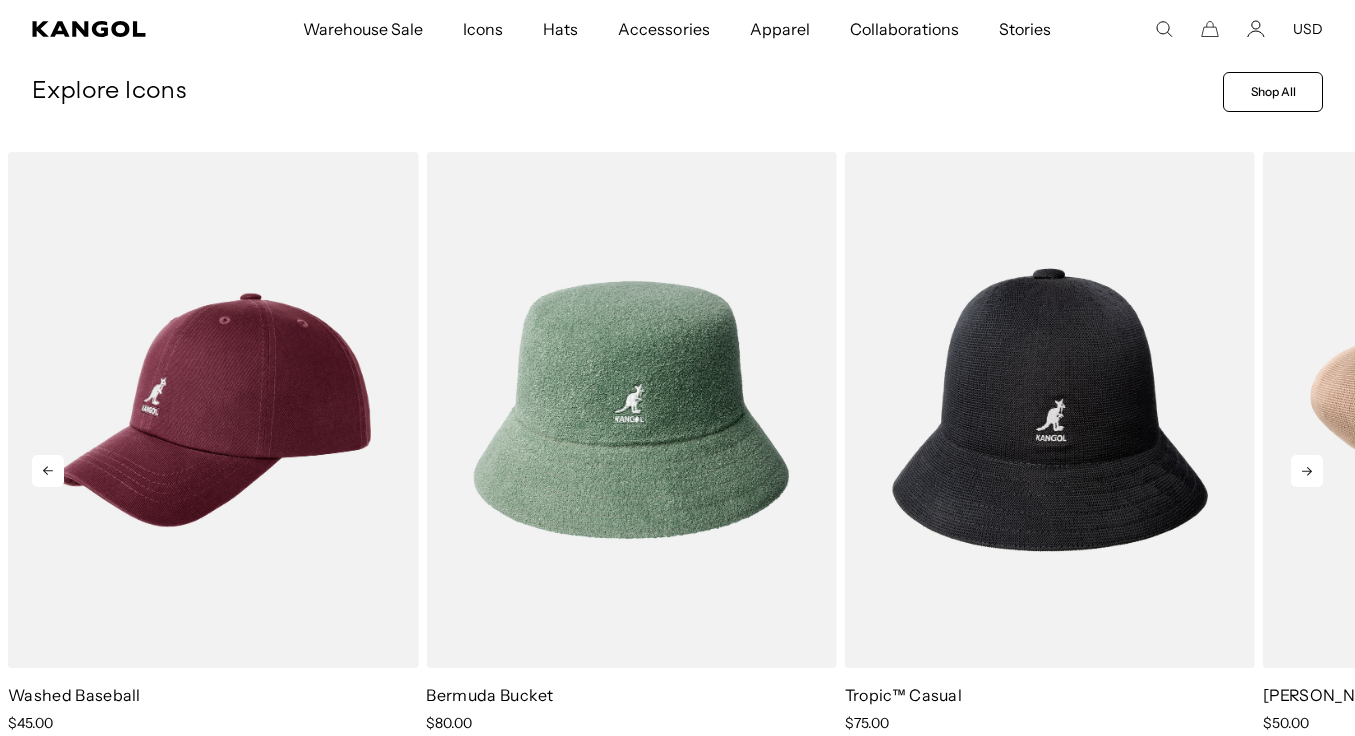 click 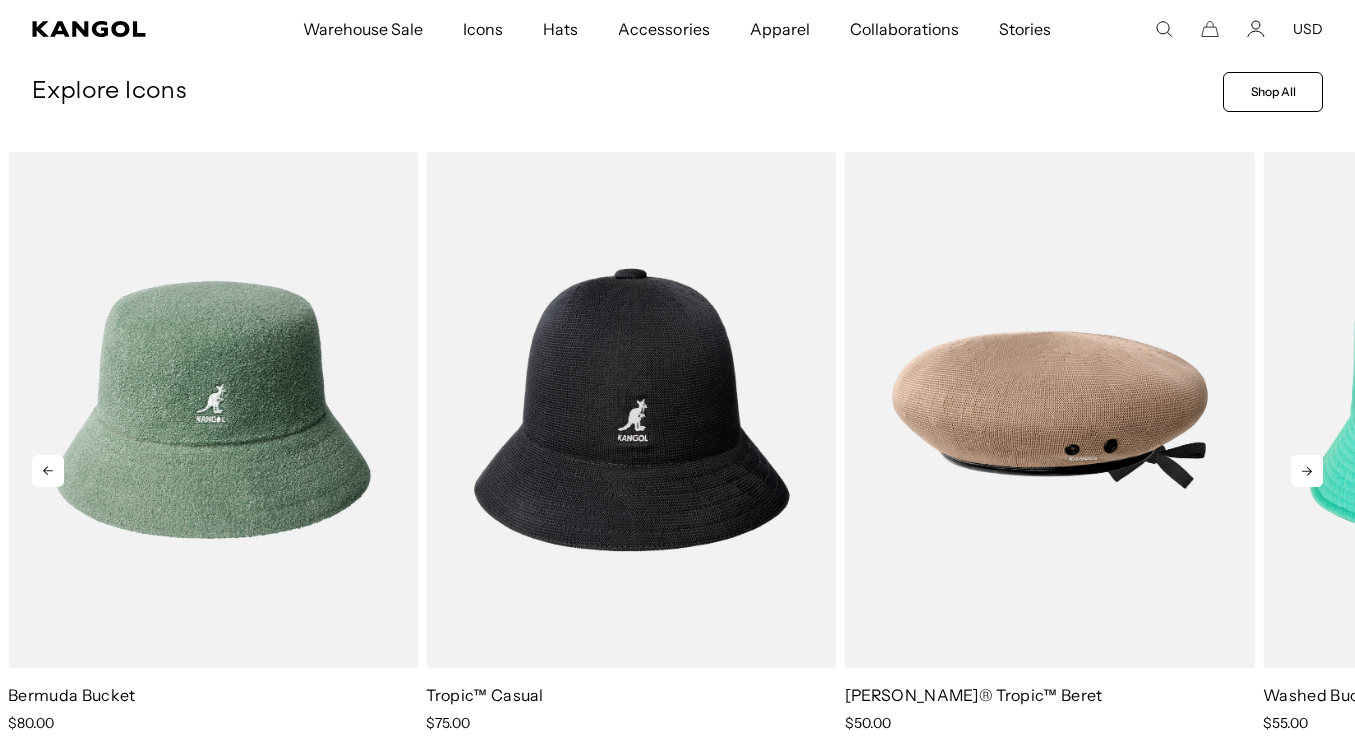 scroll, scrollTop: 0, scrollLeft: 412, axis: horizontal 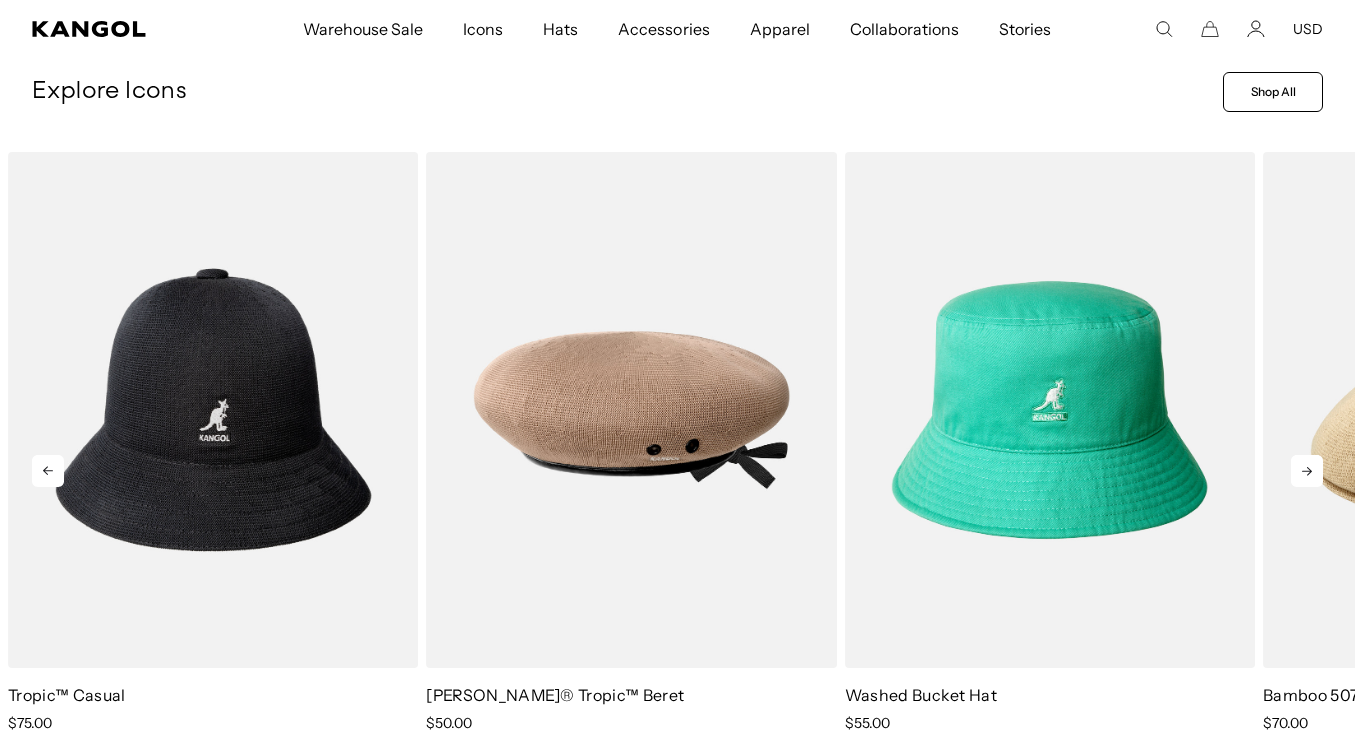 click 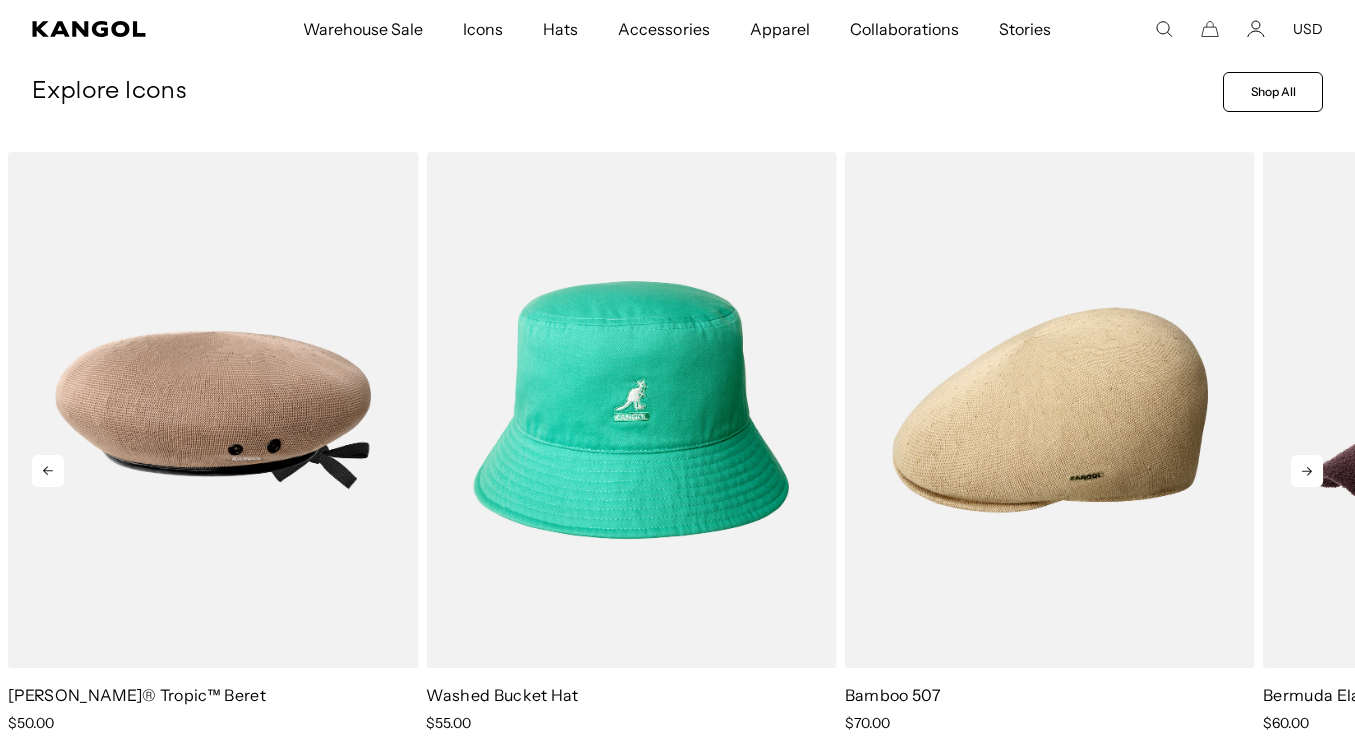 click 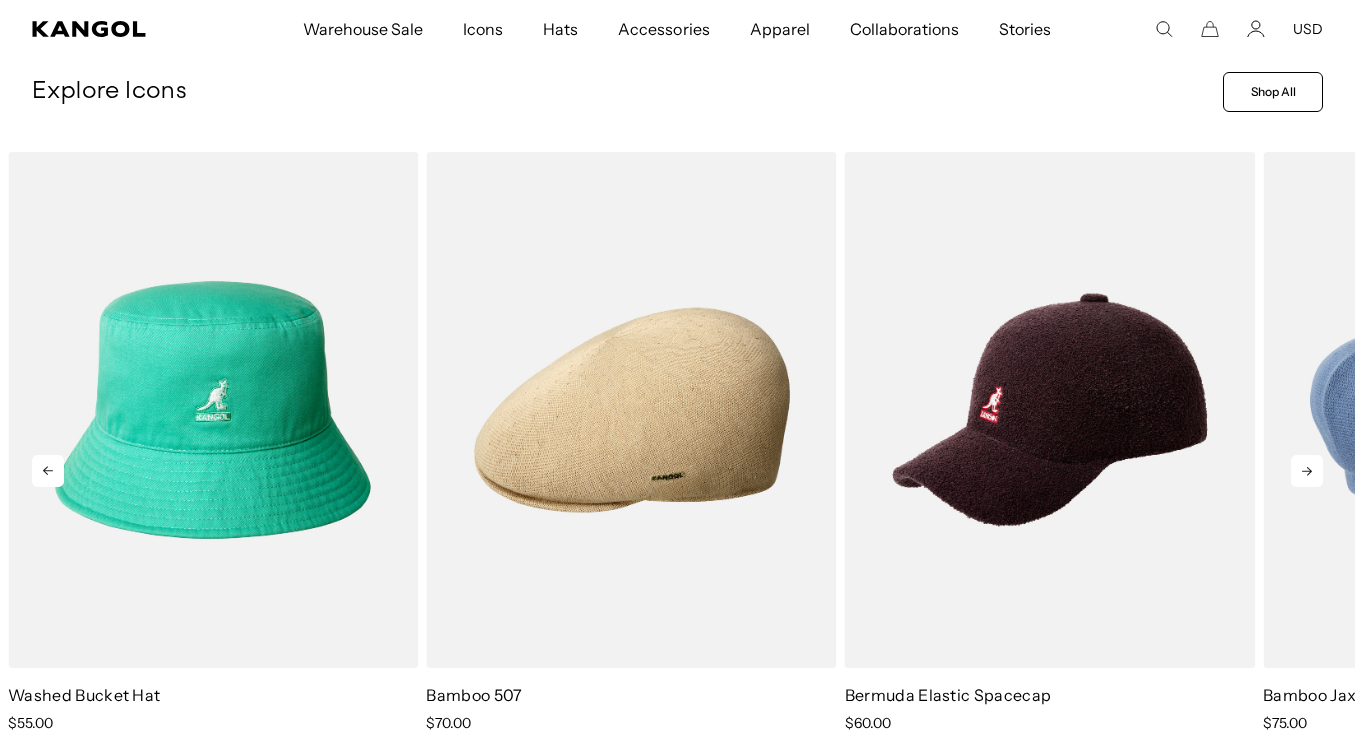 click 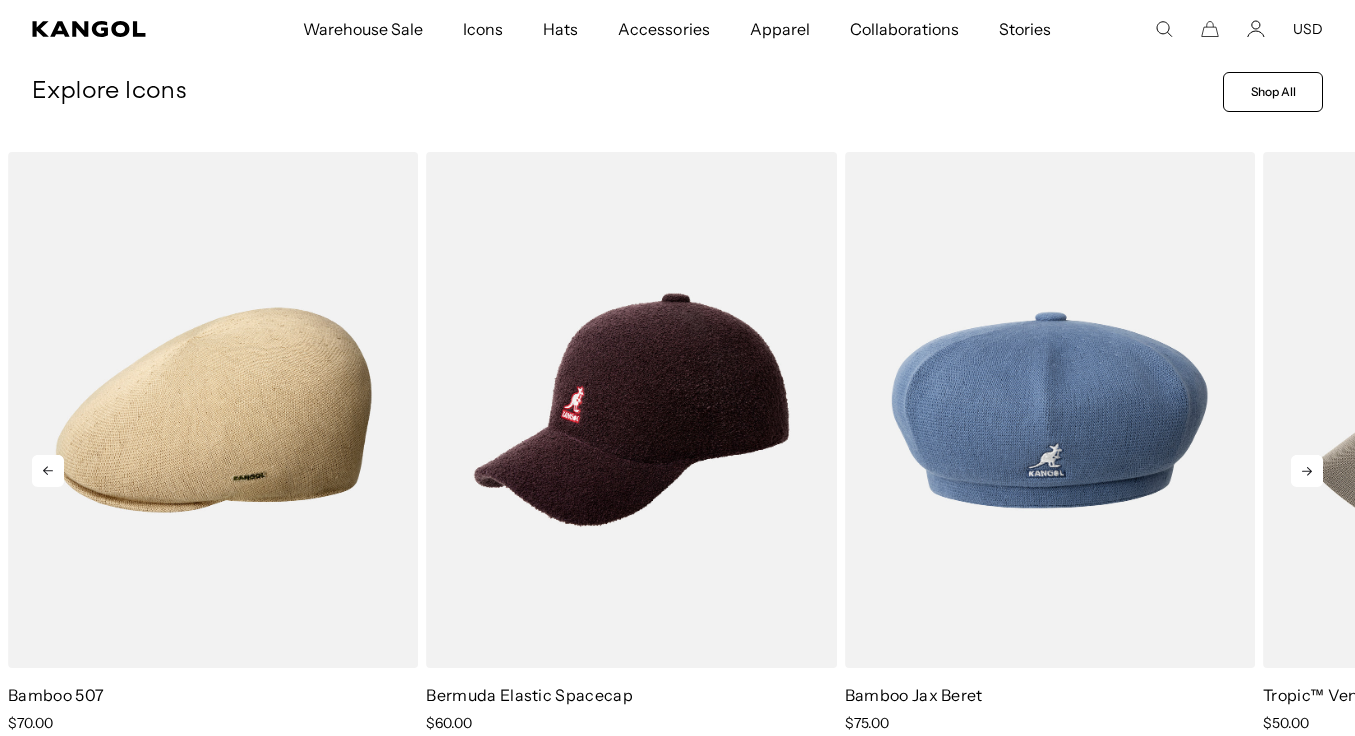 scroll, scrollTop: 0, scrollLeft: 412, axis: horizontal 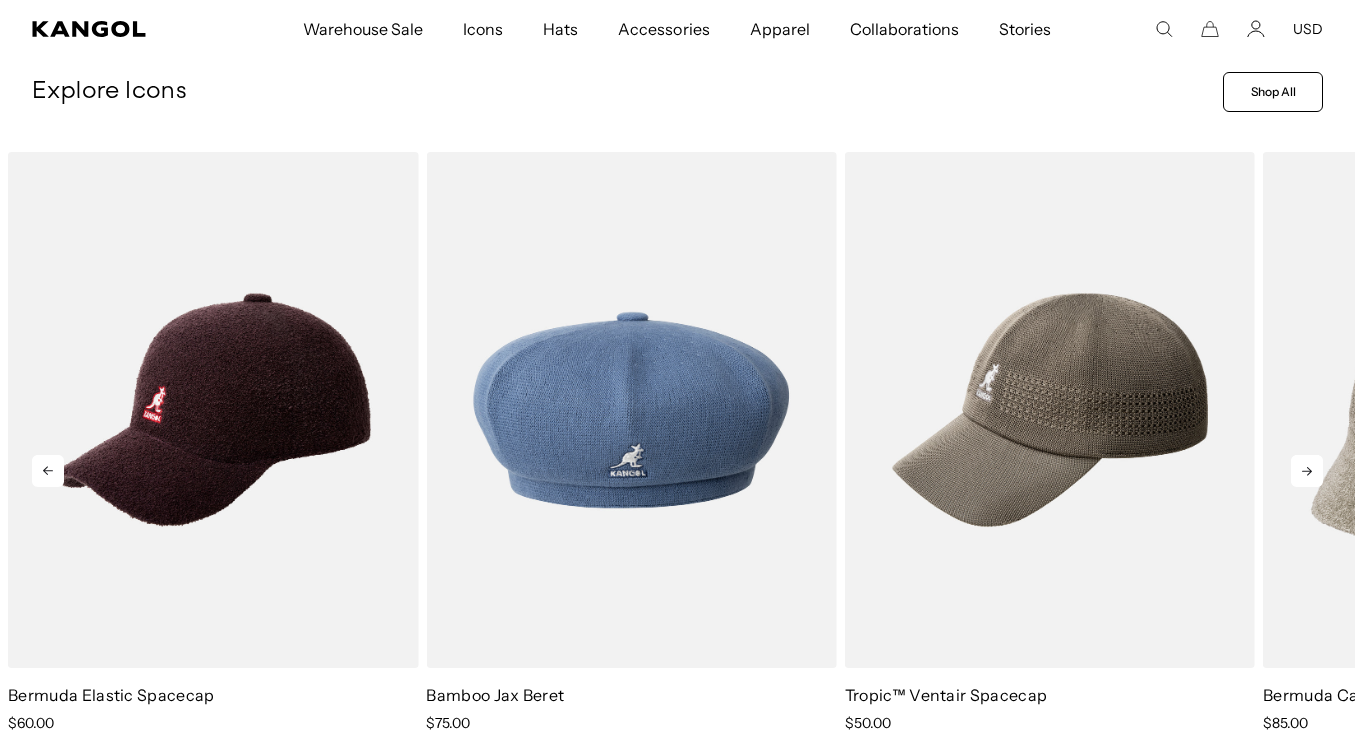 click 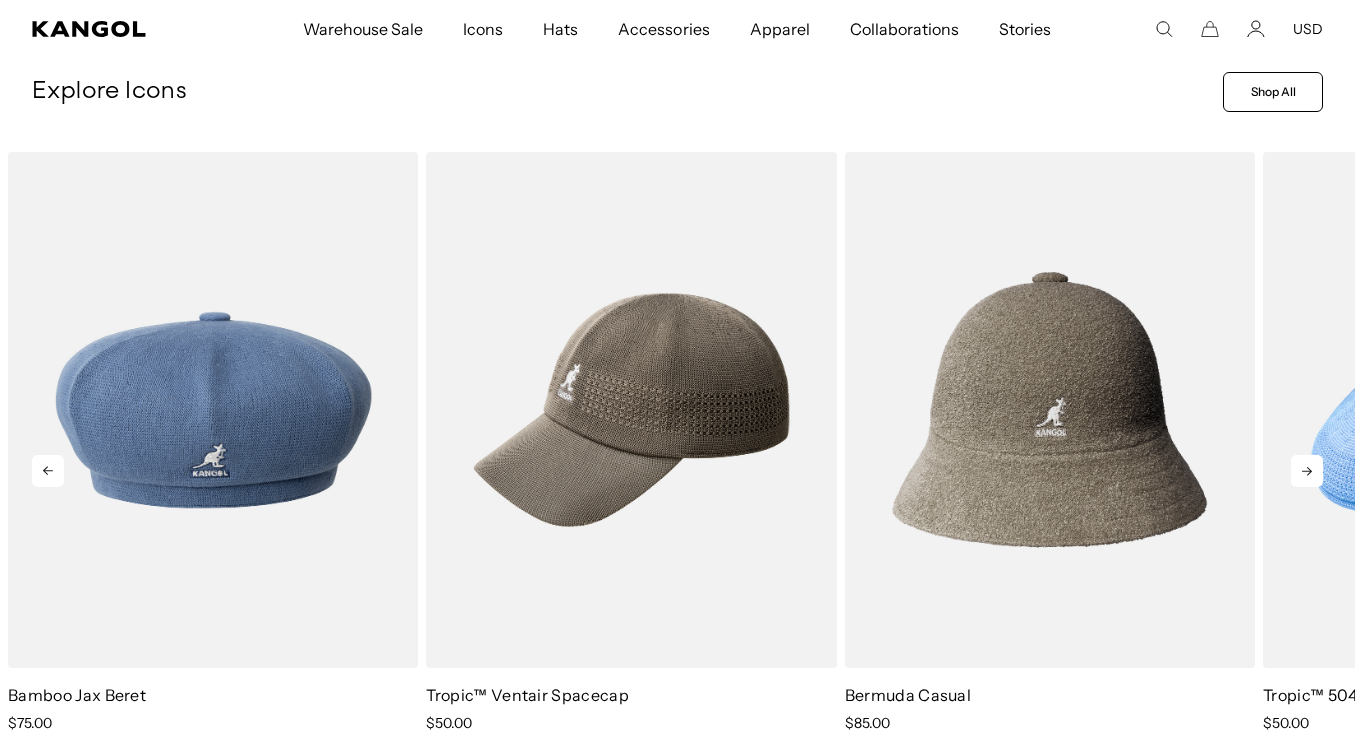 scroll, scrollTop: 0, scrollLeft: 0, axis: both 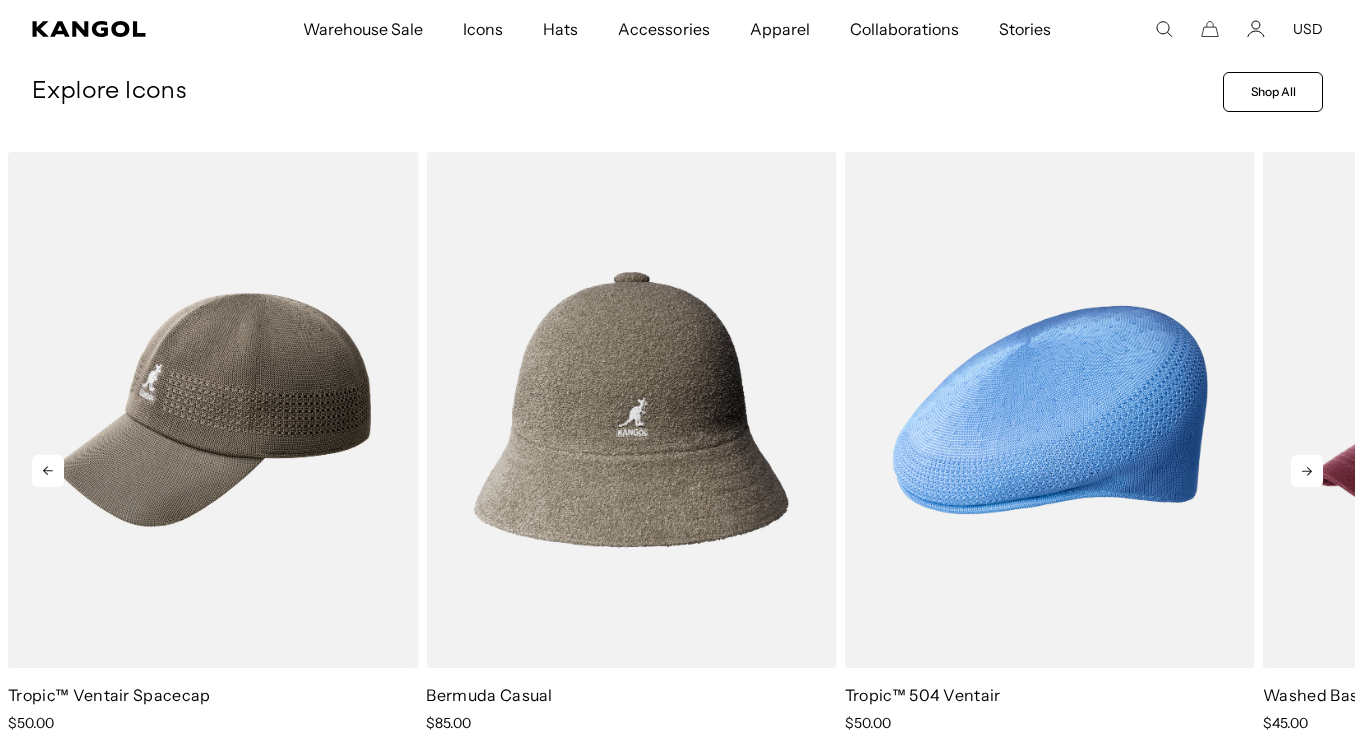 click 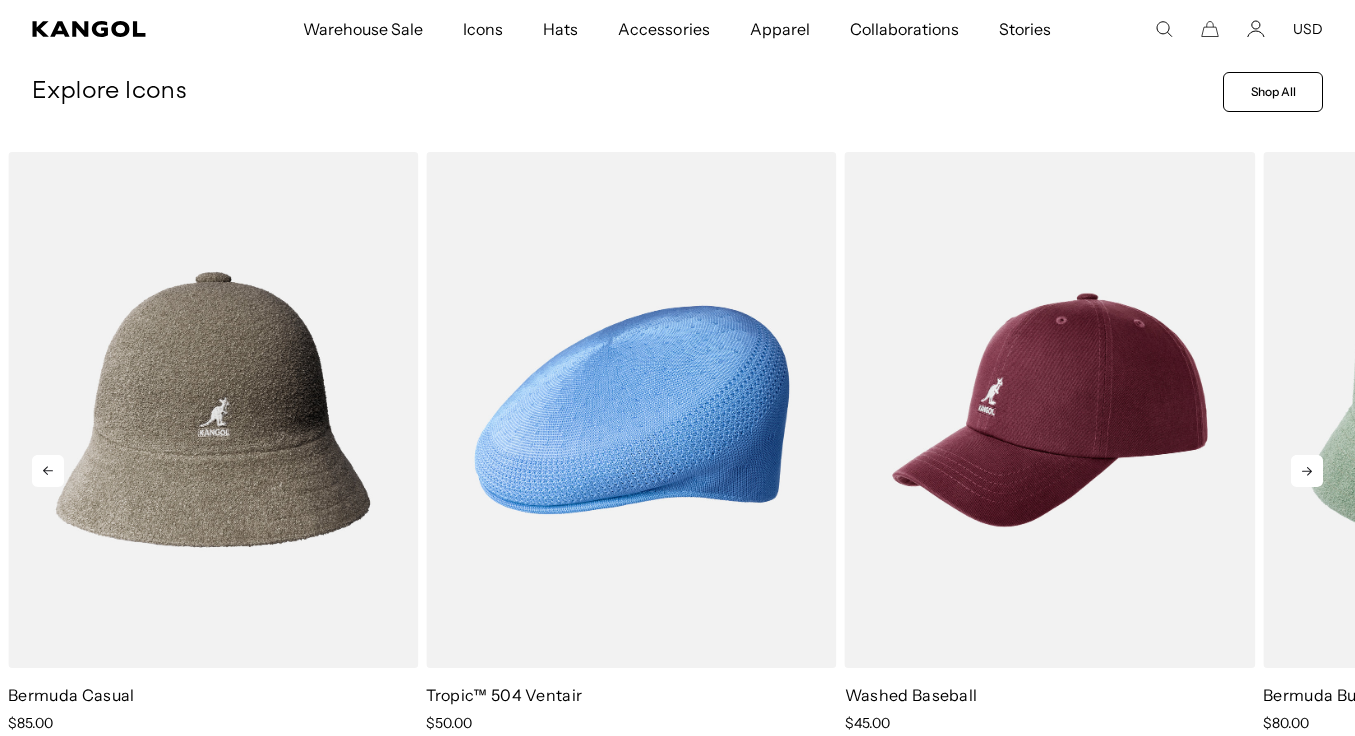 click 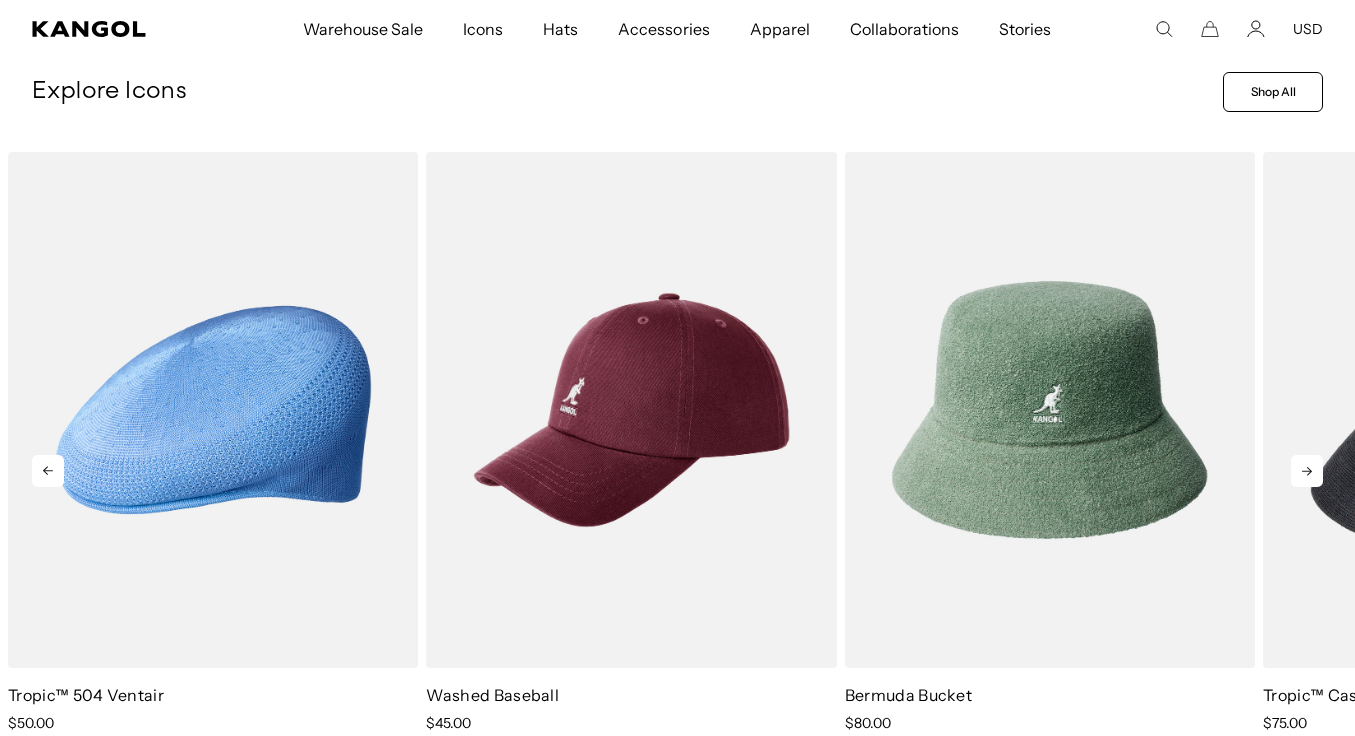 scroll, scrollTop: 0, scrollLeft: 0, axis: both 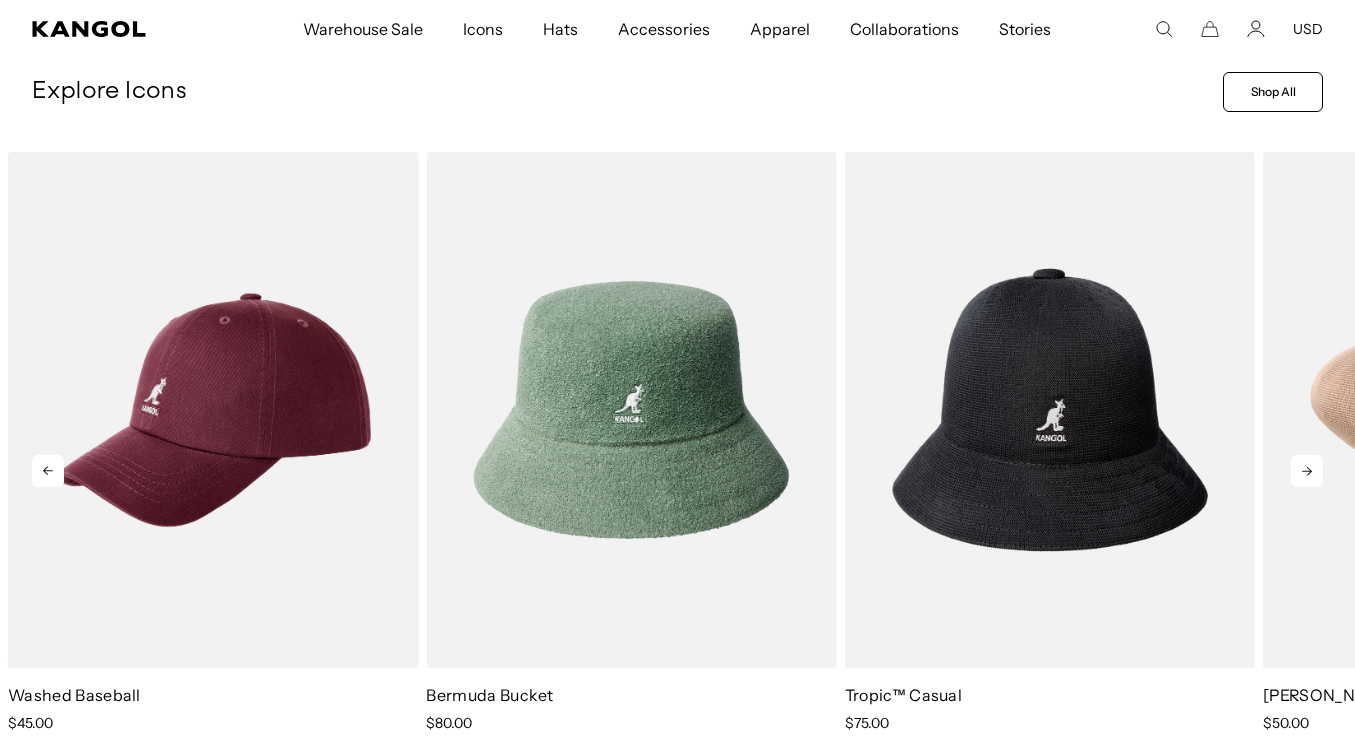 click 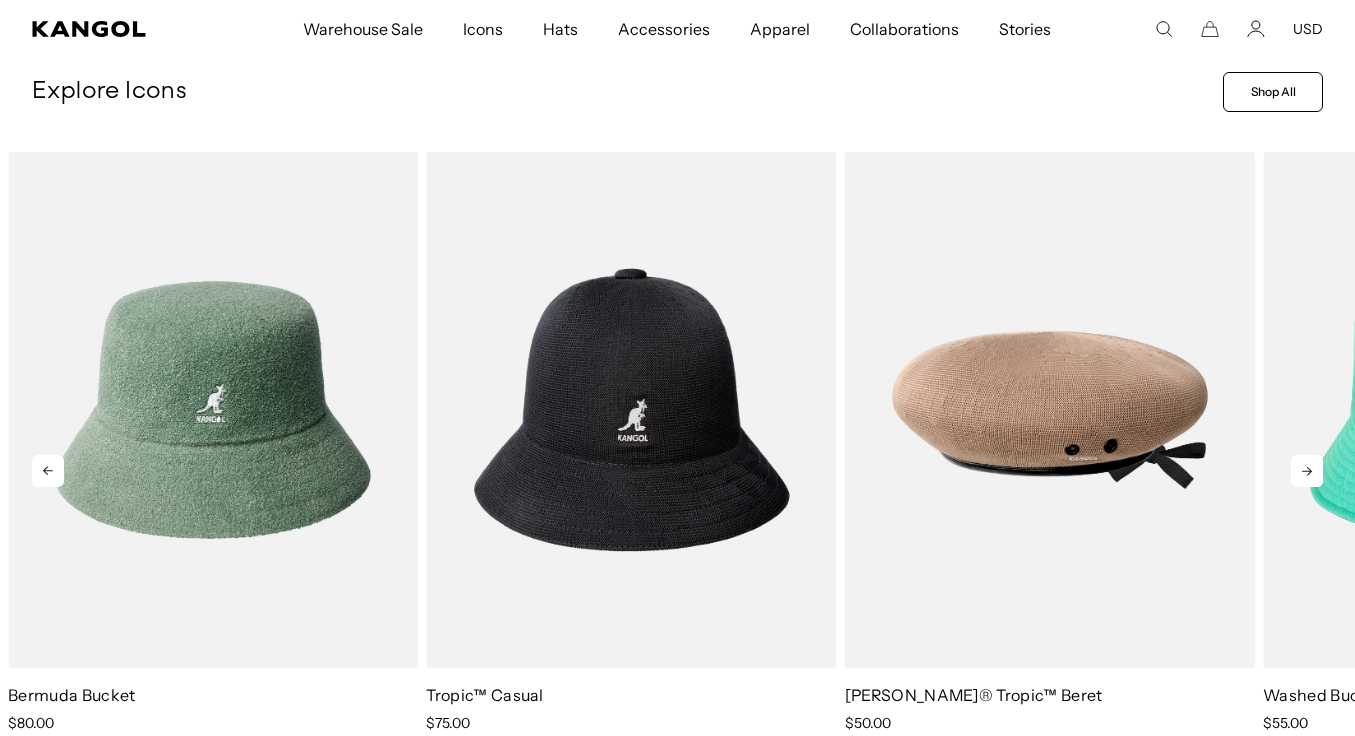 click 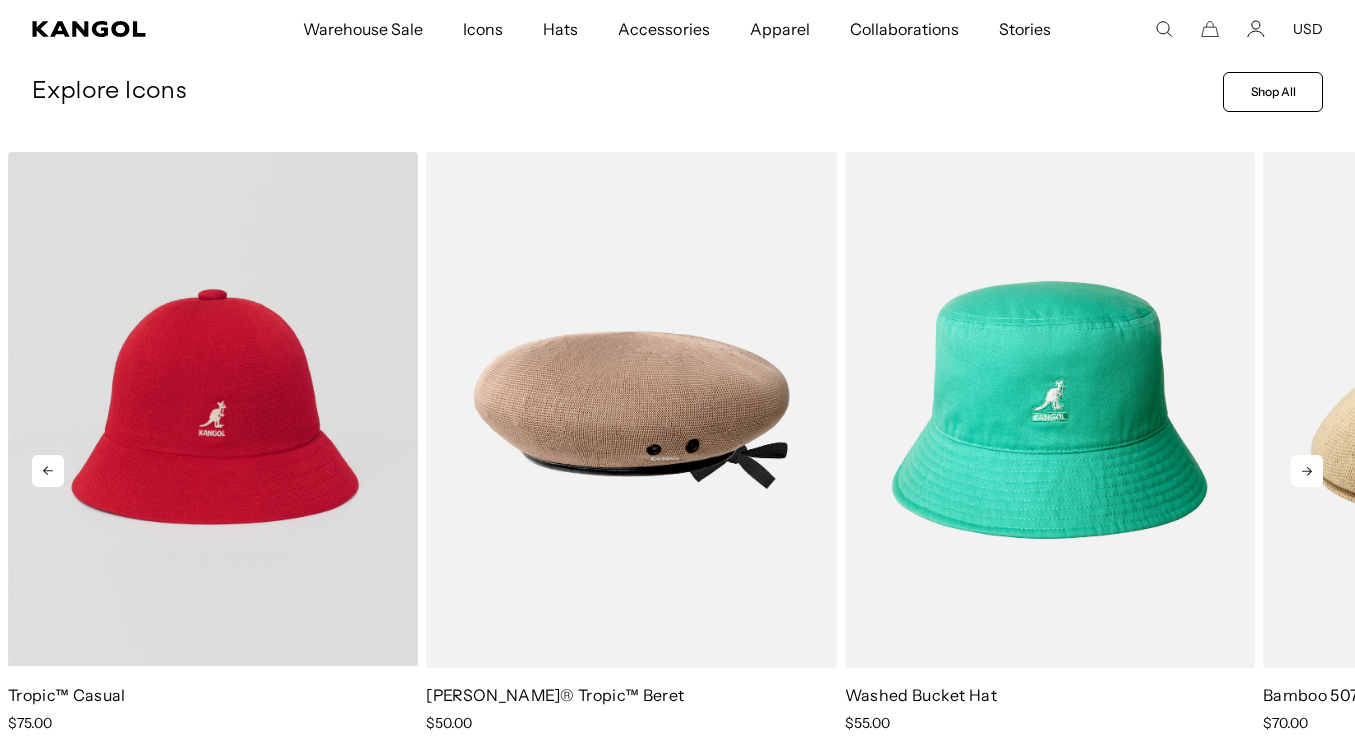 scroll, scrollTop: 0, scrollLeft: 412, axis: horizontal 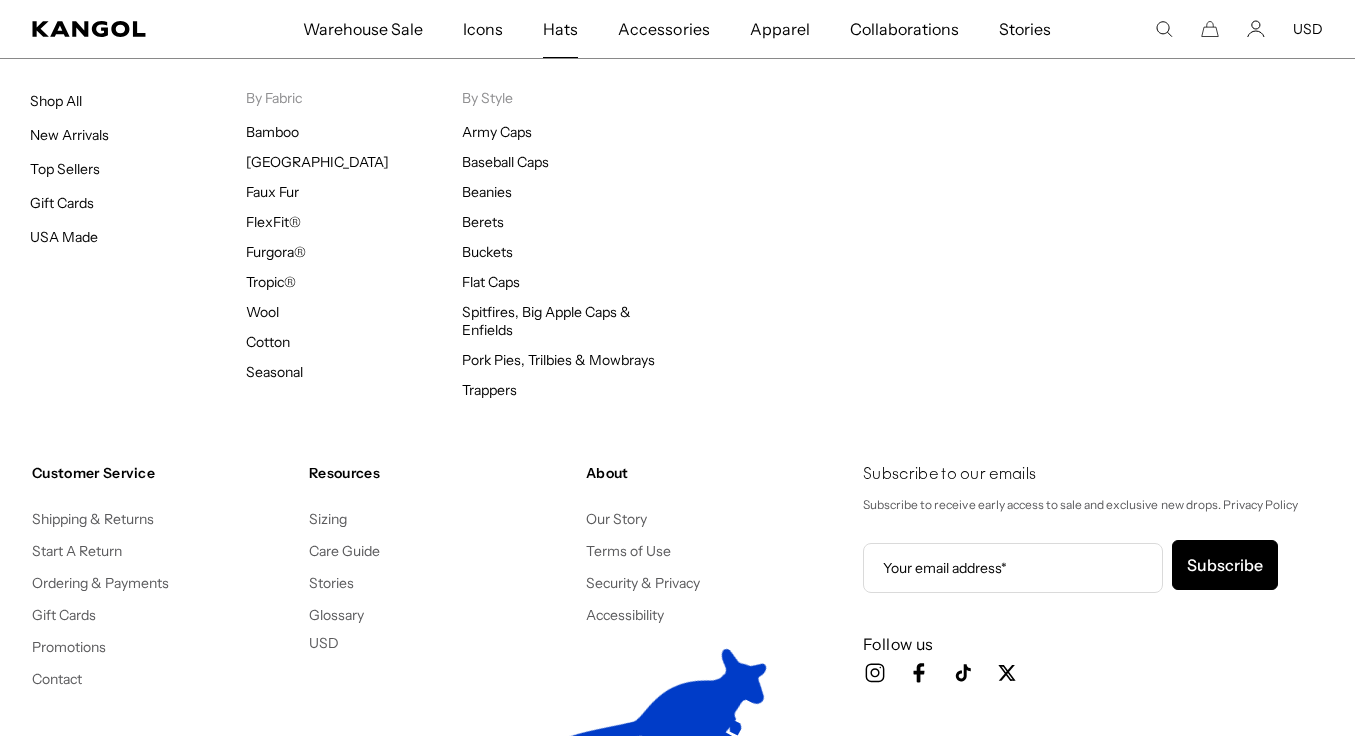 click on "Hats" at bounding box center (560, 29) 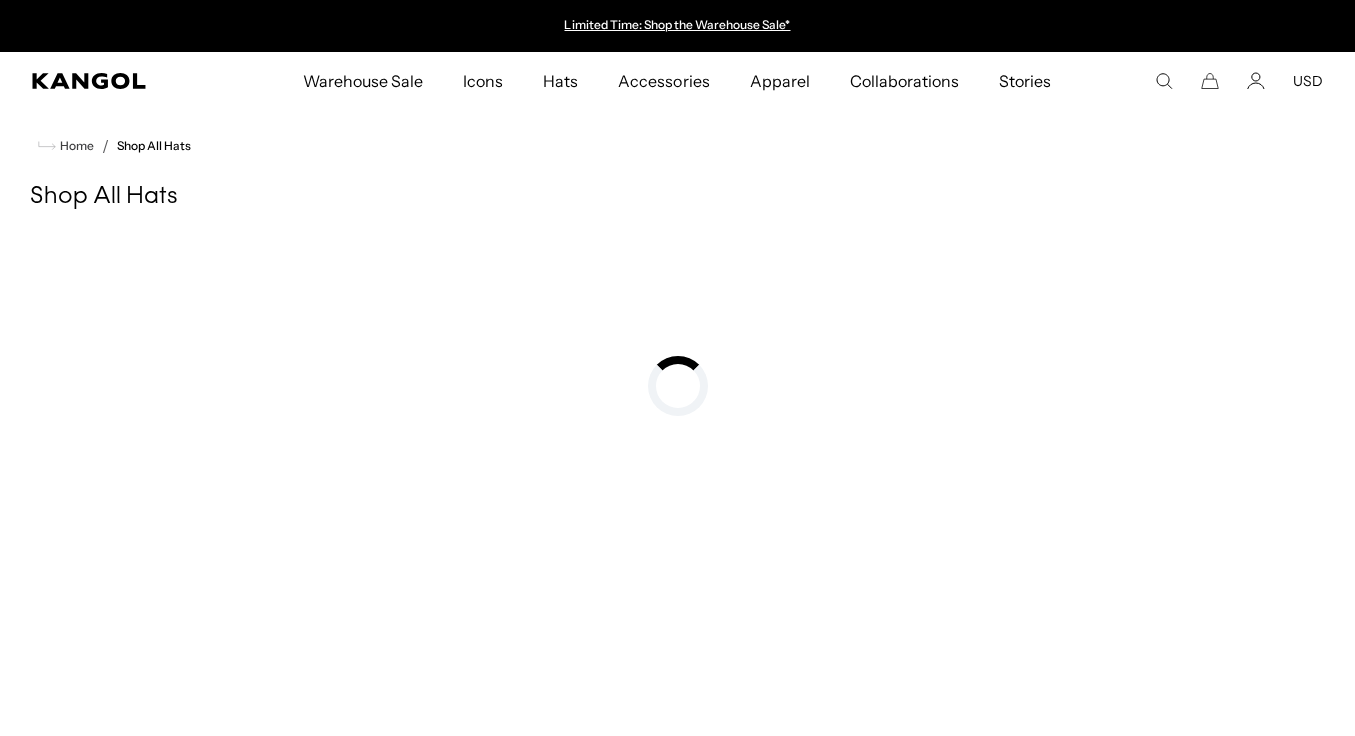 scroll, scrollTop: 0, scrollLeft: 0, axis: both 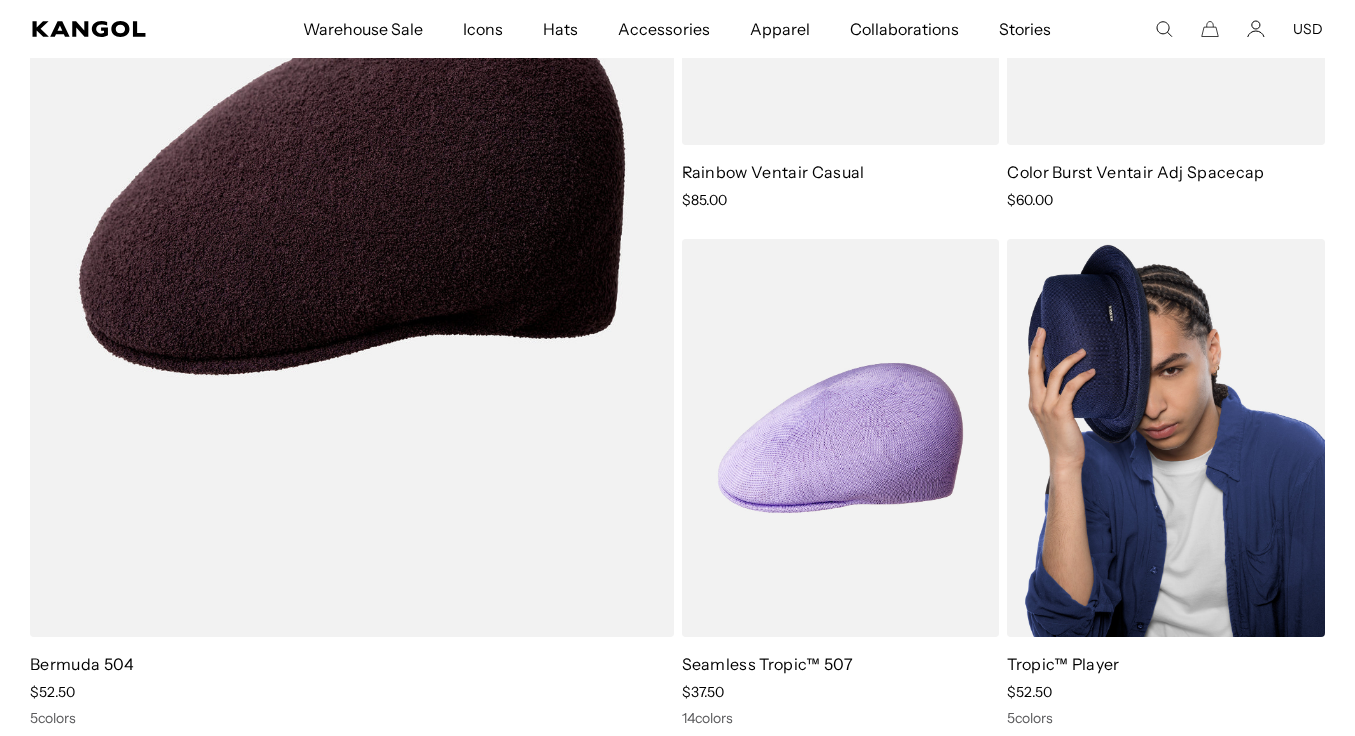 click at bounding box center [1166, 438] 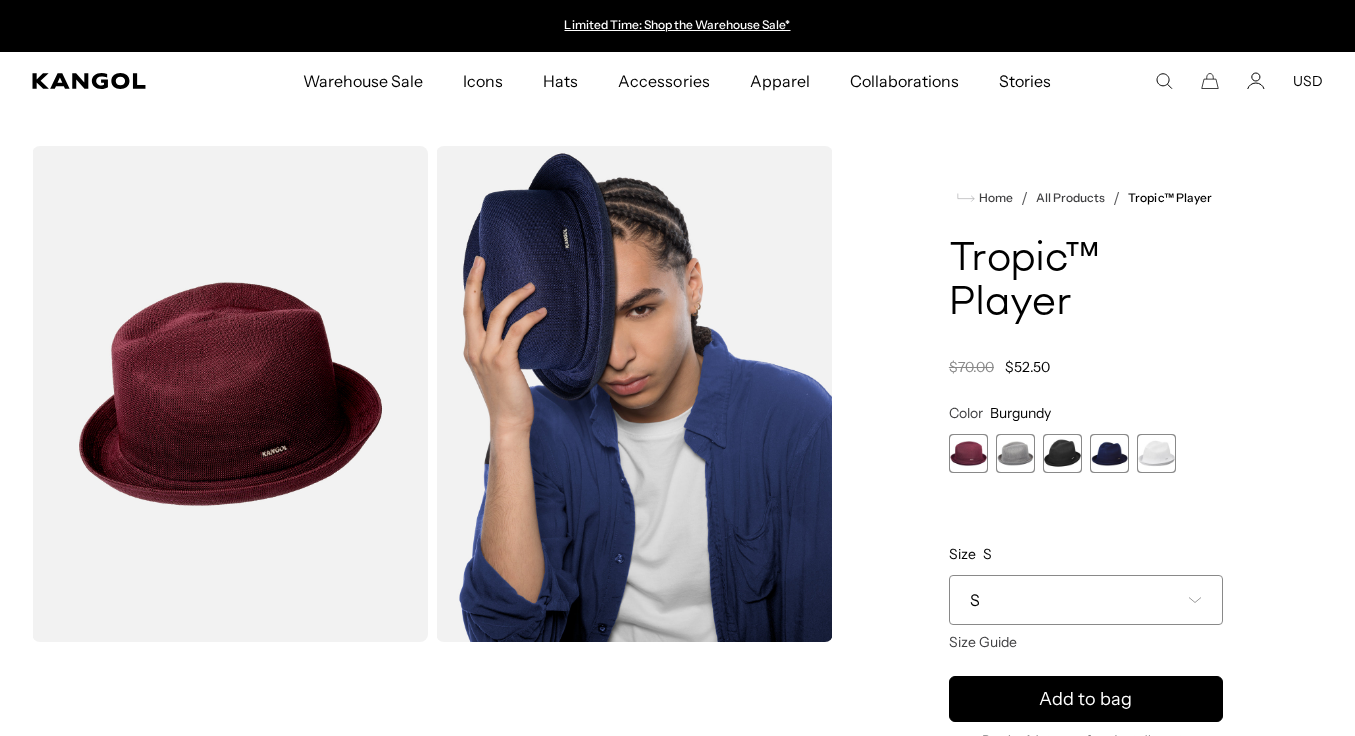 scroll, scrollTop: 0, scrollLeft: 0, axis: both 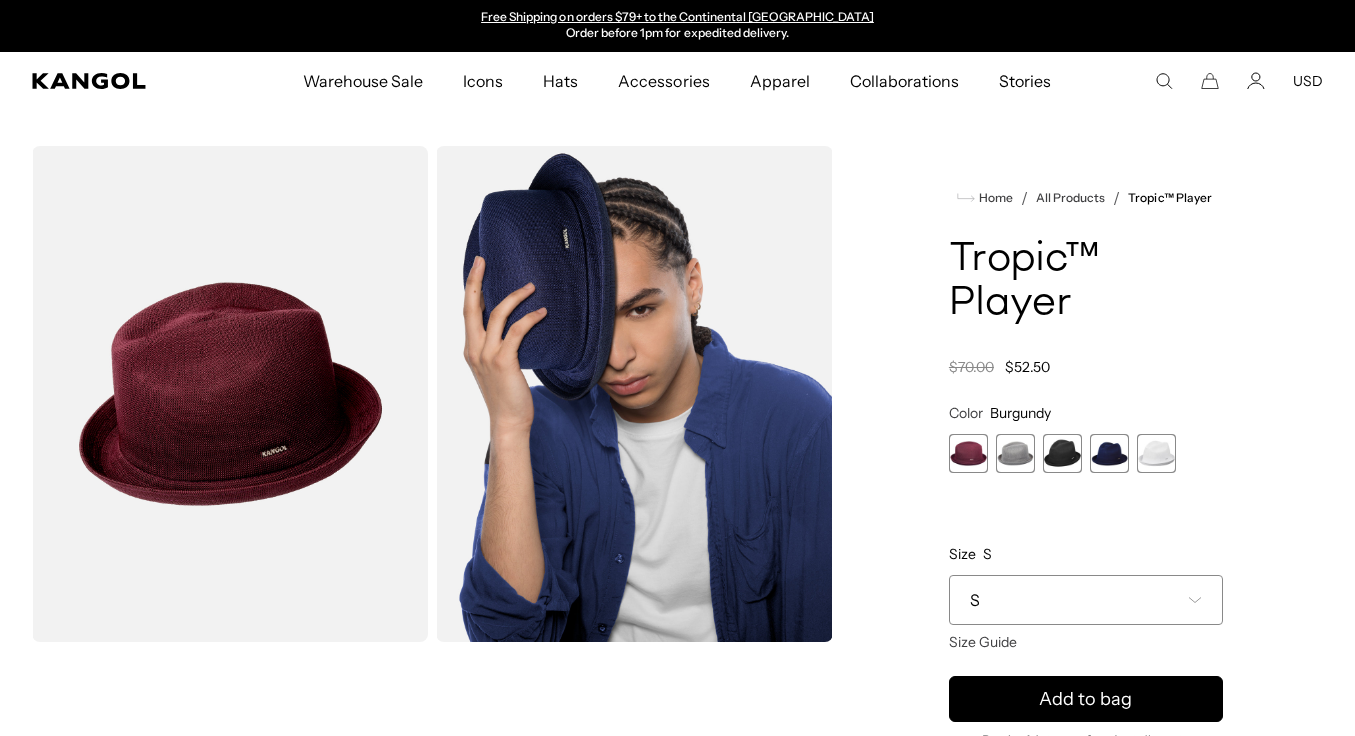 click at bounding box center (1062, 453) 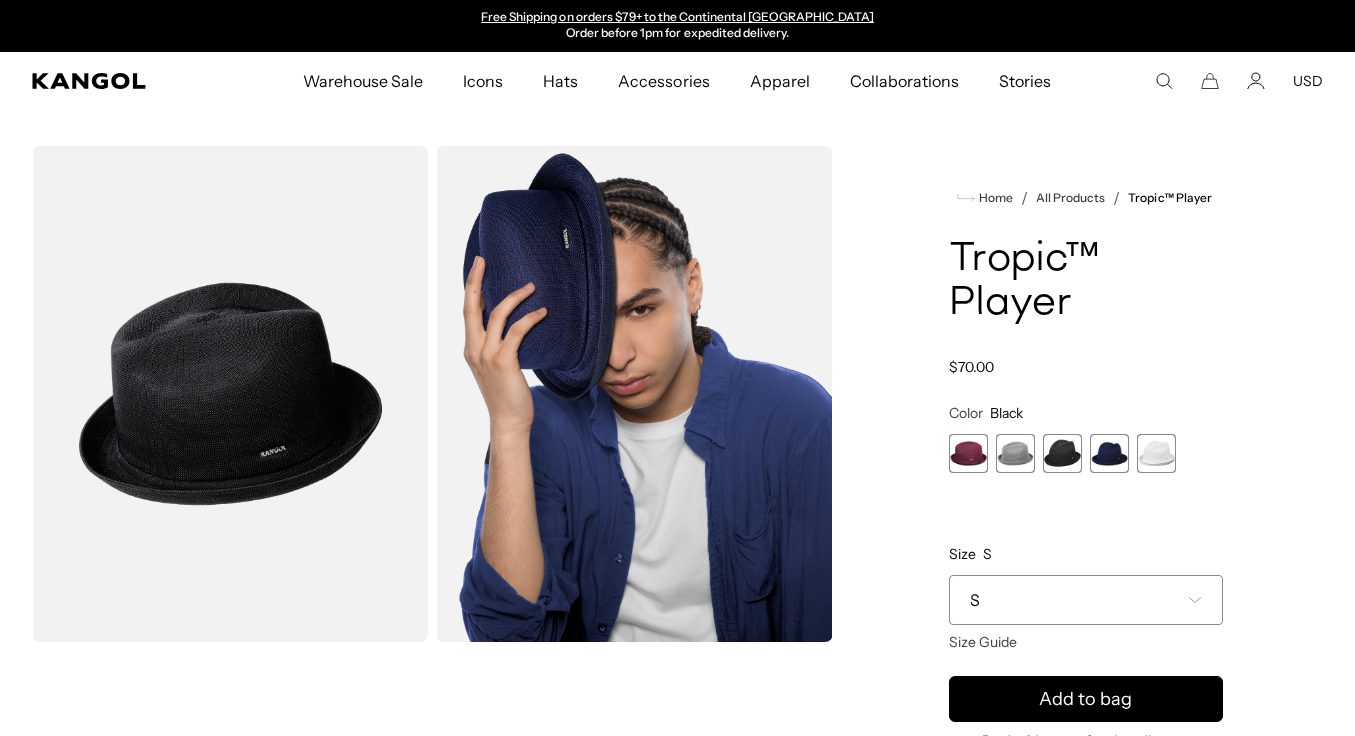 click at bounding box center (1109, 453) 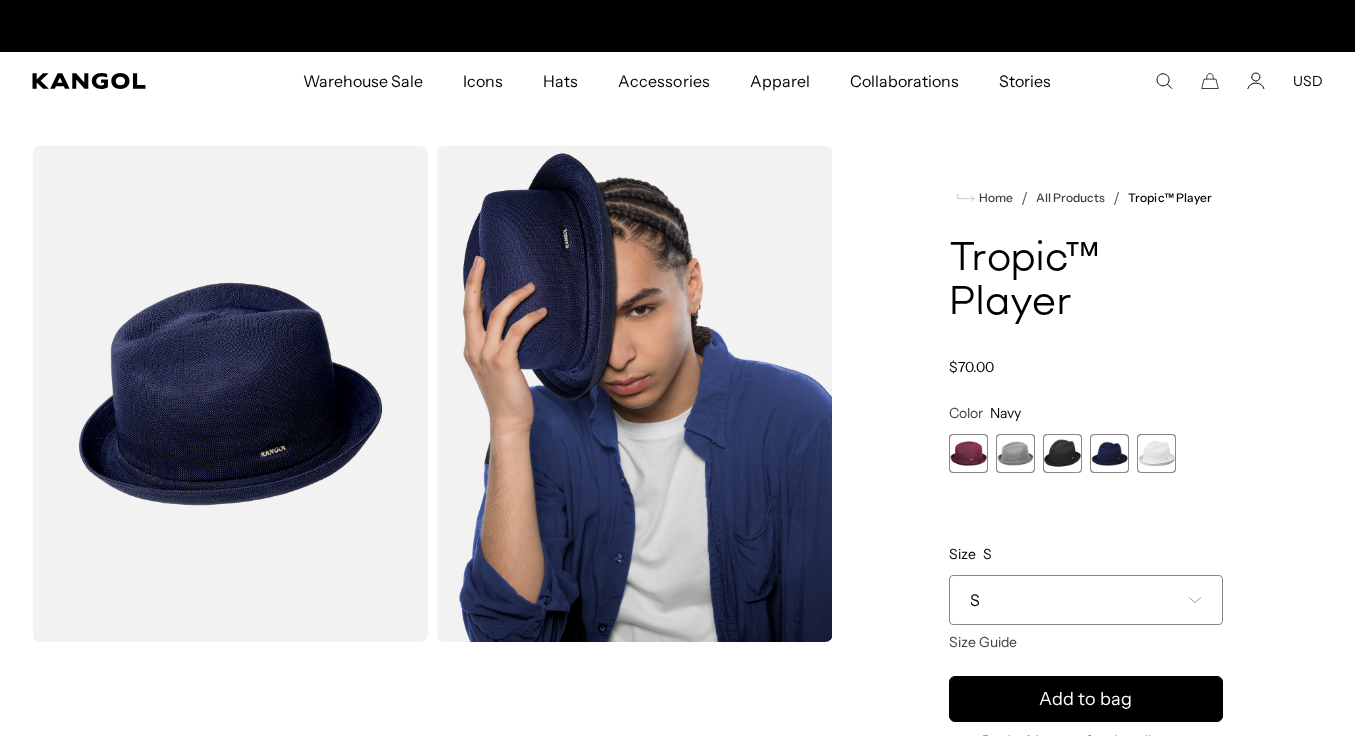 scroll, scrollTop: 0, scrollLeft: 0, axis: both 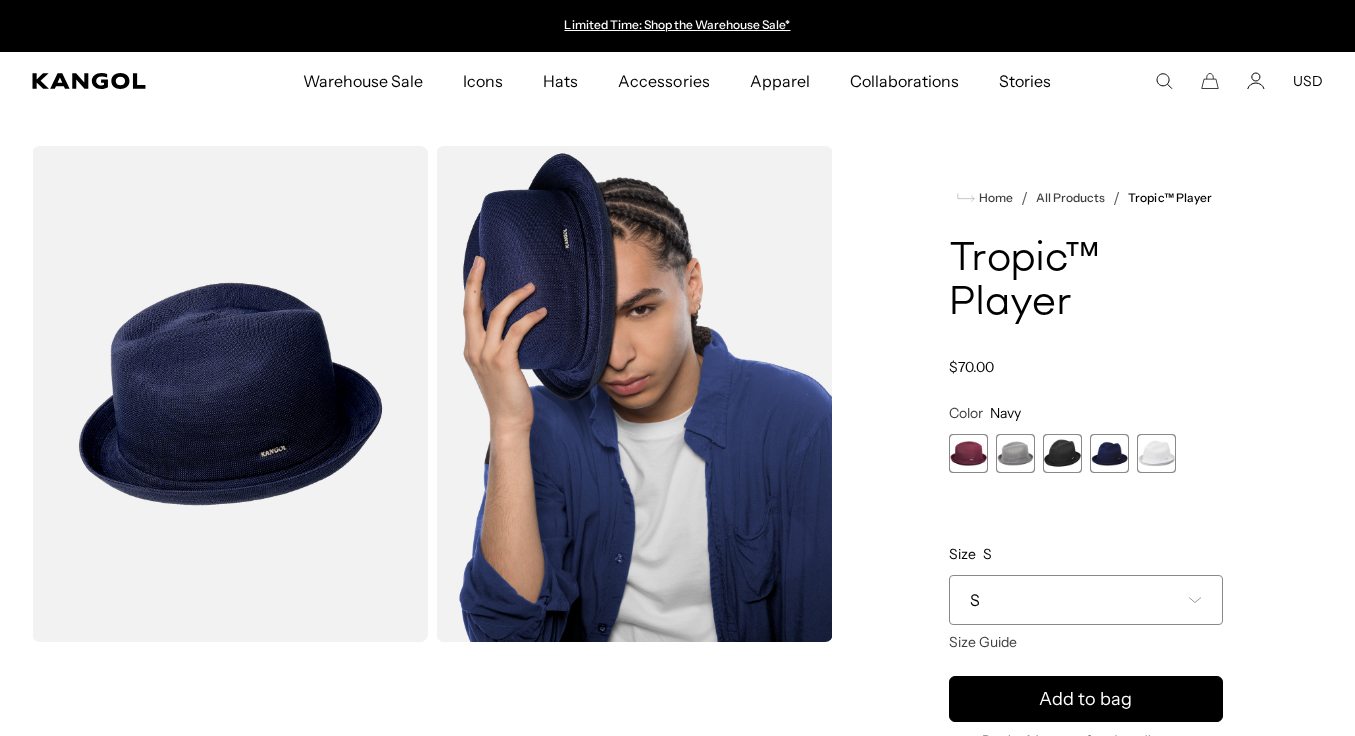 click at bounding box center [1156, 453] 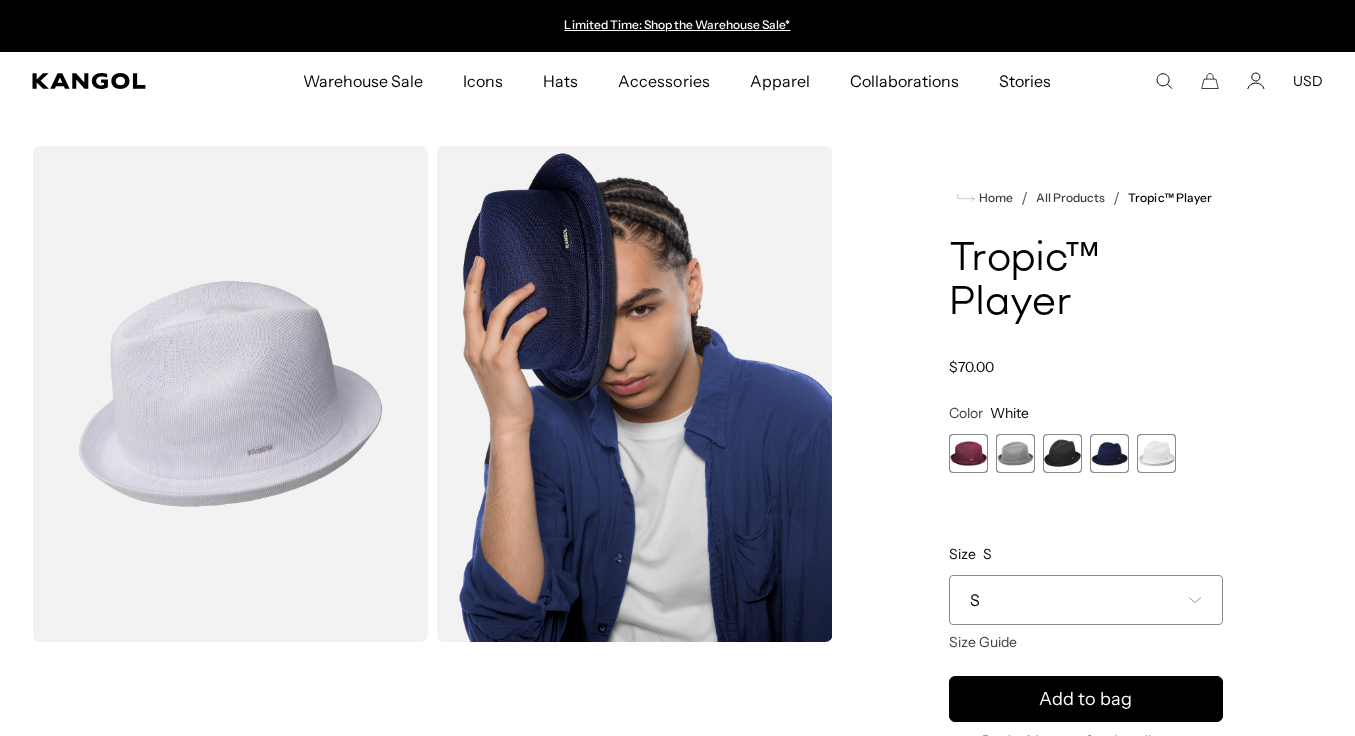 click at bounding box center [1015, 453] 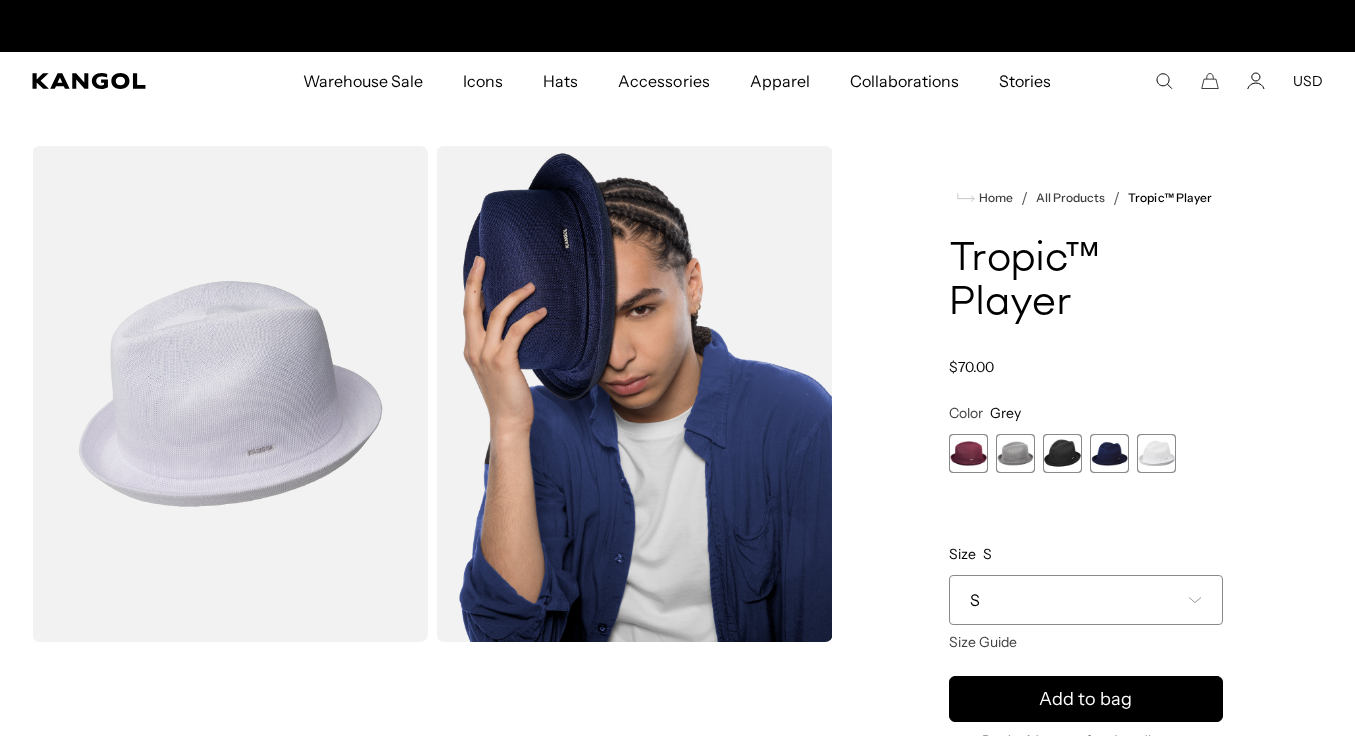 scroll, scrollTop: 0, scrollLeft: 412, axis: horizontal 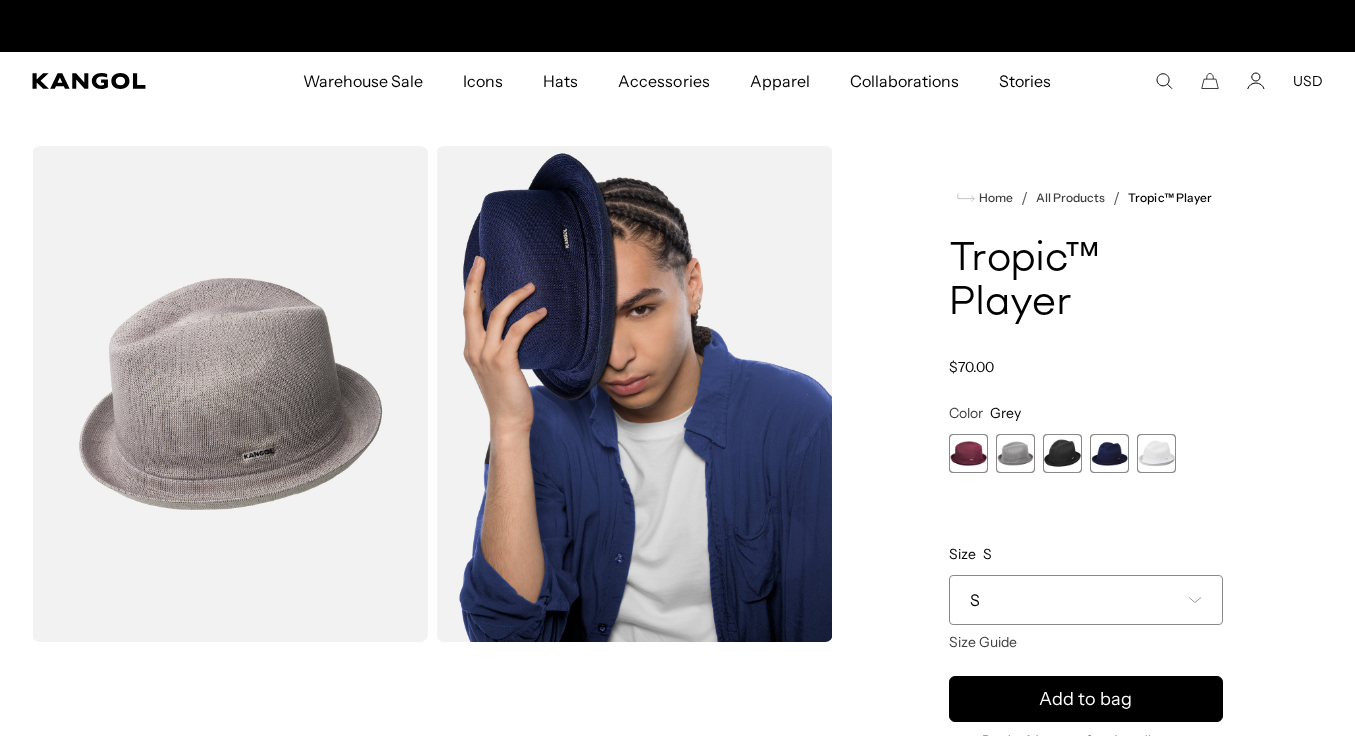 click at bounding box center (968, 453) 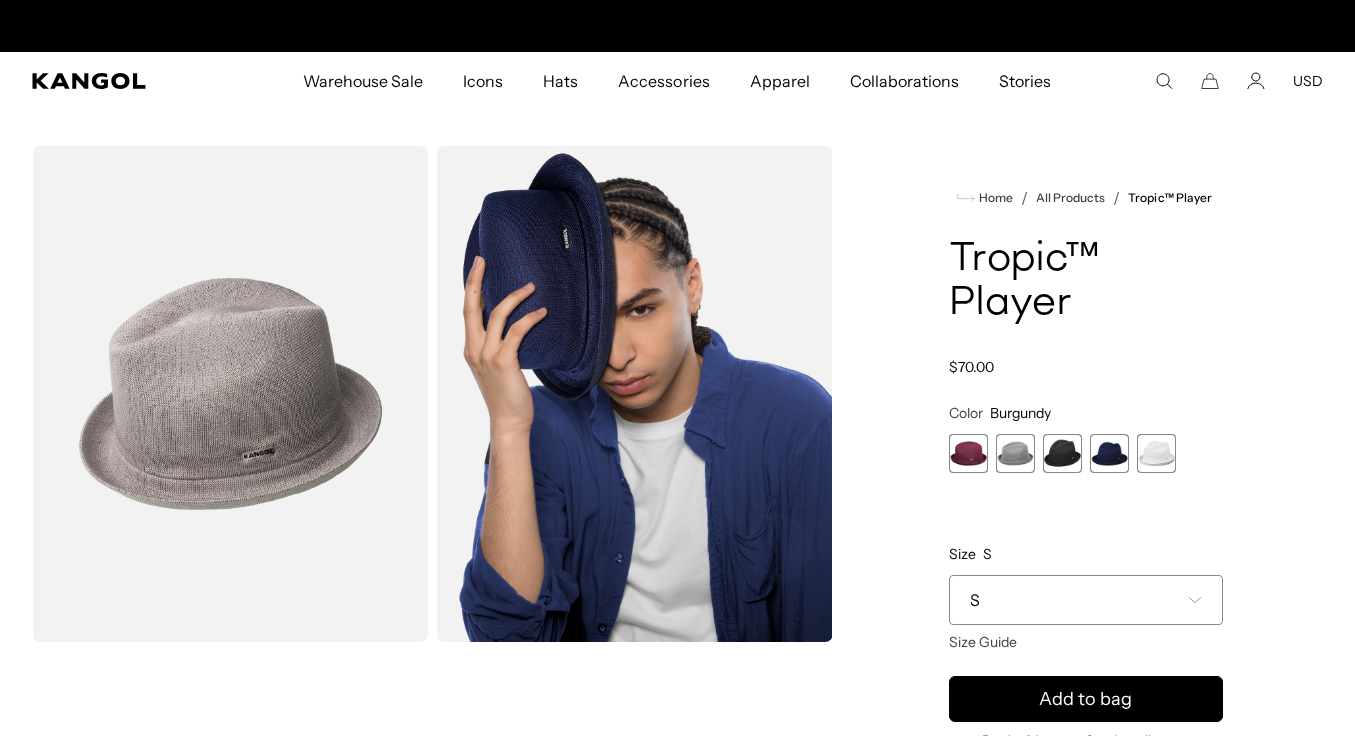 scroll, scrollTop: 0, scrollLeft: 0, axis: both 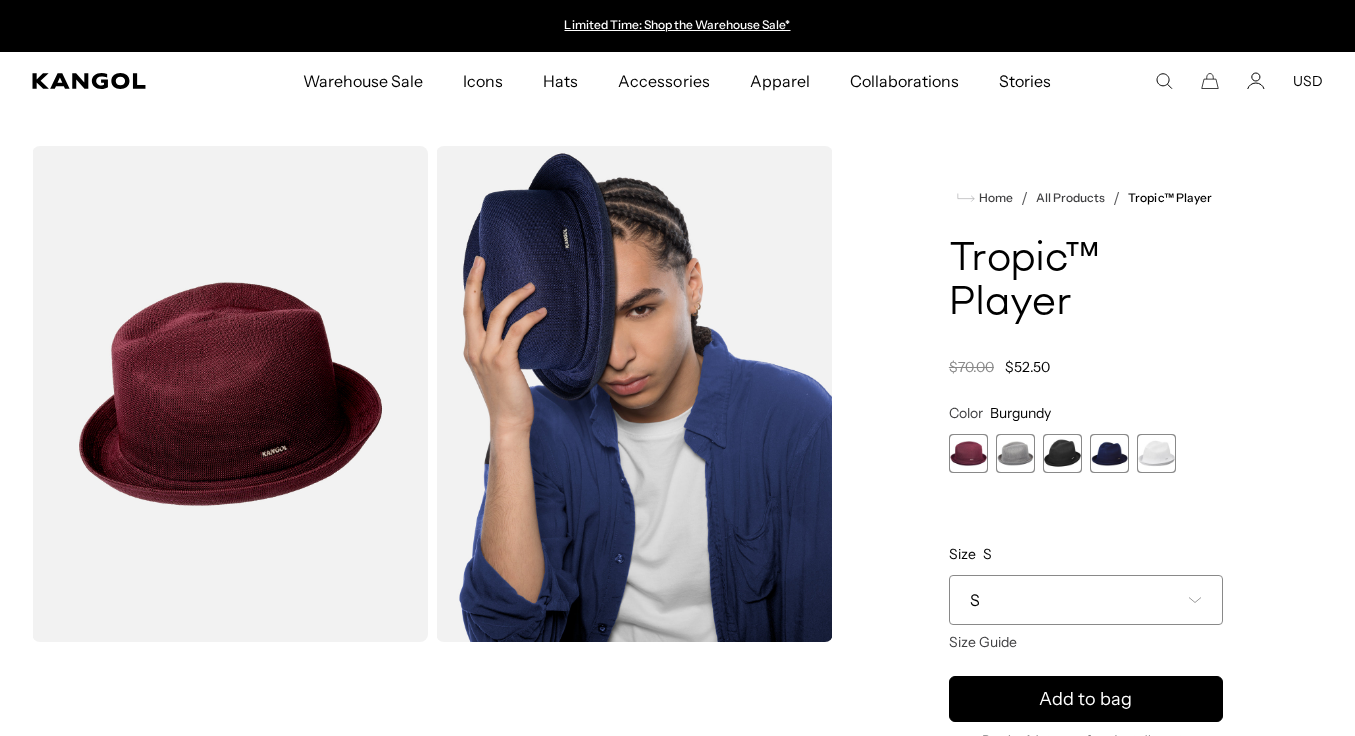 click at bounding box center [1062, 453] 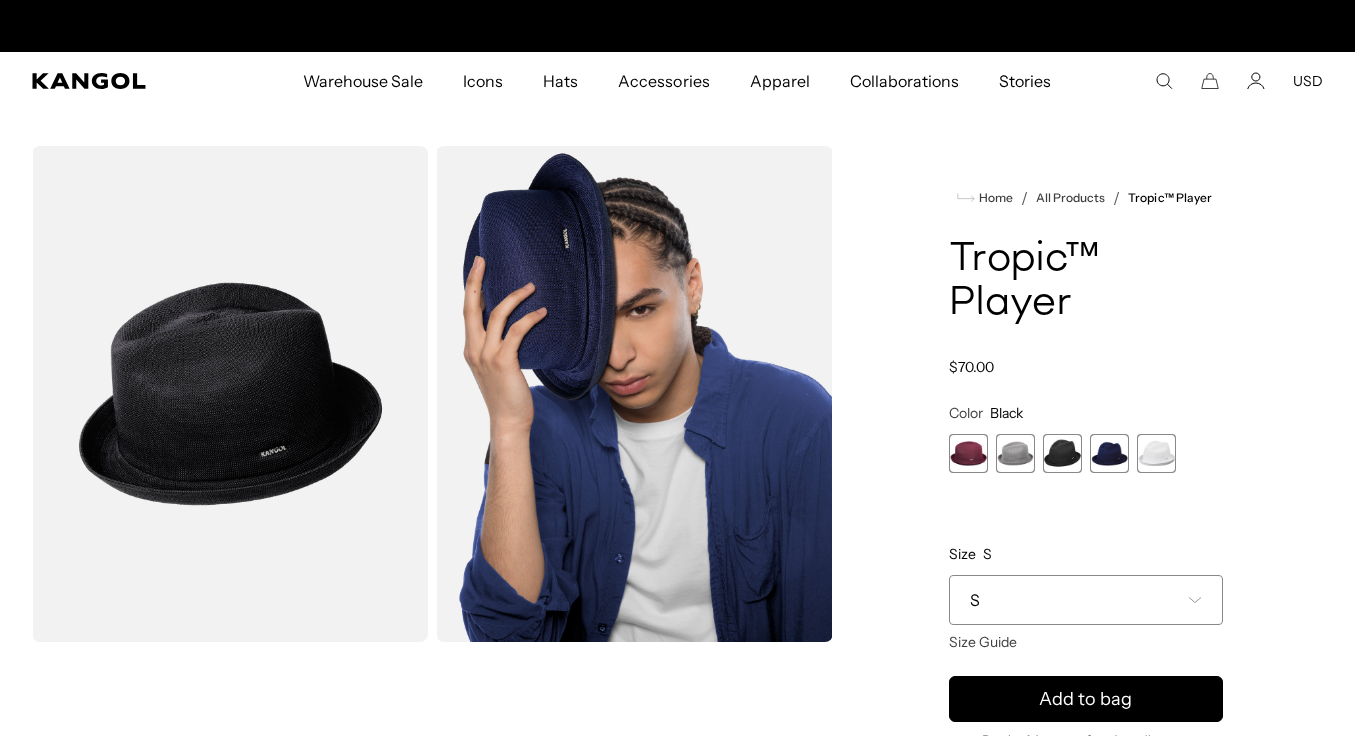 scroll, scrollTop: 0, scrollLeft: 412, axis: horizontal 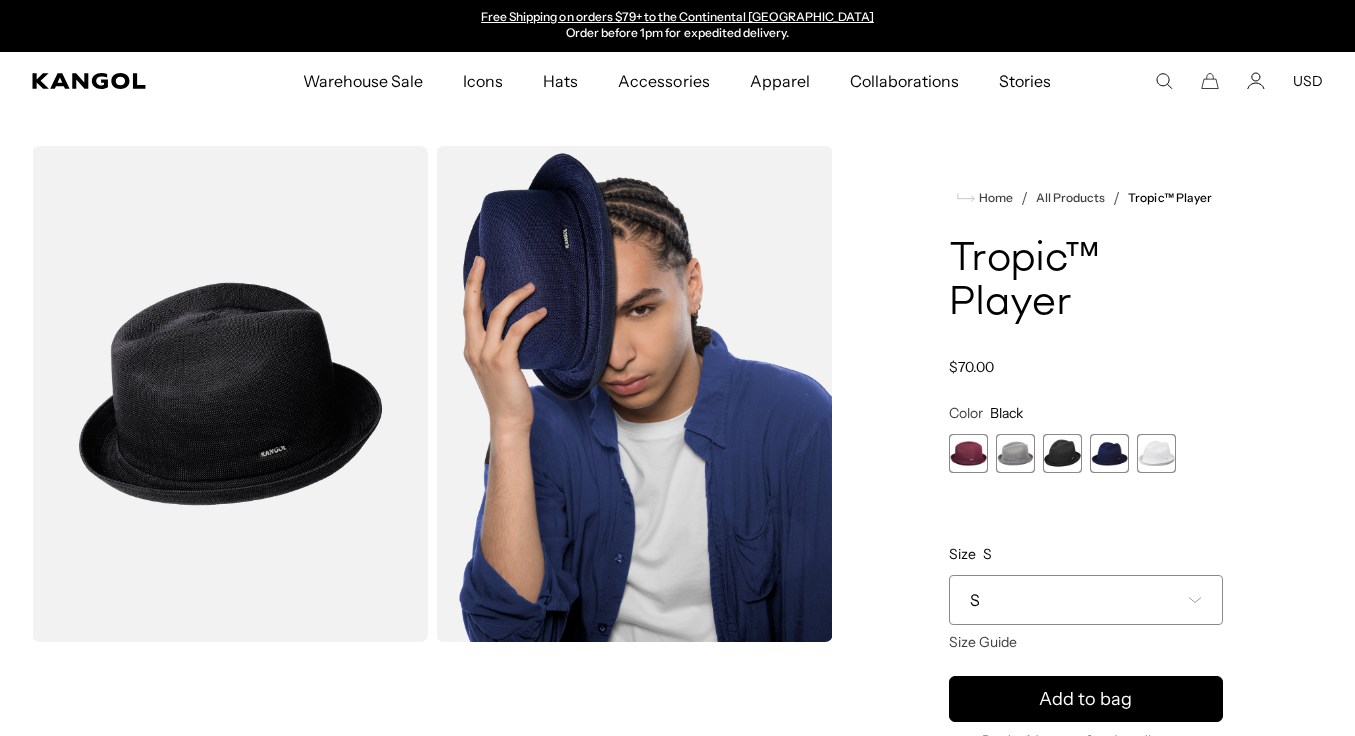 click at bounding box center (1109, 453) 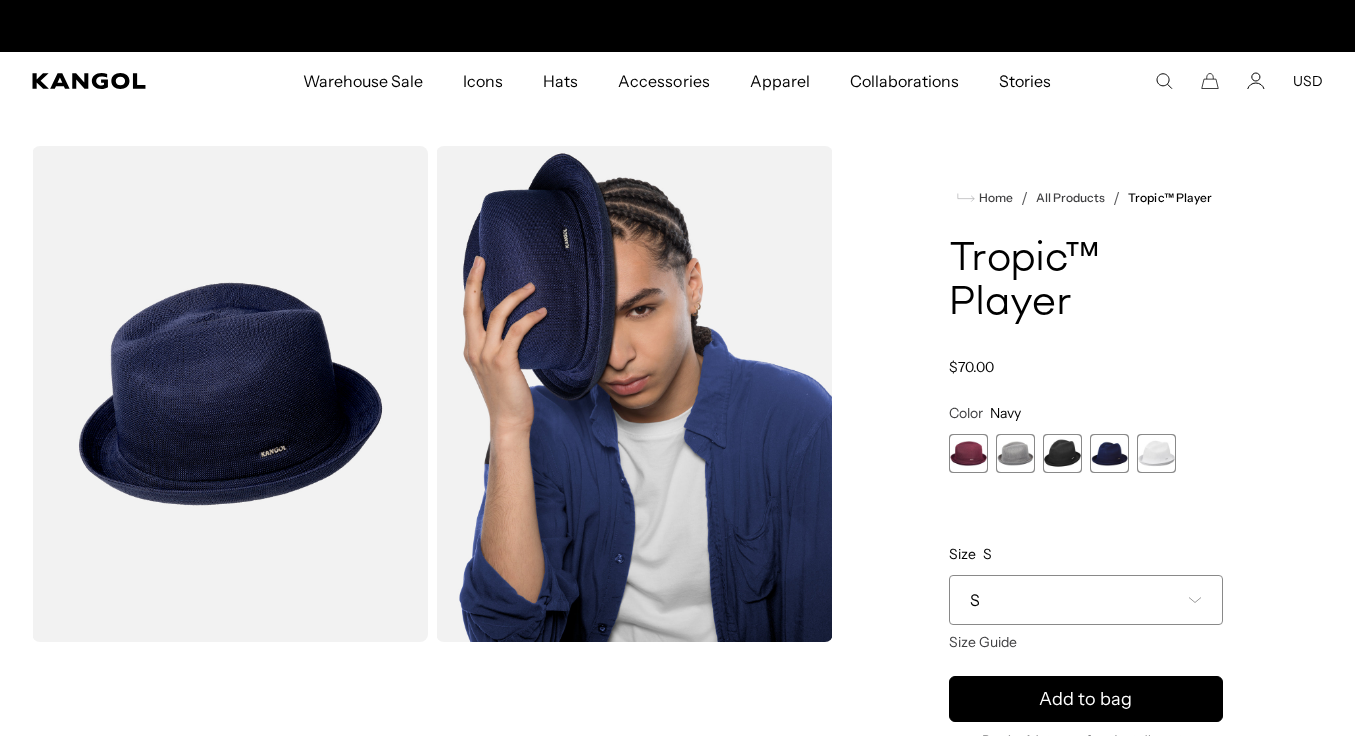 scroll, scrollTop: 0, scrollLeft: 0, axis: both 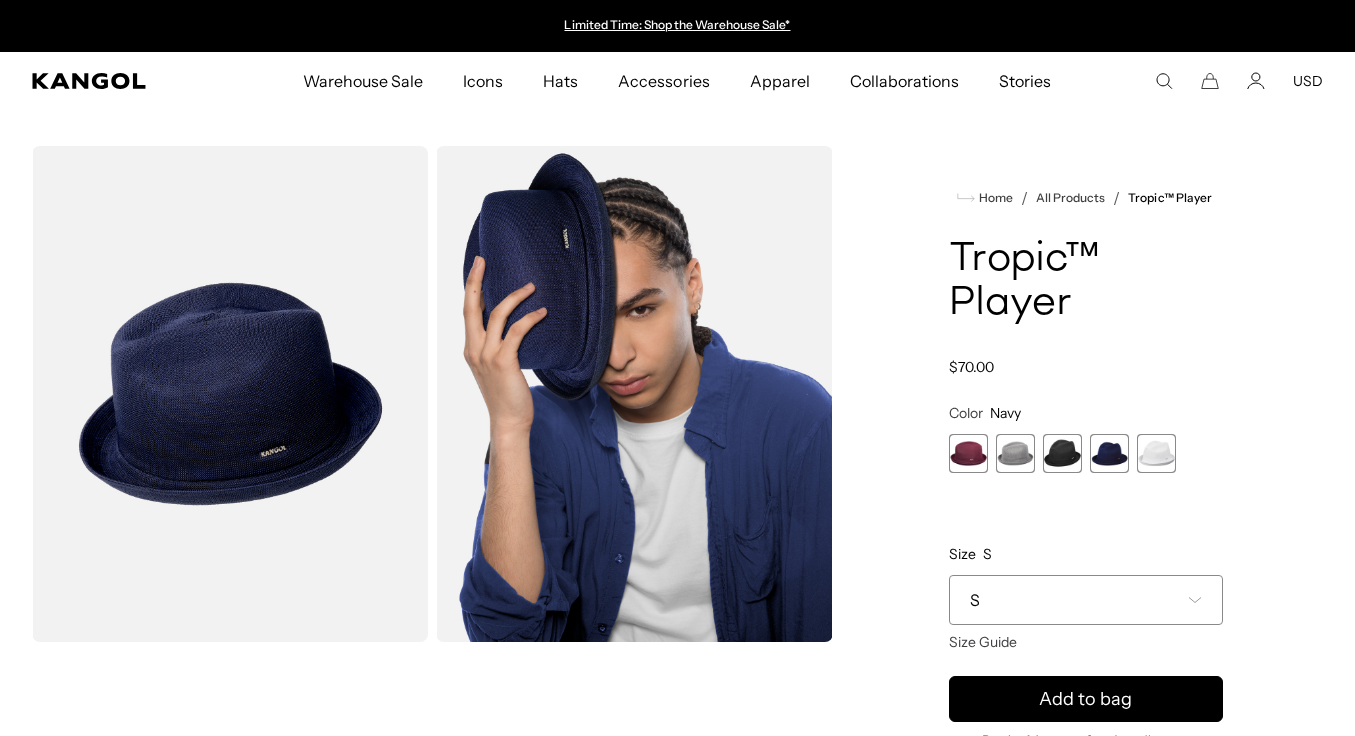 click on "Burgundy
Variant sold out or unavailable
Grey
Variant sold out or unavailable
Black
Variant sold out or unavailable
Navy
Variant sold out or unavailable
White
Variant sold out or unavailable" at bounding box center (1086, 453) 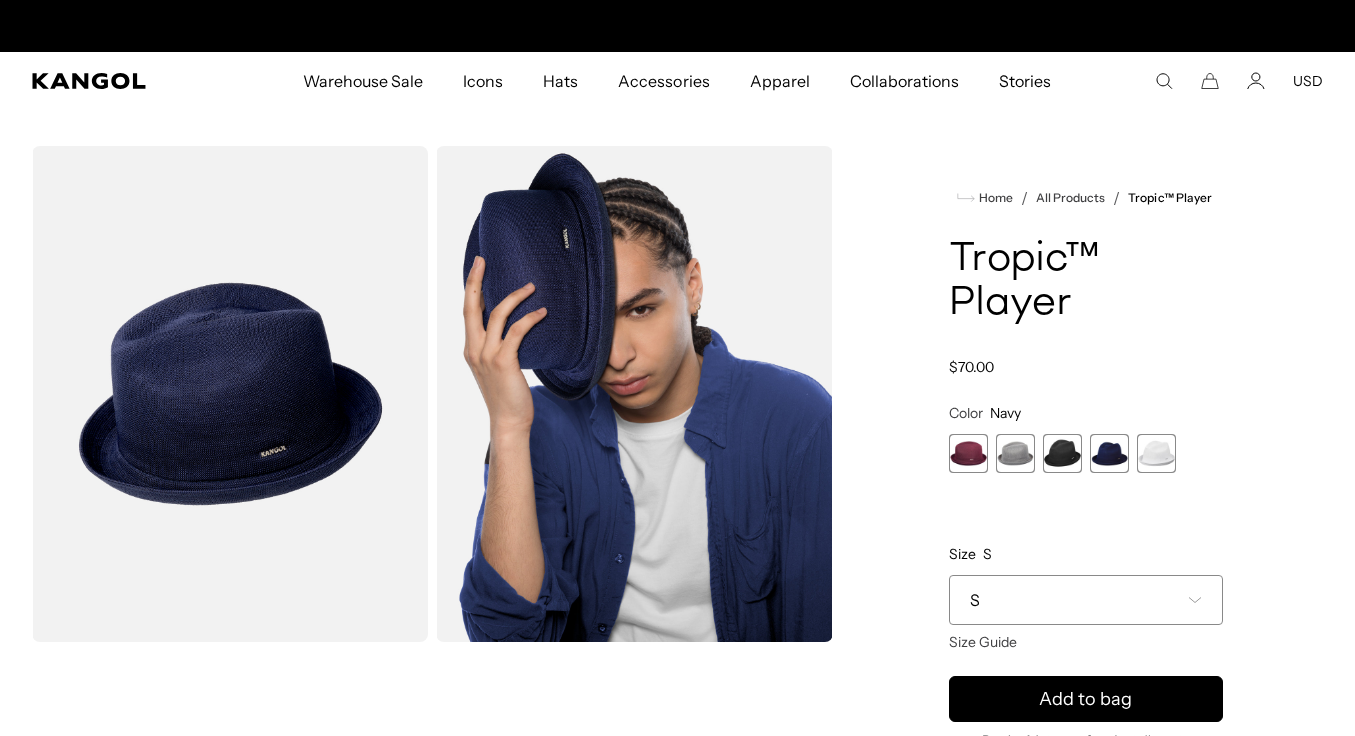 scroll, scrollTop: 0, scrollLeft: 412, axis: horizontal 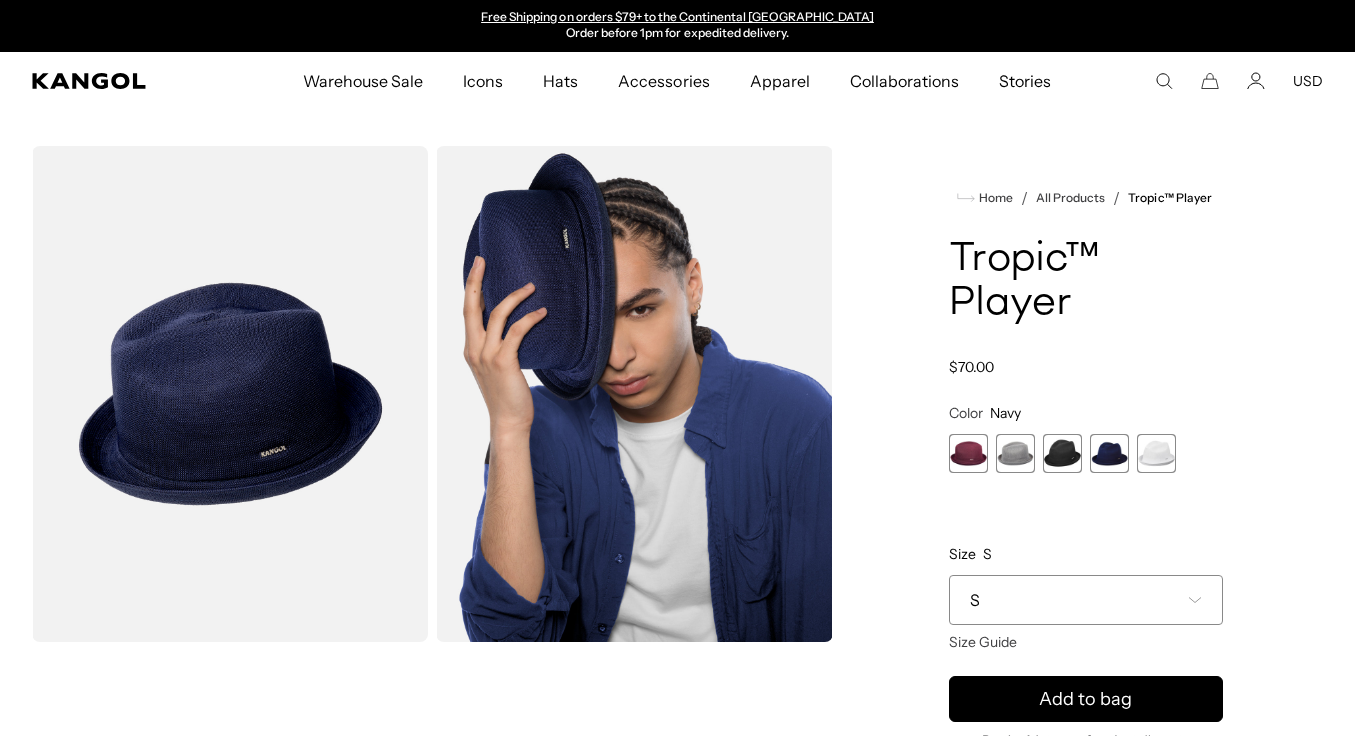 click 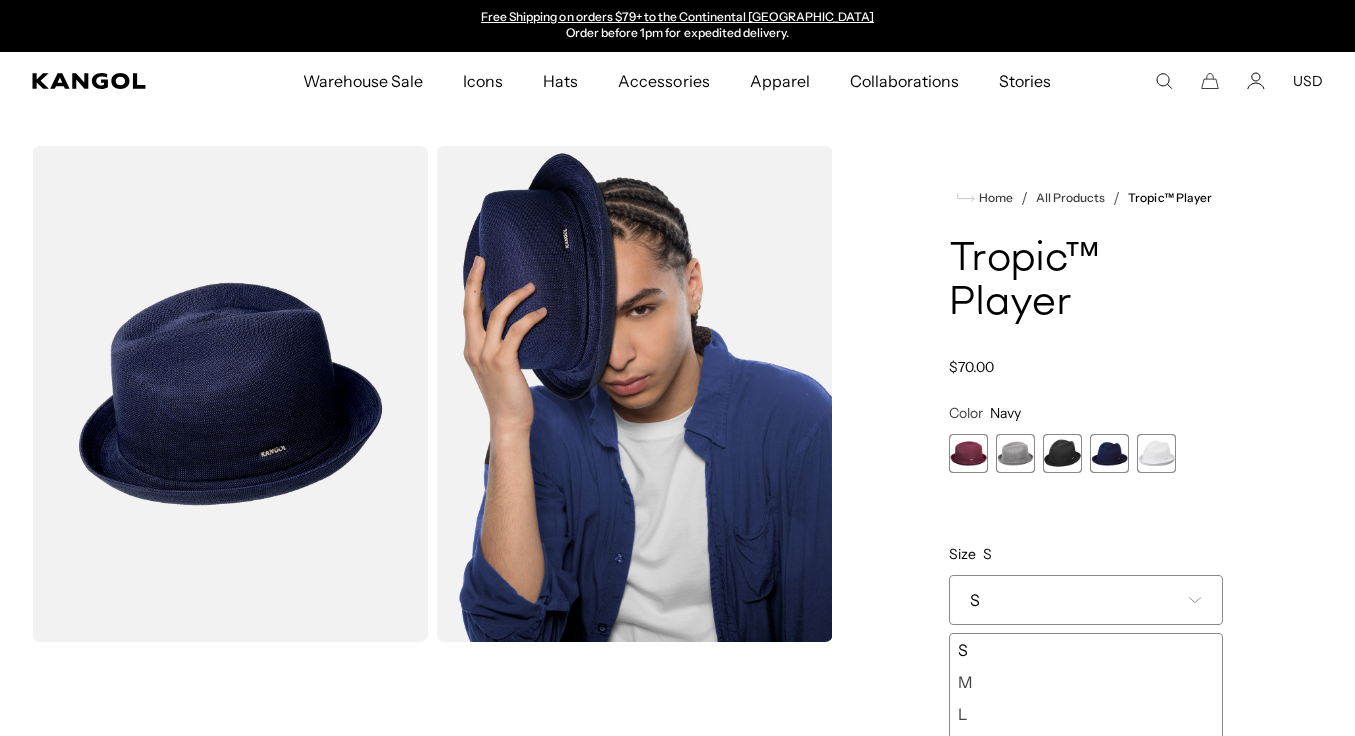 click 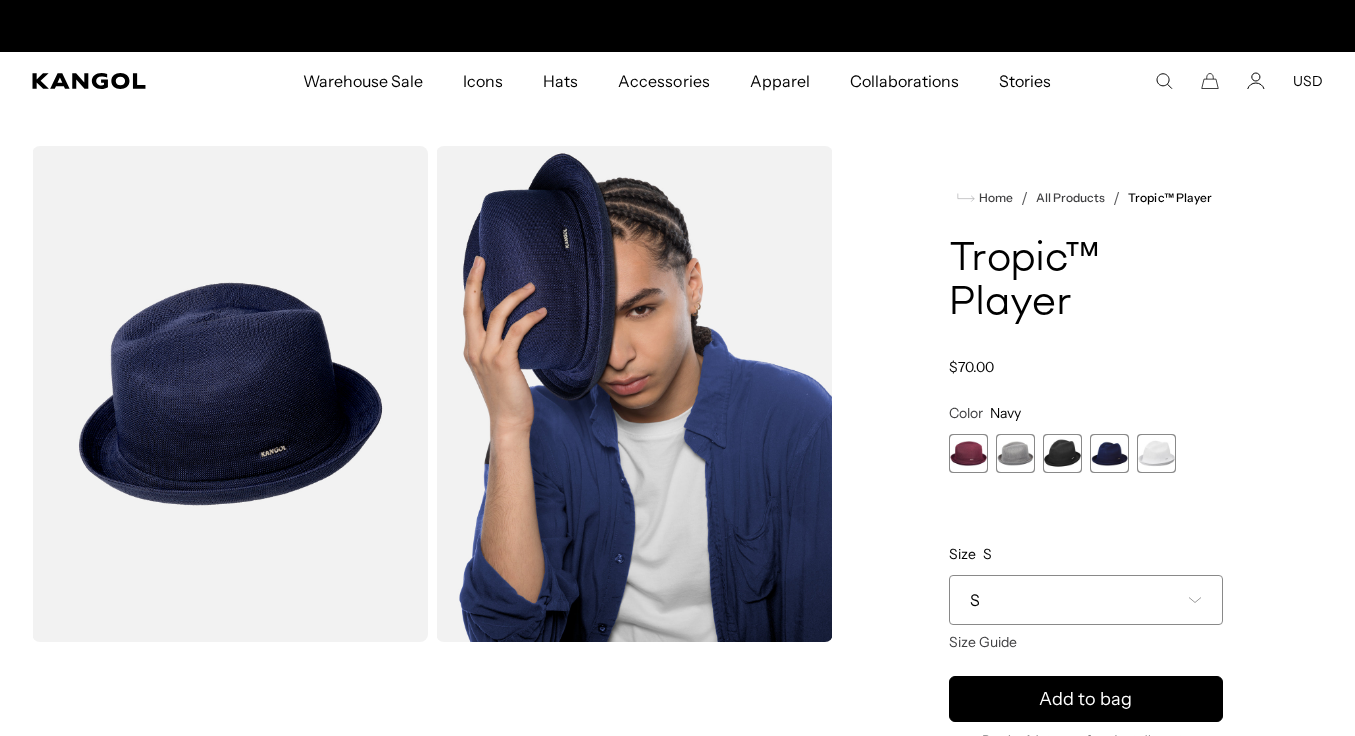 scroll, scrollTop: 0, scrollLeft: 0, axis: both 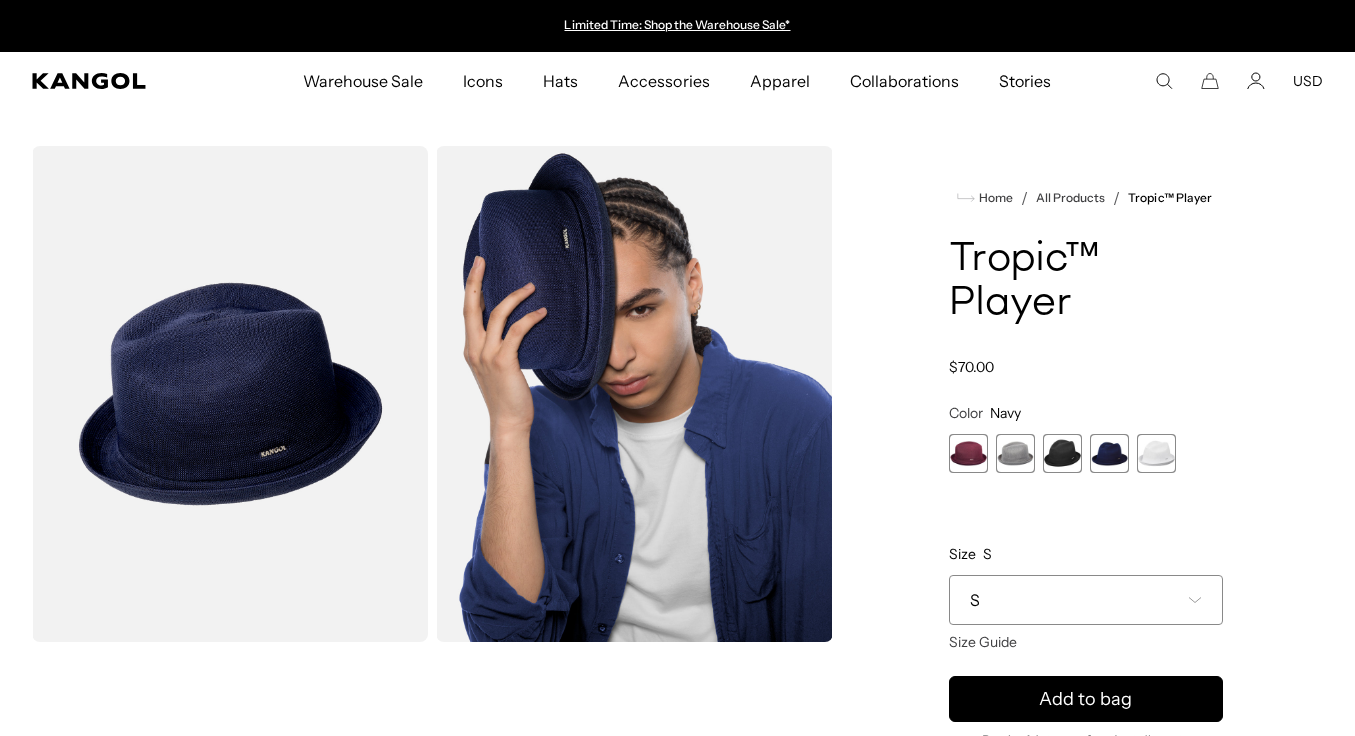 click on "Home
/
All Products
/
Tropic™ Player
Tropic™ Player
Regular price
$70.00
Regular price
Sale price
$70.00
Color
Navy
Previous
Next
Burgundy
Variant sold out or unavailable
Grey
Variant sold out or unavailable" at bounding box center (1086, 577) 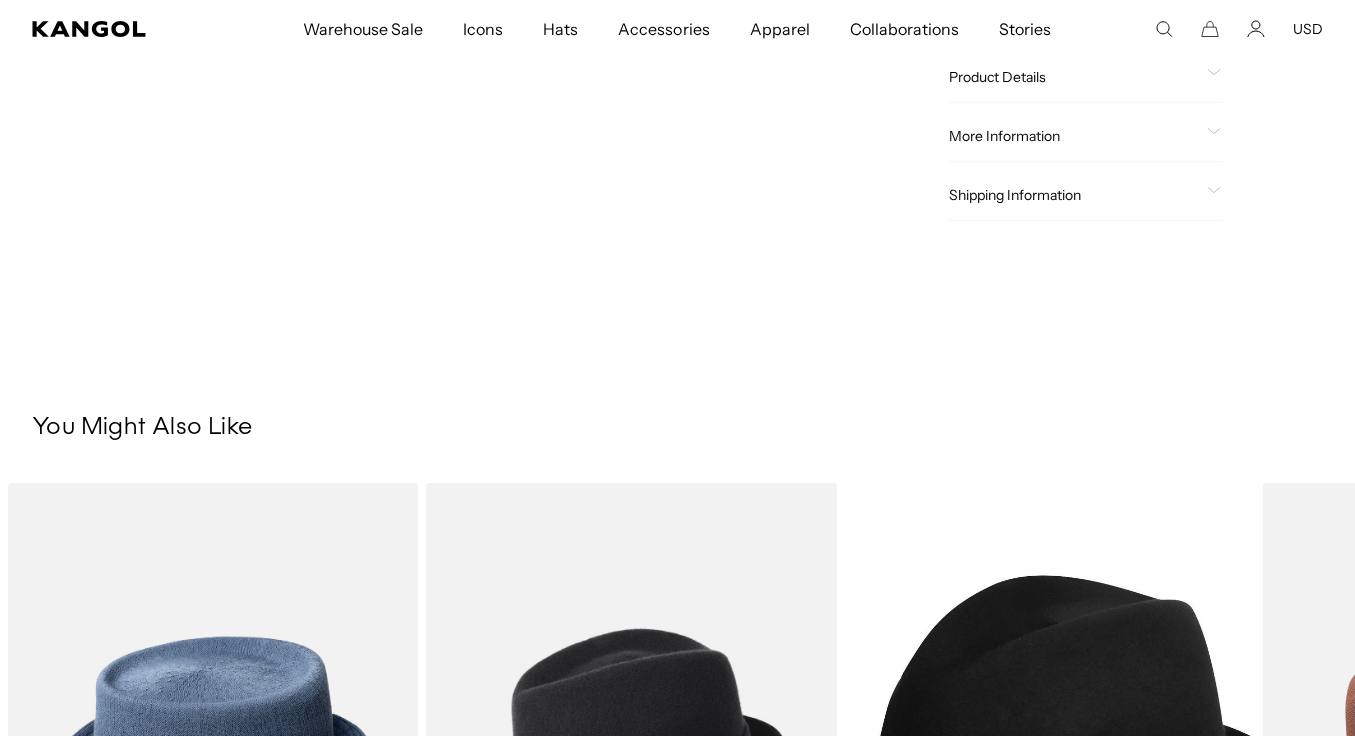 scroll, scrollTop: 813, scrollLeft: 0, axis: vertical 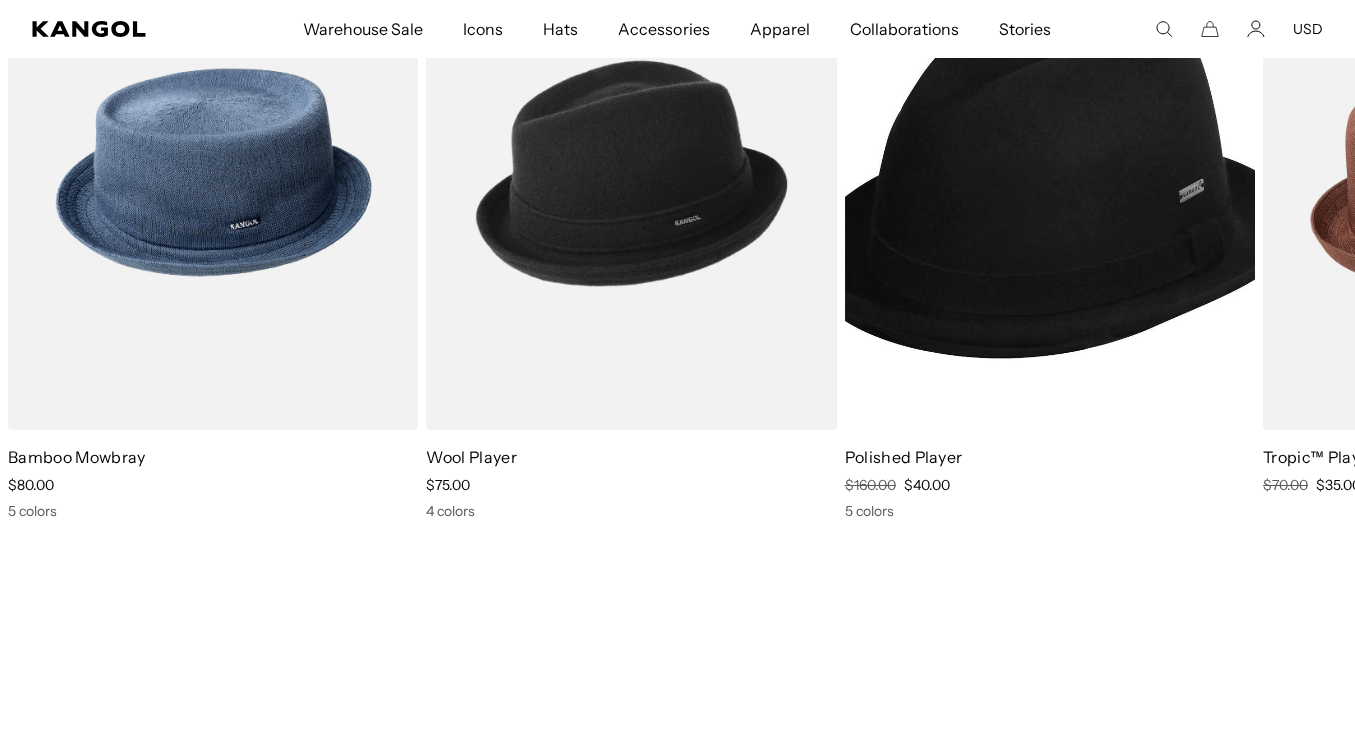 click on "Skip to content
My Bag
( 0 )
Your cart is empty.
Explore new hats
Loading...
Subtotal
$0.00 USD
Taxes, shipping, and discounts are calculated at checkout
Checkout
View My Bag
Size and fit
Close
Size
cm
Inches
S
6 ¾ - 6 ⅞
54-55
21" - 21 ½"
M
7 - 7 ⅛
56-57
22" - 22 ½"
L
7 ¼ - 7 ⅜
58-59
22 ¾" - 23"
XL
7 ½ - 7 ⅝
60-61
XXL" at bounding box center (677, -315) 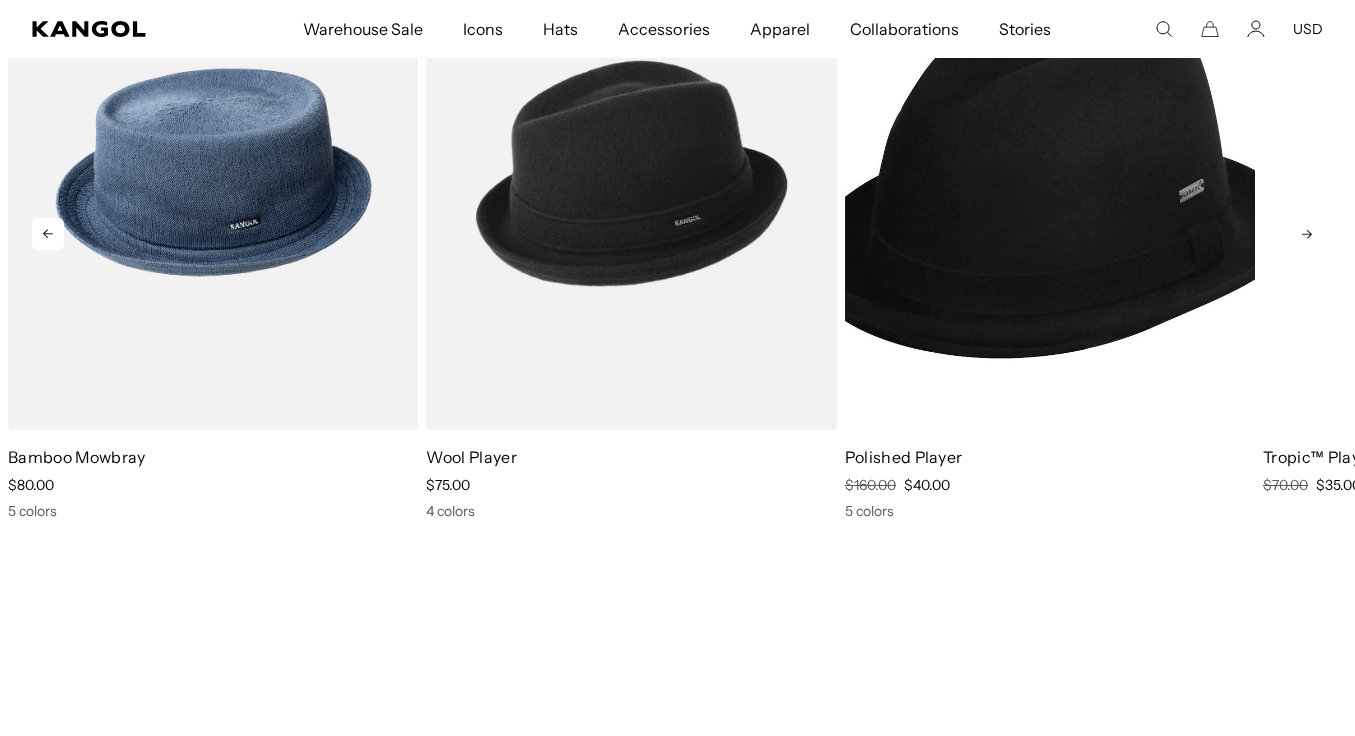 click at bounding box center [1468, 172] 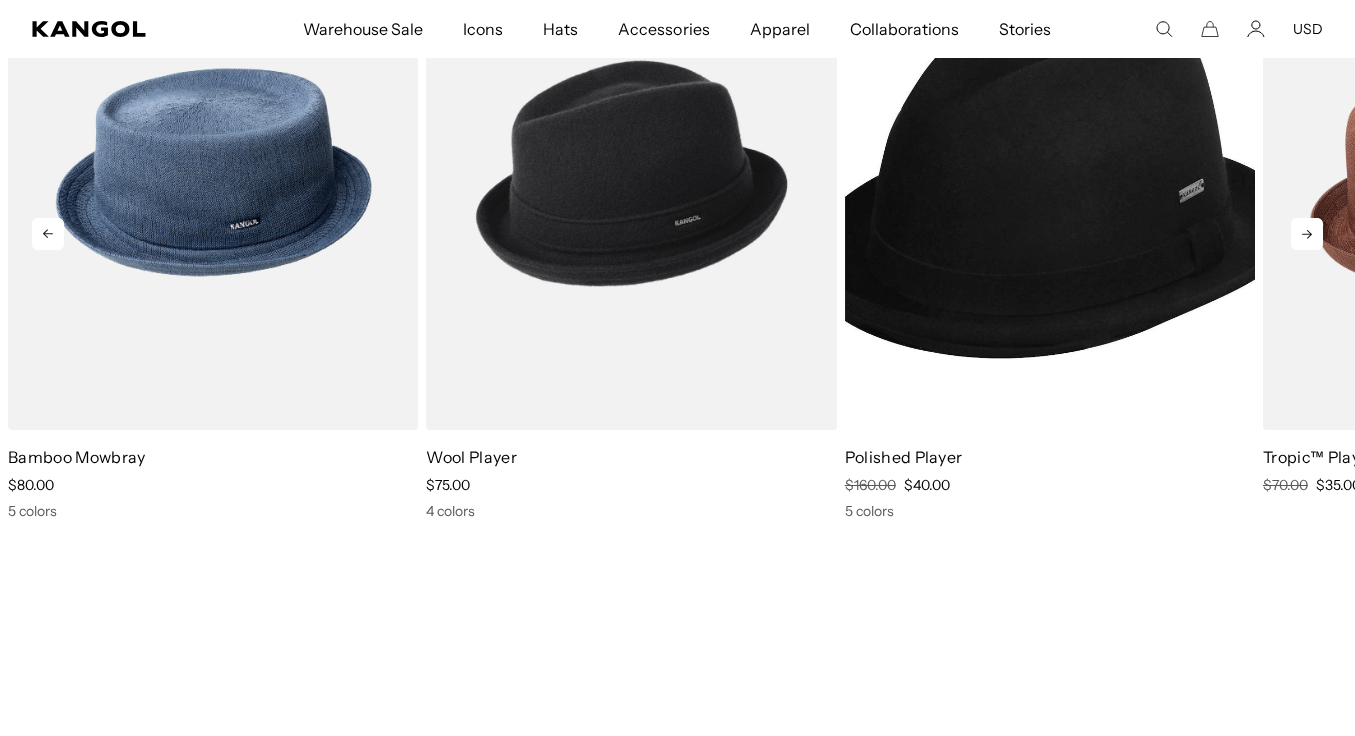 click 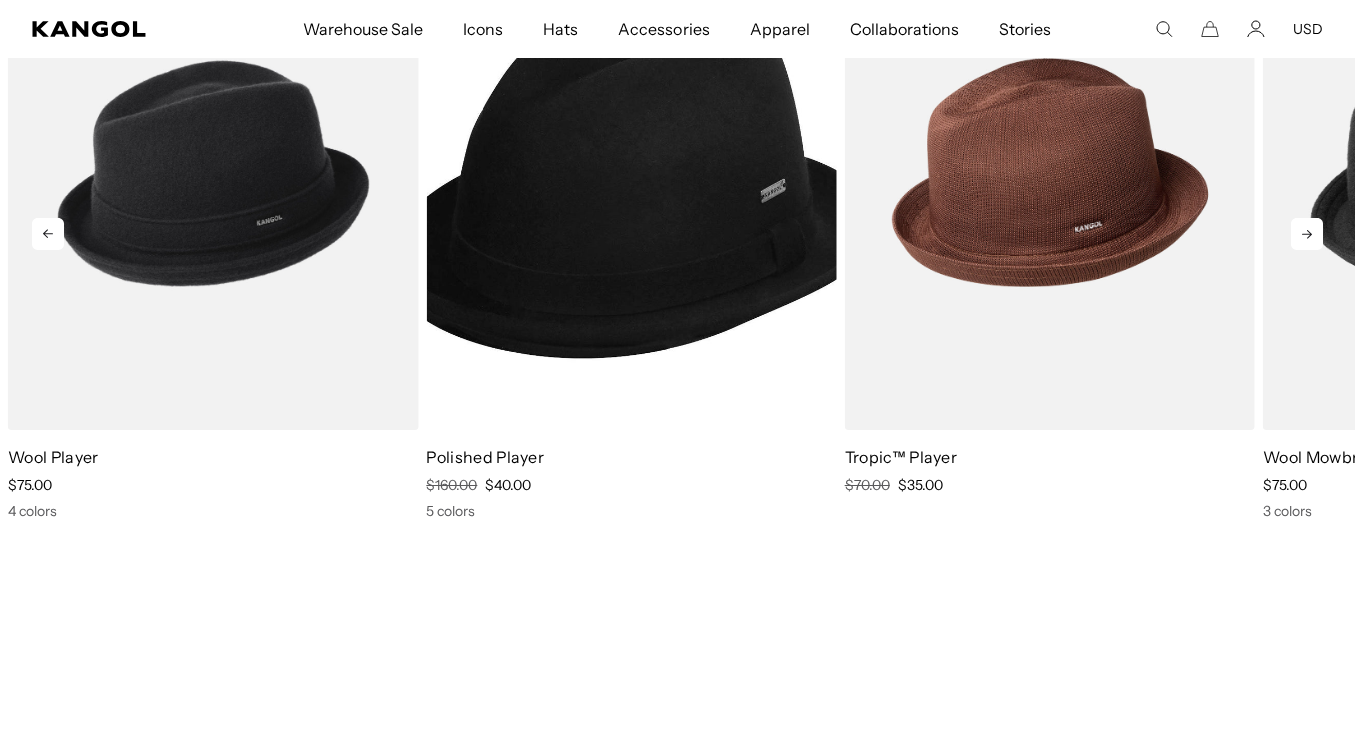 scroll, scrollTop: 0, scrollLeft: 412, axis: horizontal 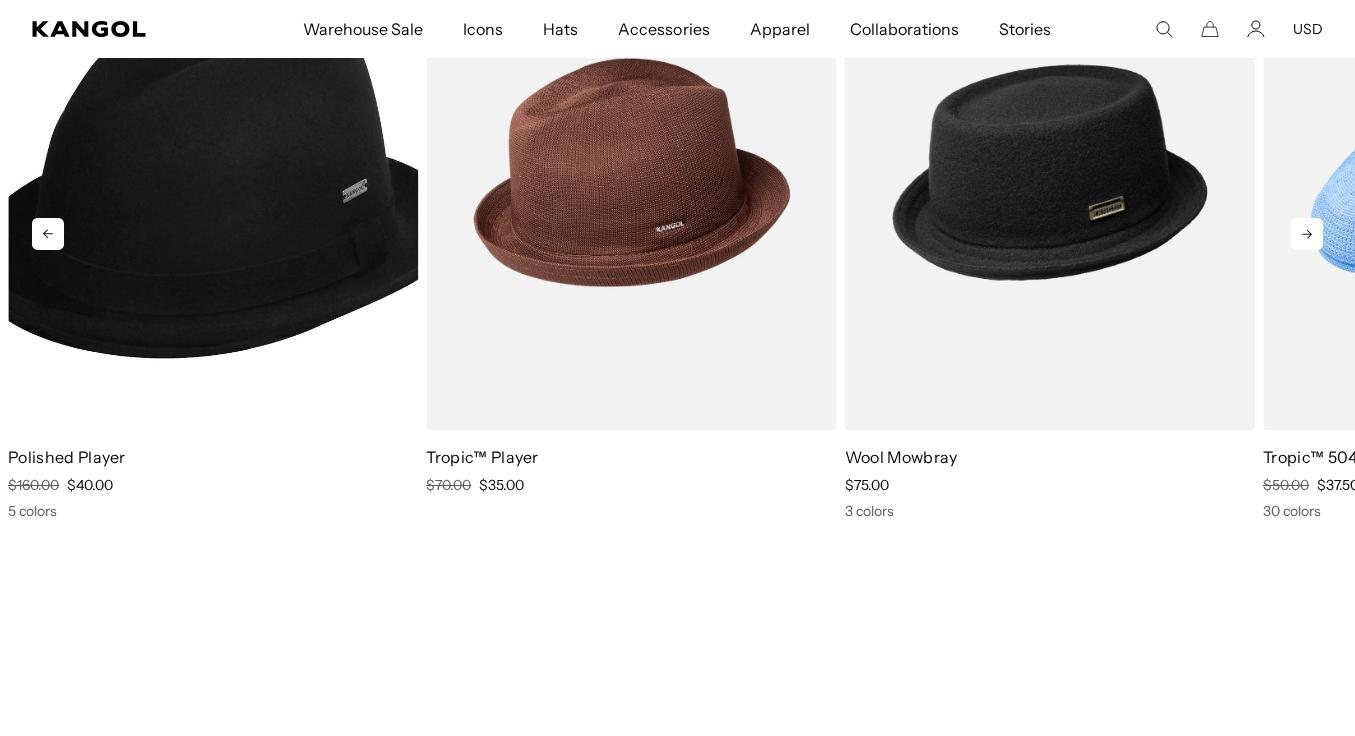 click 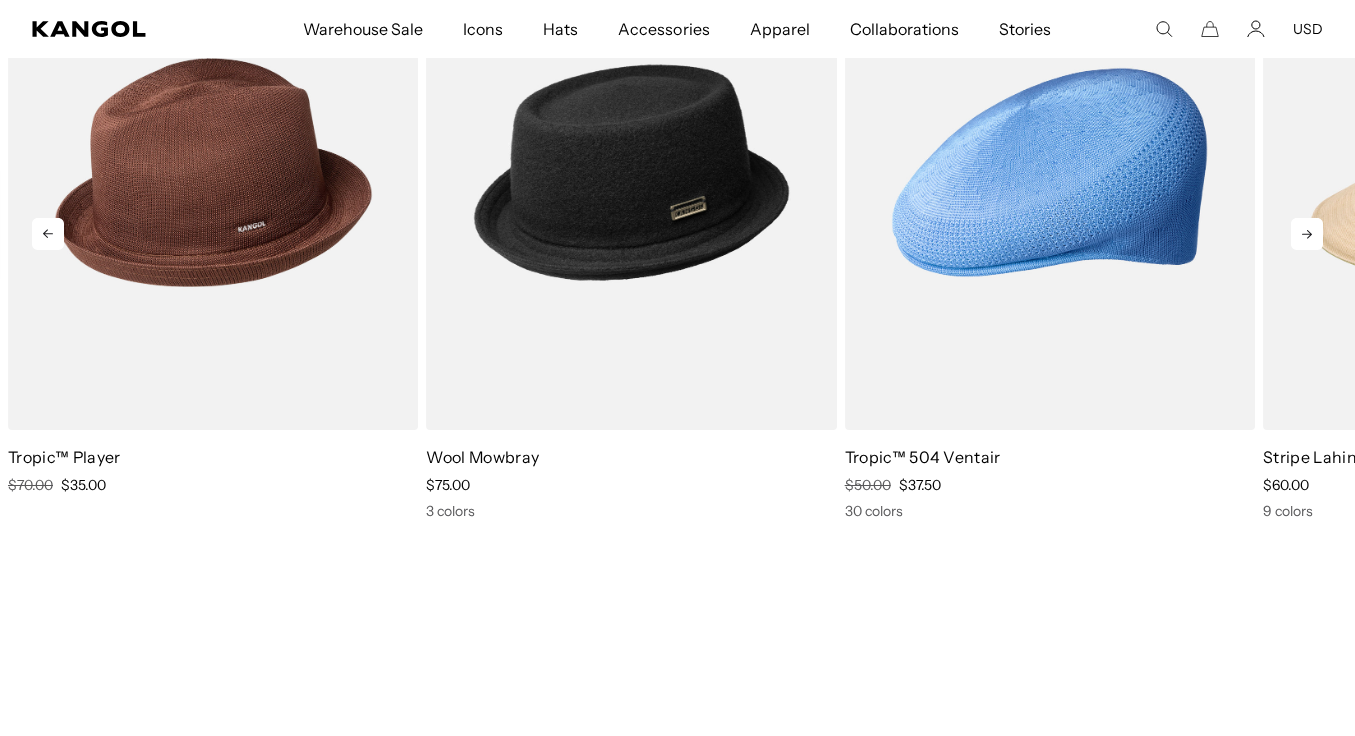 click 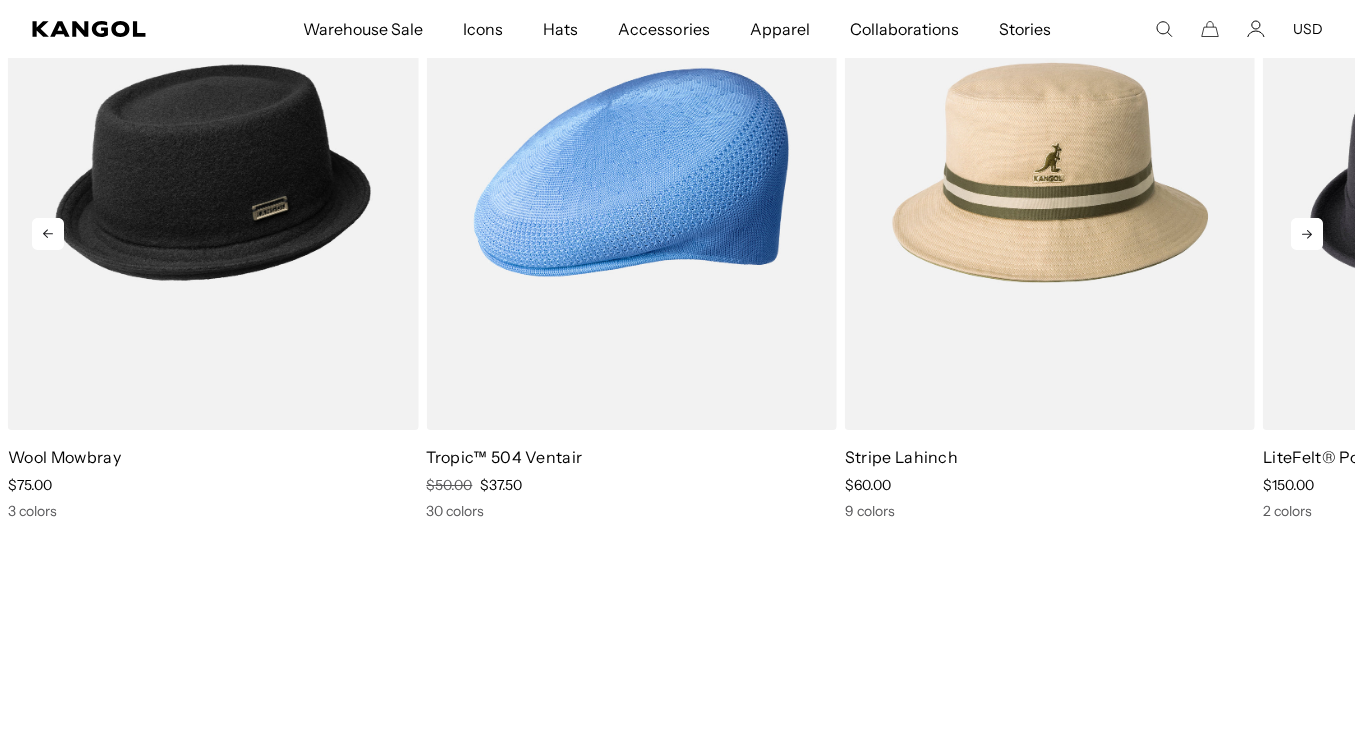 scroll, scrollTop: 0, scrollLeft: 412, axis: horizontal 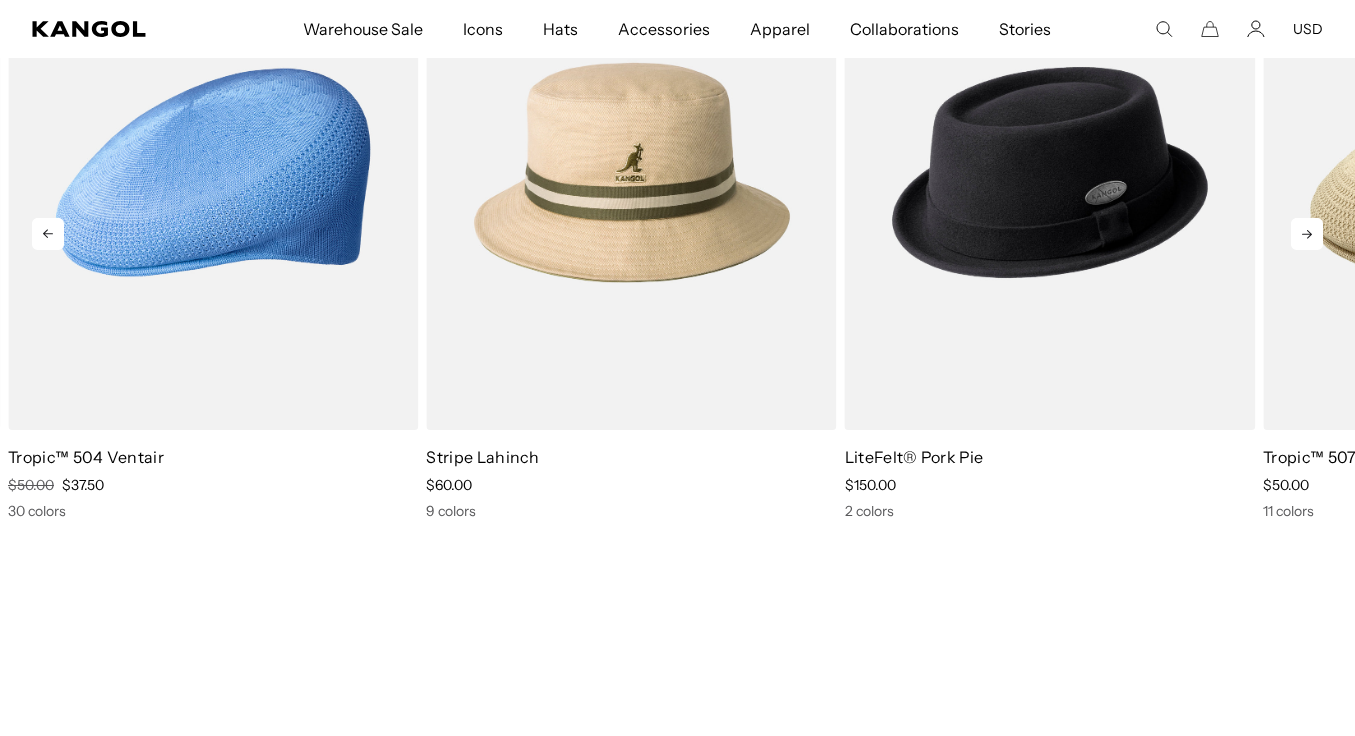 click 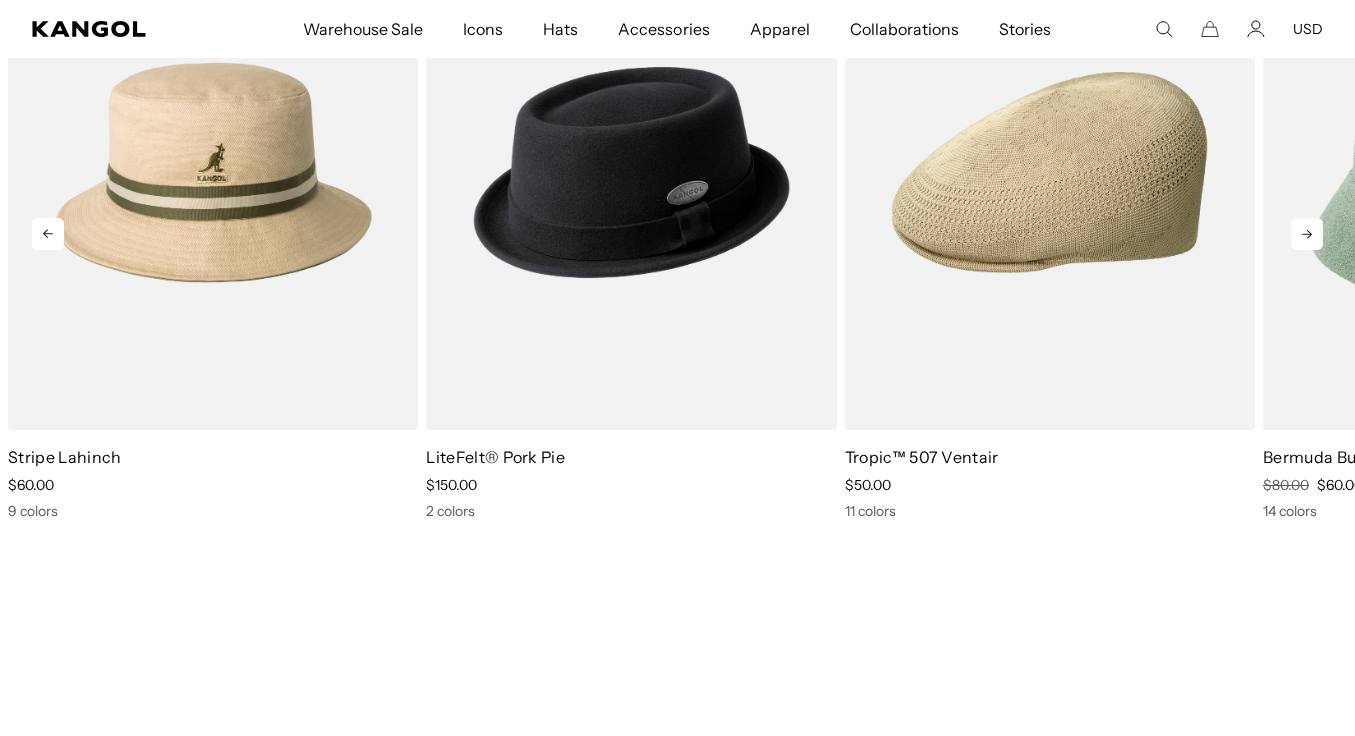 scroll, scrollTop: 0, scrollLeft: 0, axis: both 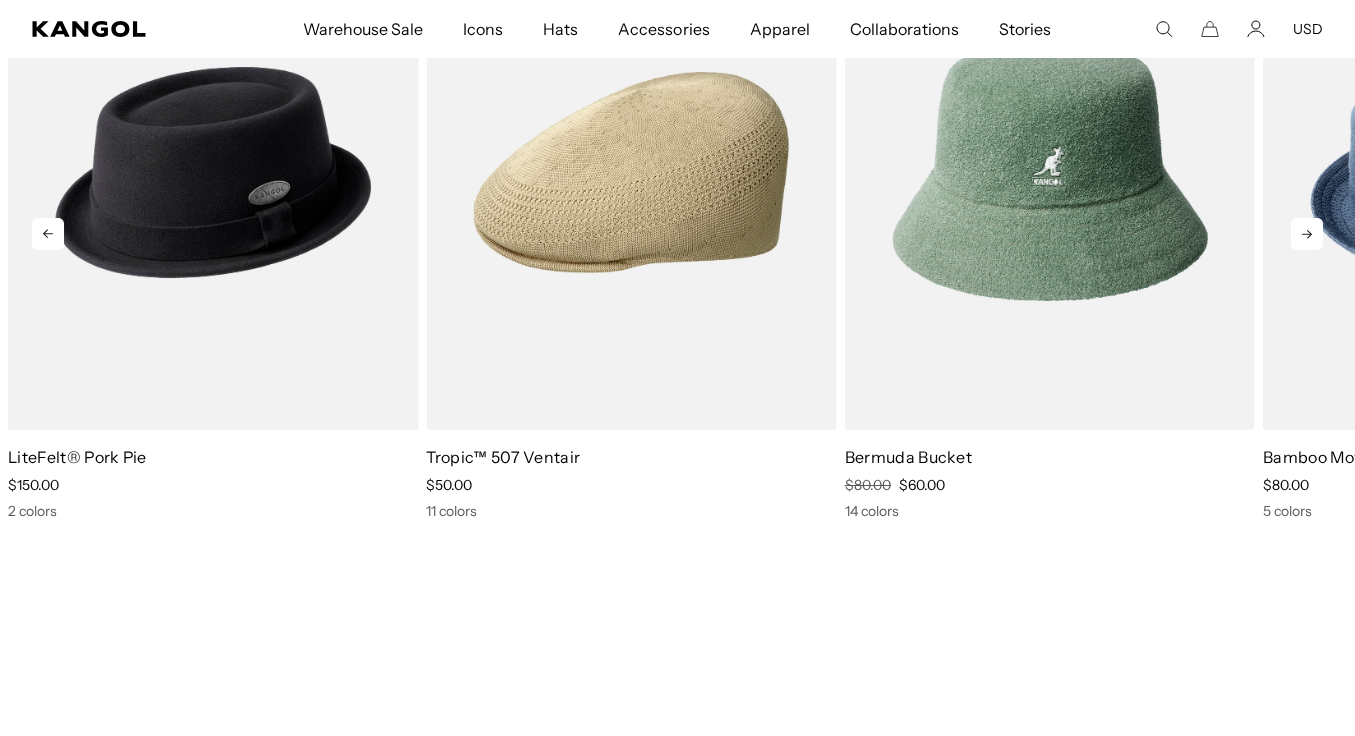 click 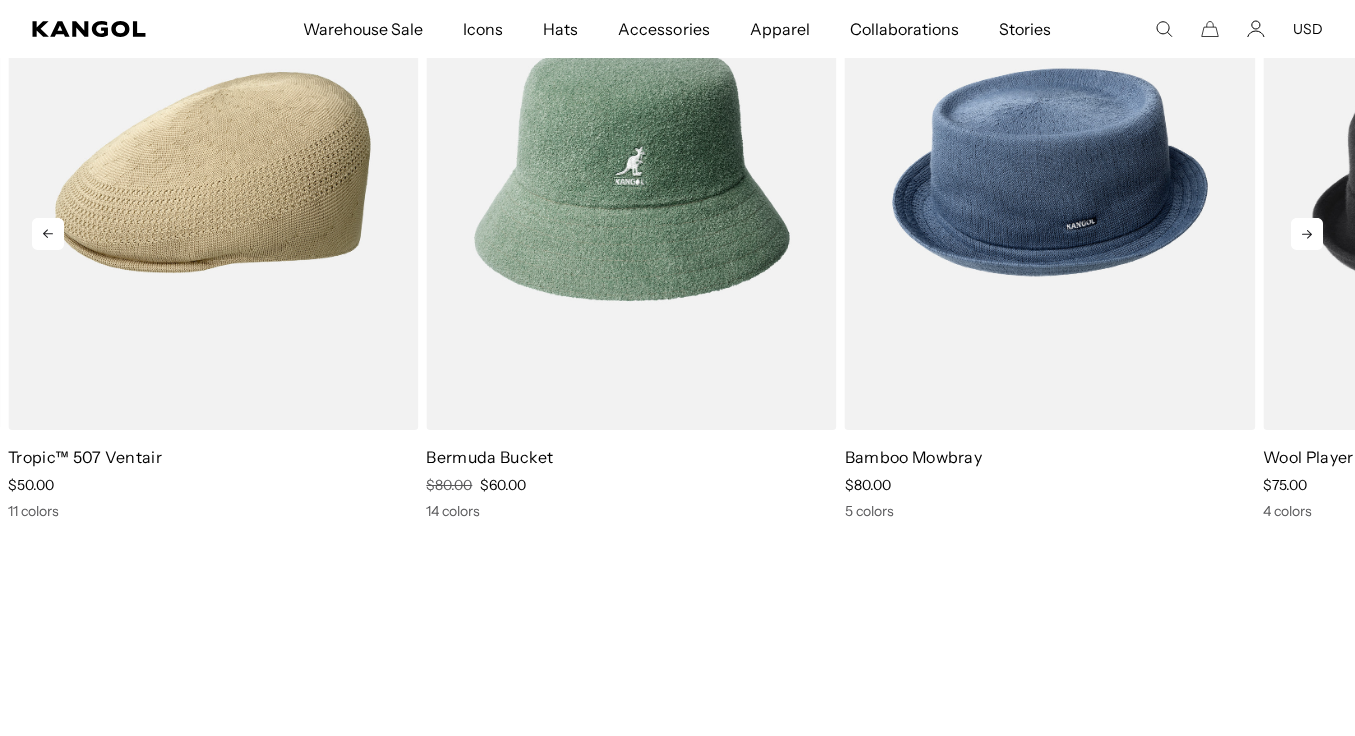 scroll, scrollTop: 0, scrollLeft: 412, axis: horizontal 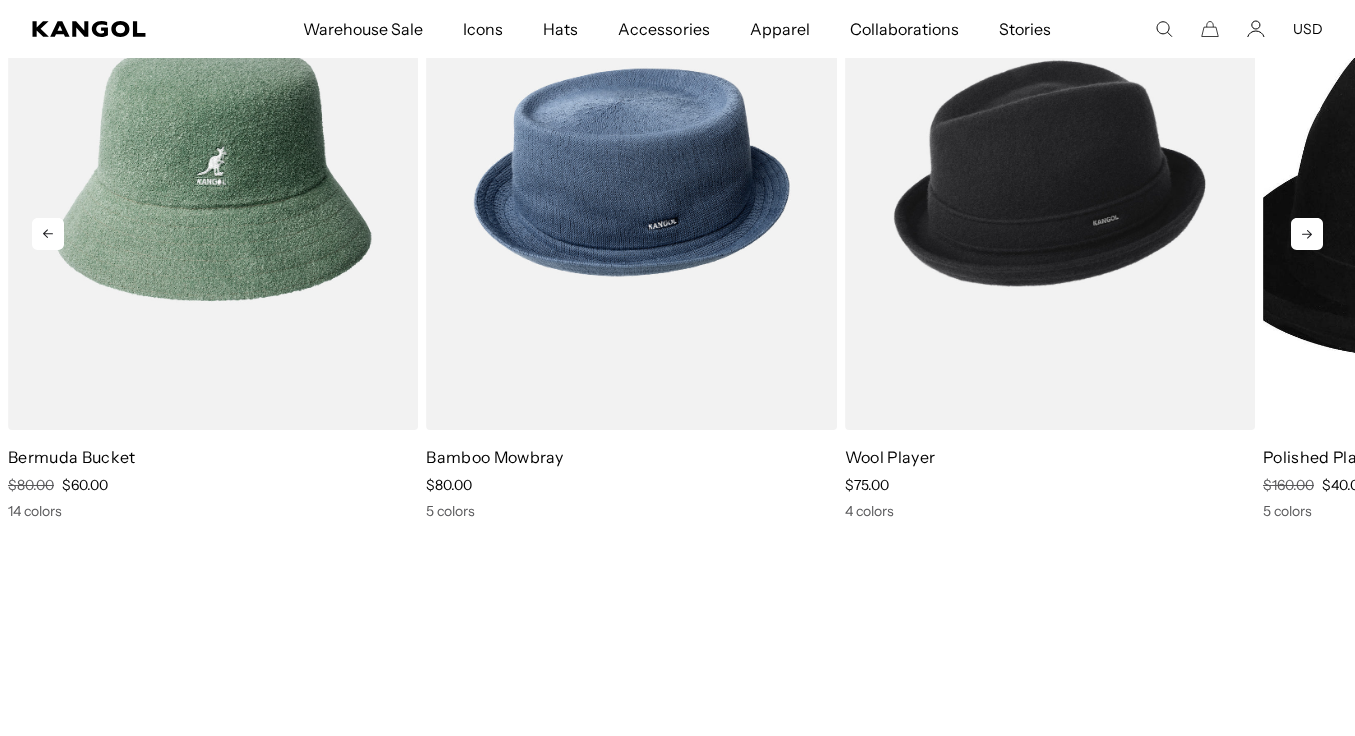 click 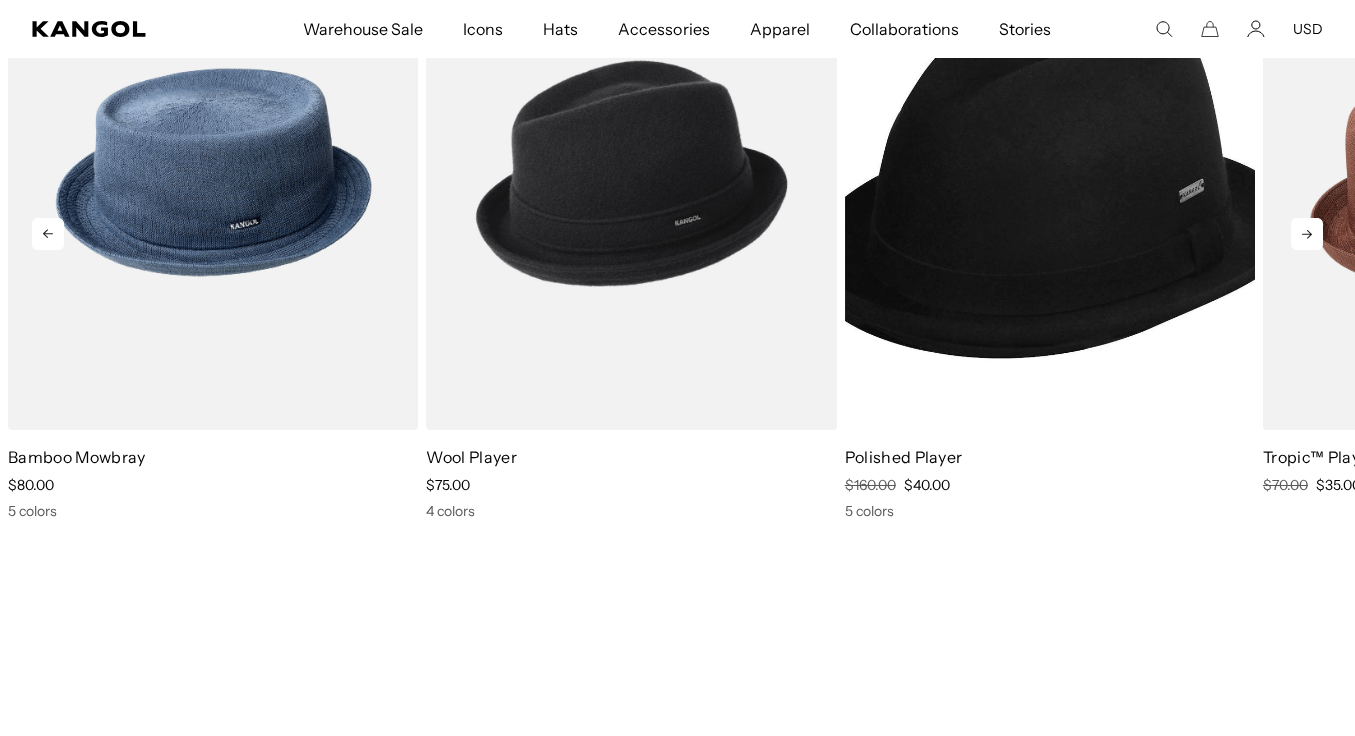 click 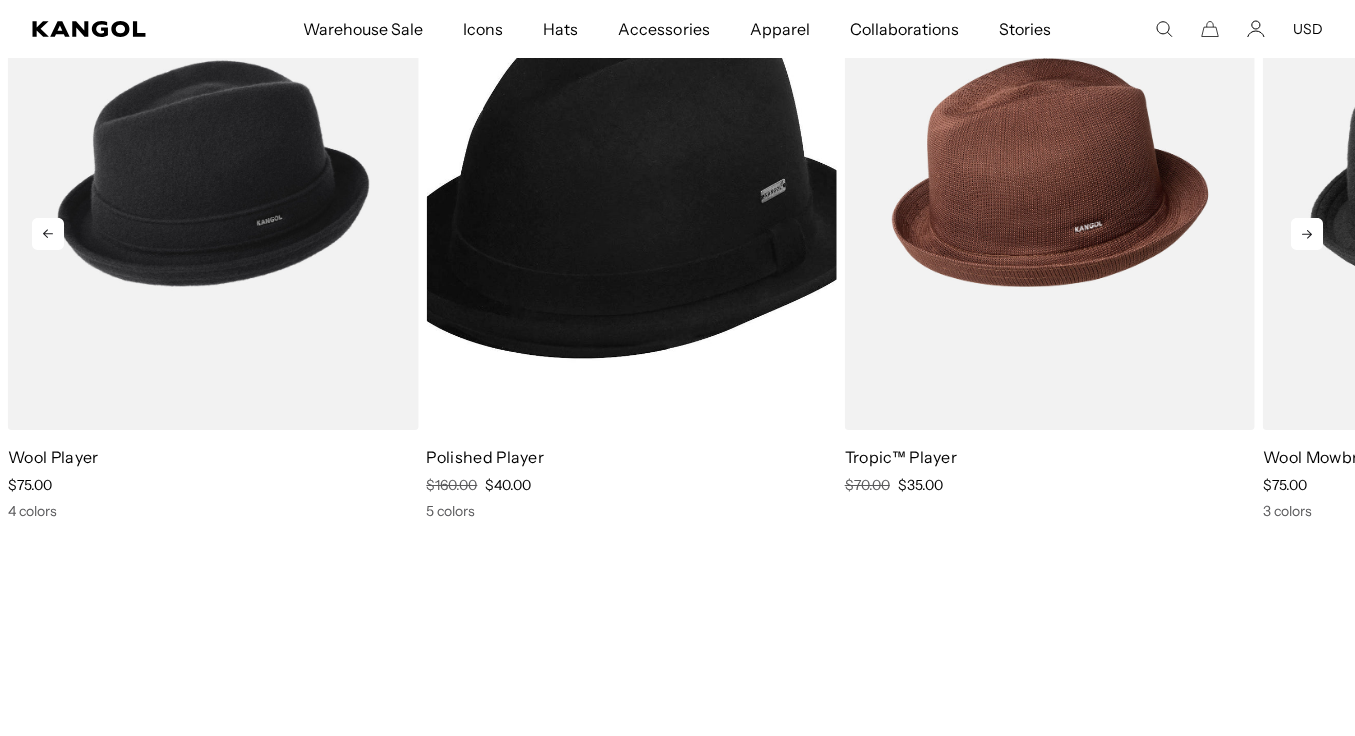 scroll, scrollTop: 0, scrollLeft: 412, axis: horizontal 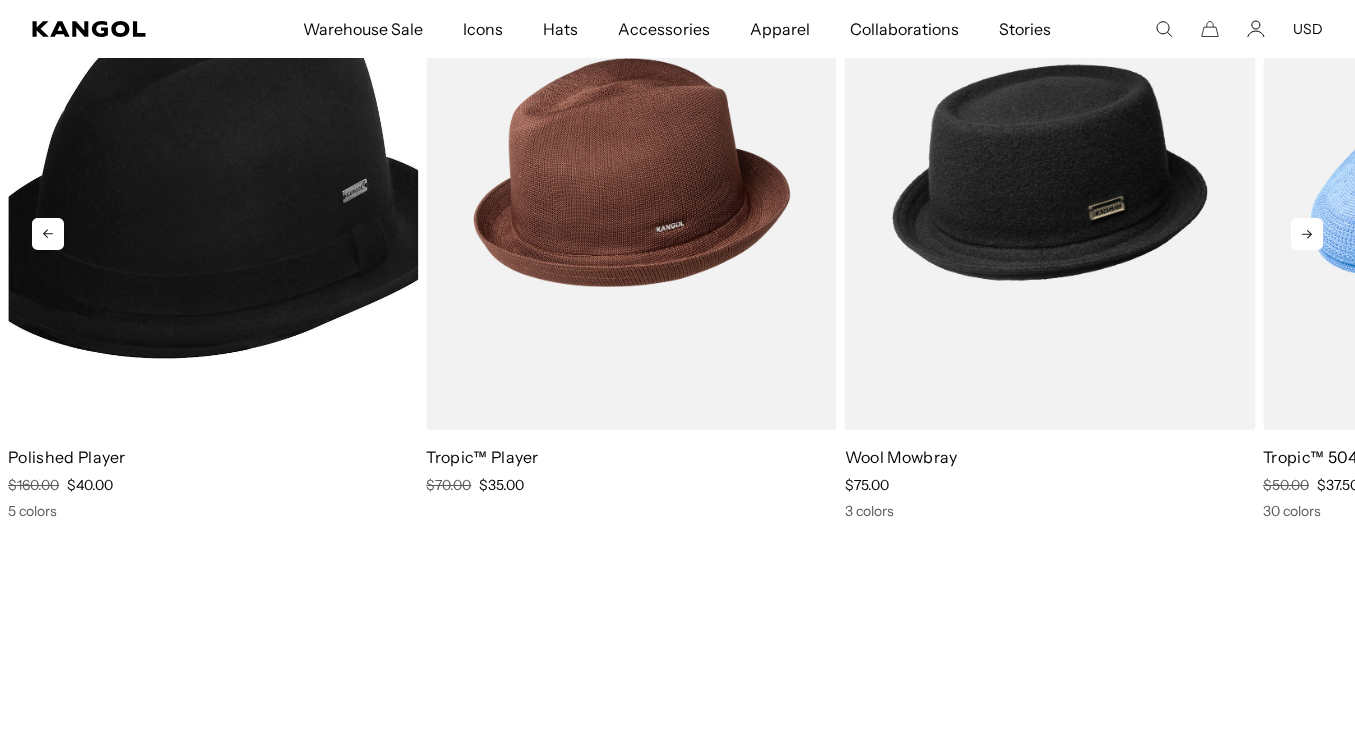 click 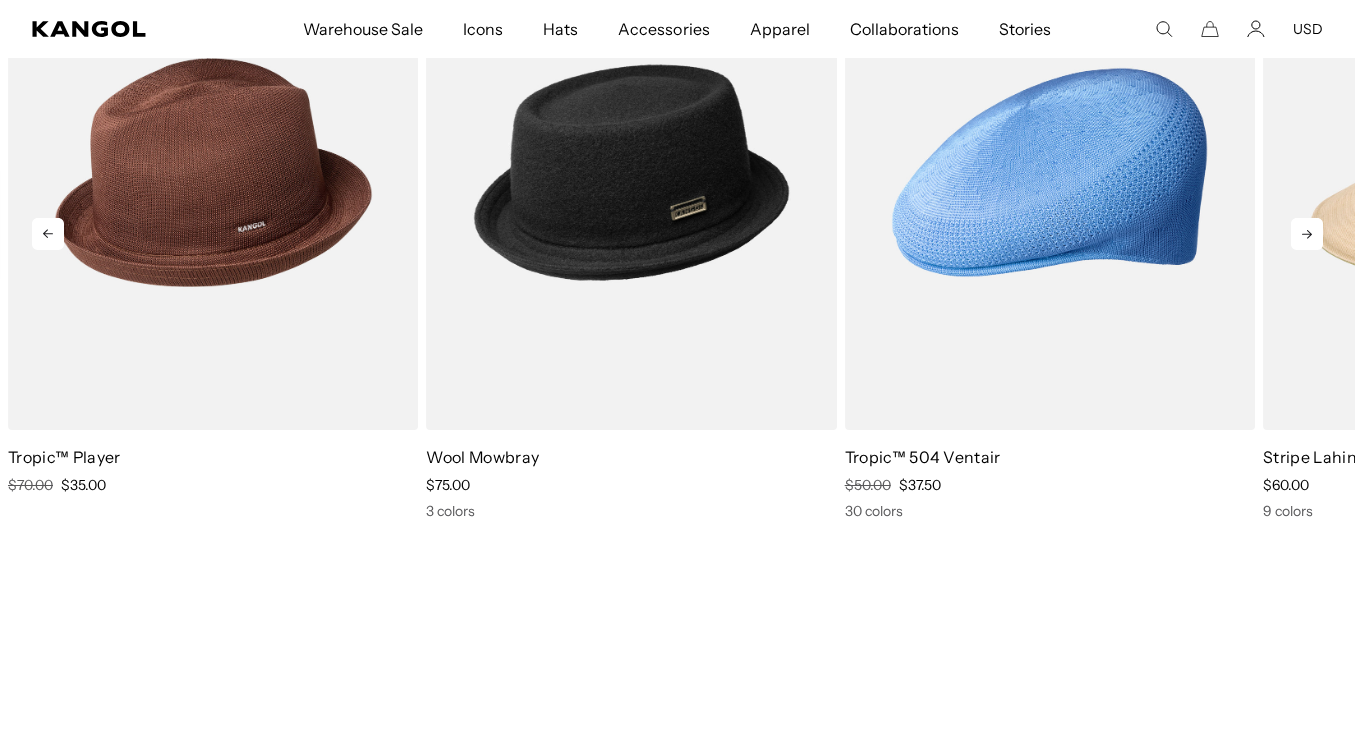 click 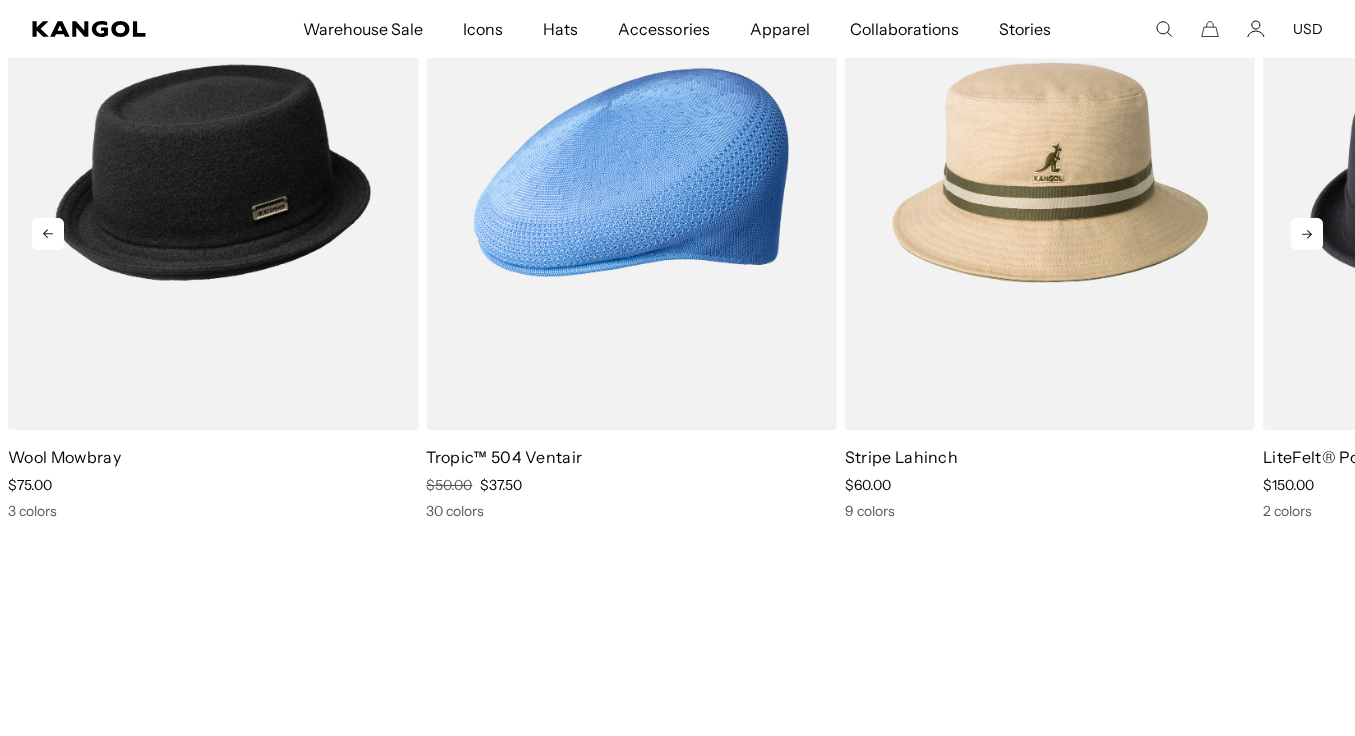 click 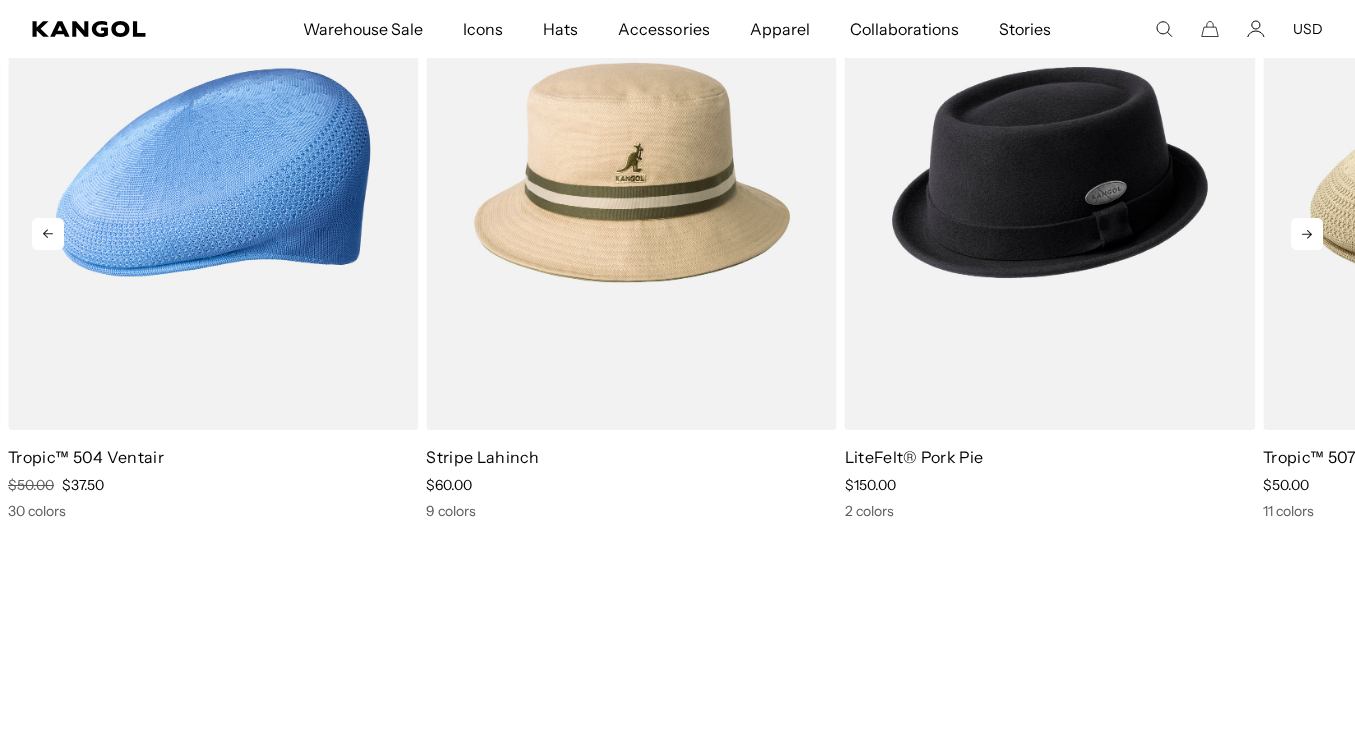 click 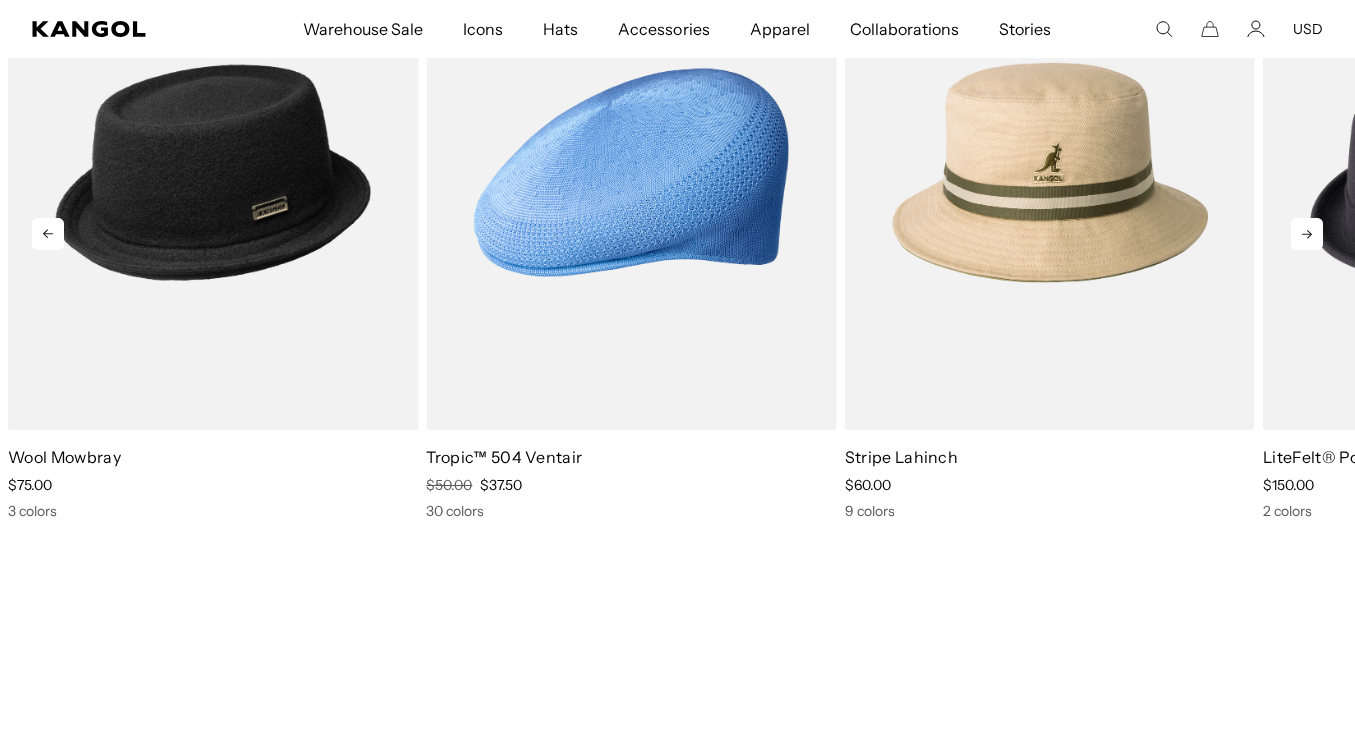 click 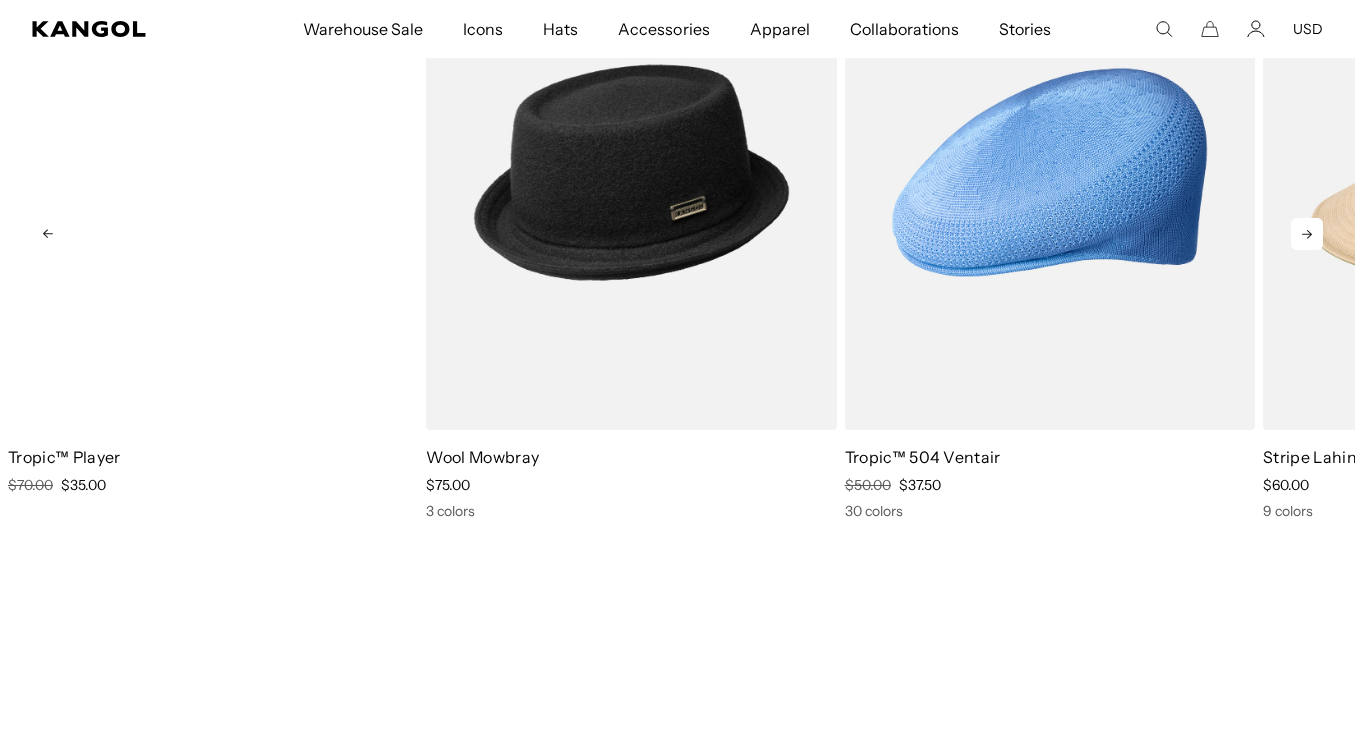 scroll, scrollTop: 0, scrollLeft: 412, axis: horizontal 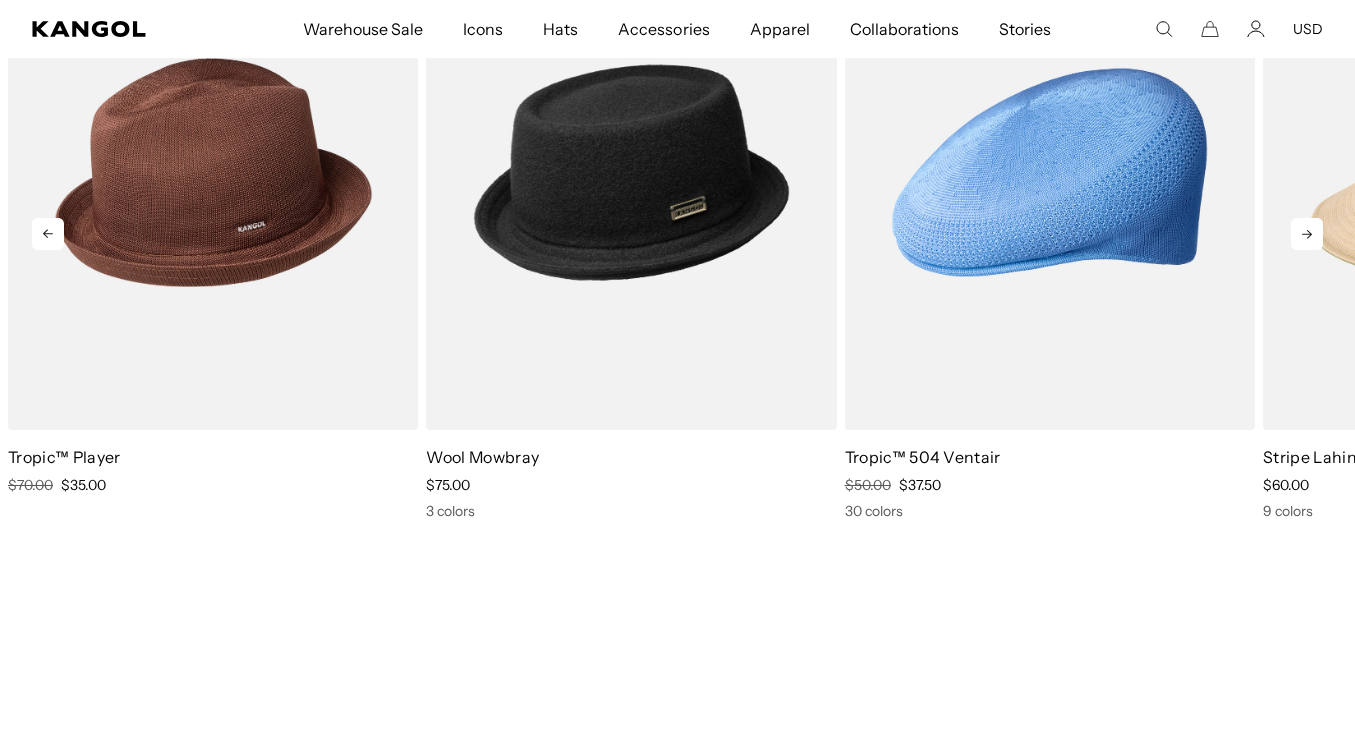 click 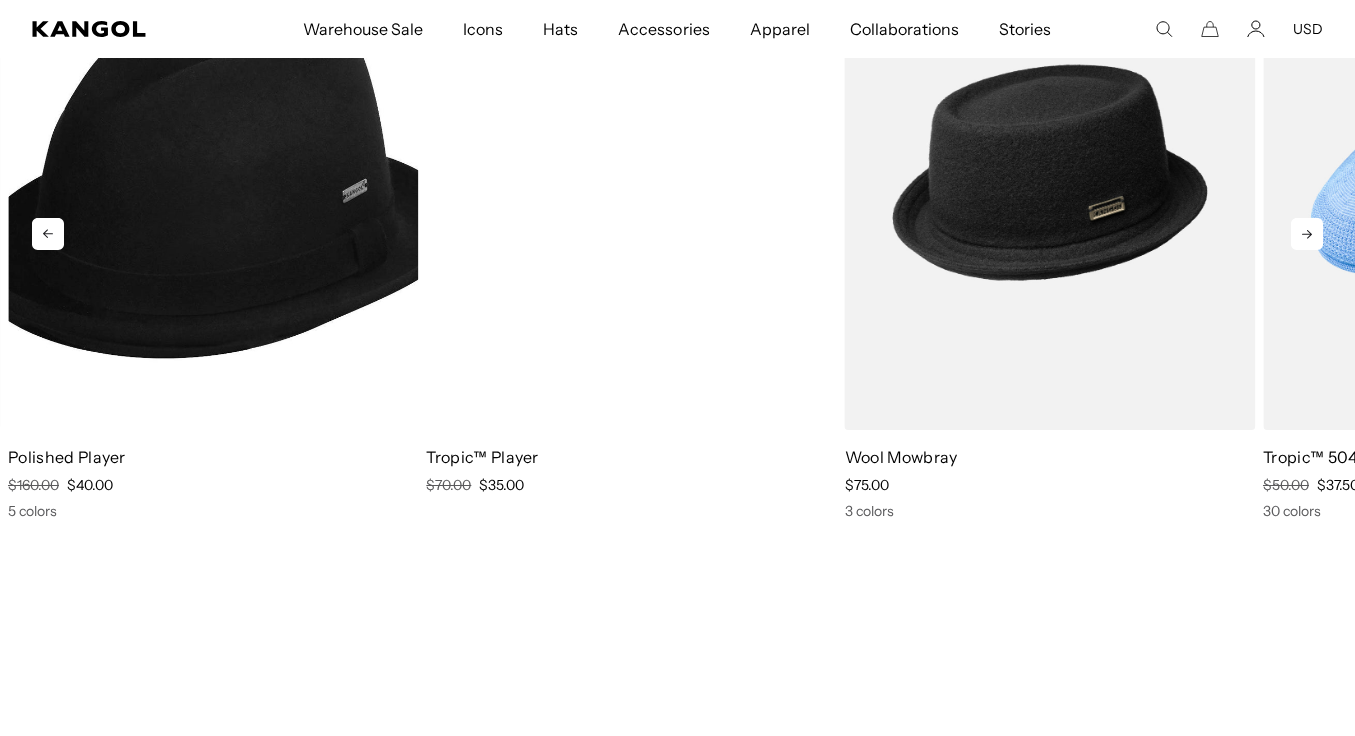 scroll, scrollTop: 0, scrollLeft: 0, axis: both 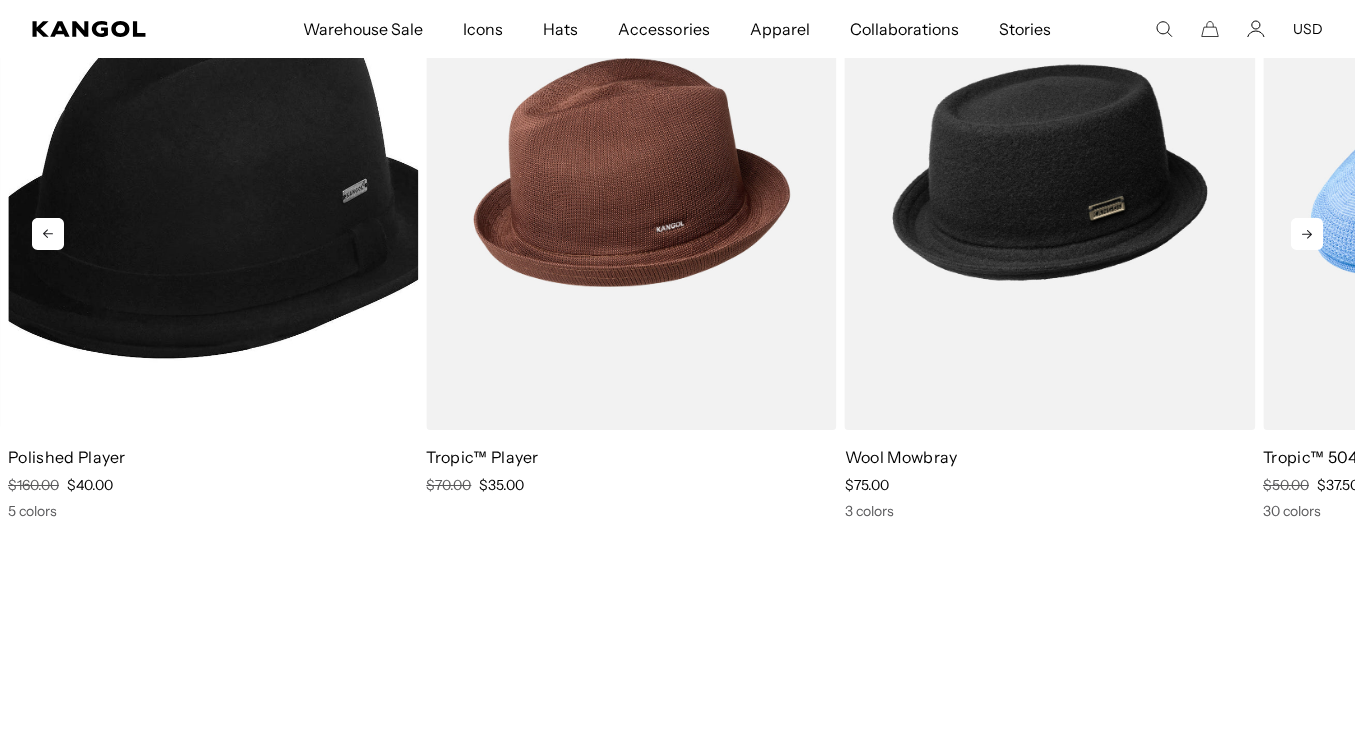 click 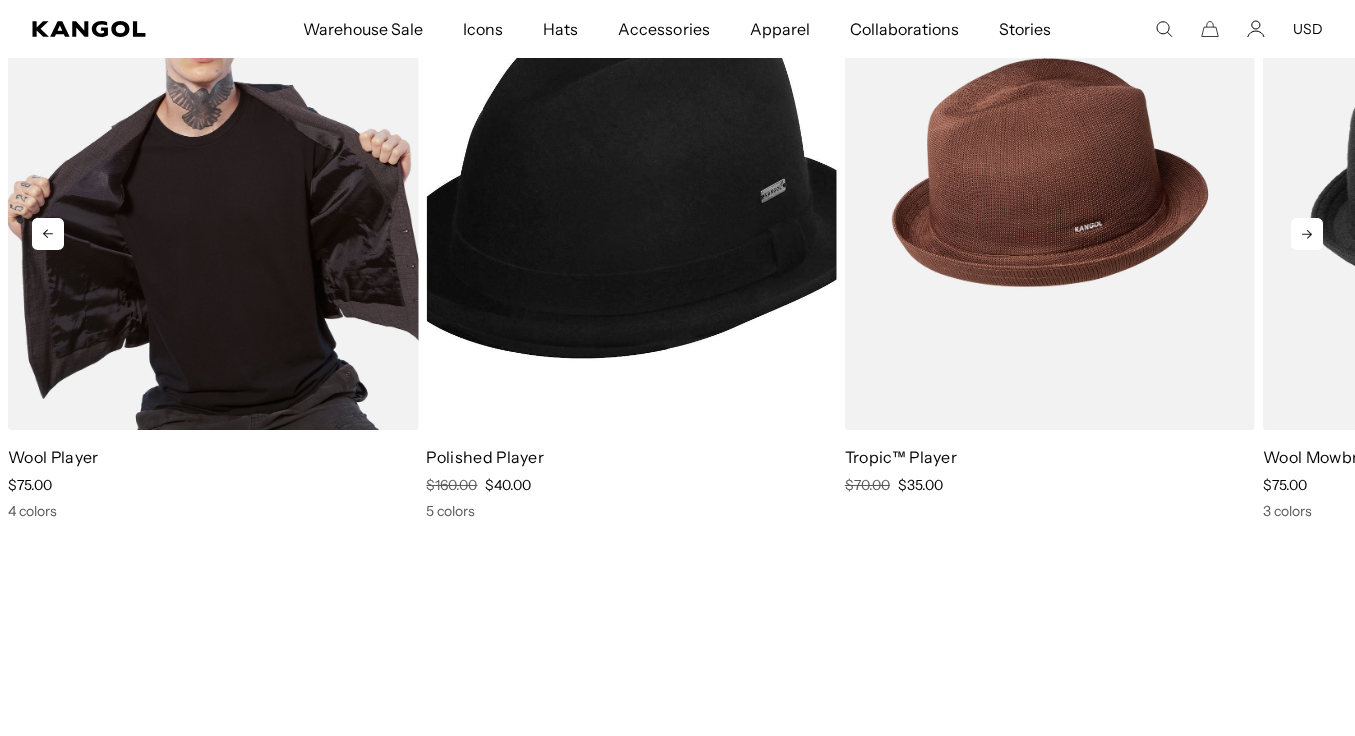 scroll, scrollTop: 0, scrollLeft: 412, axis: horizontal 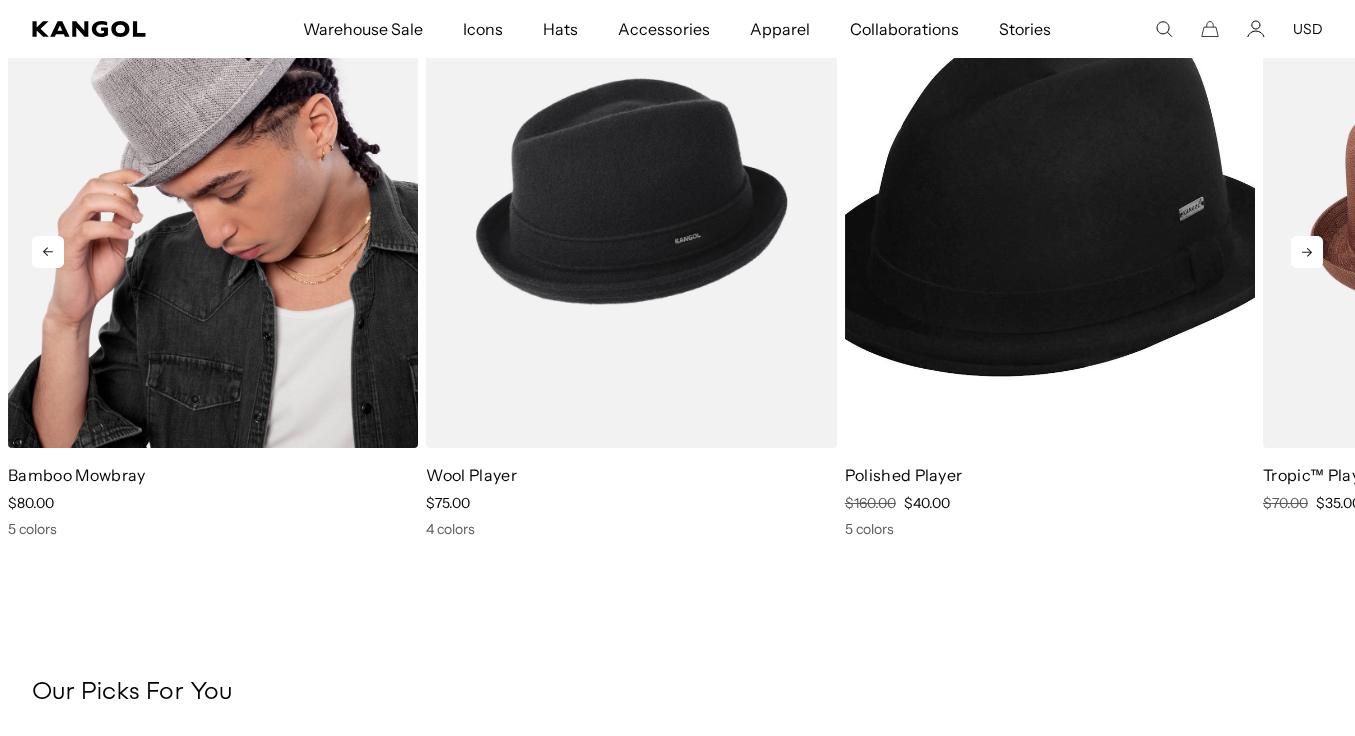click at bounding box center (213, 190) 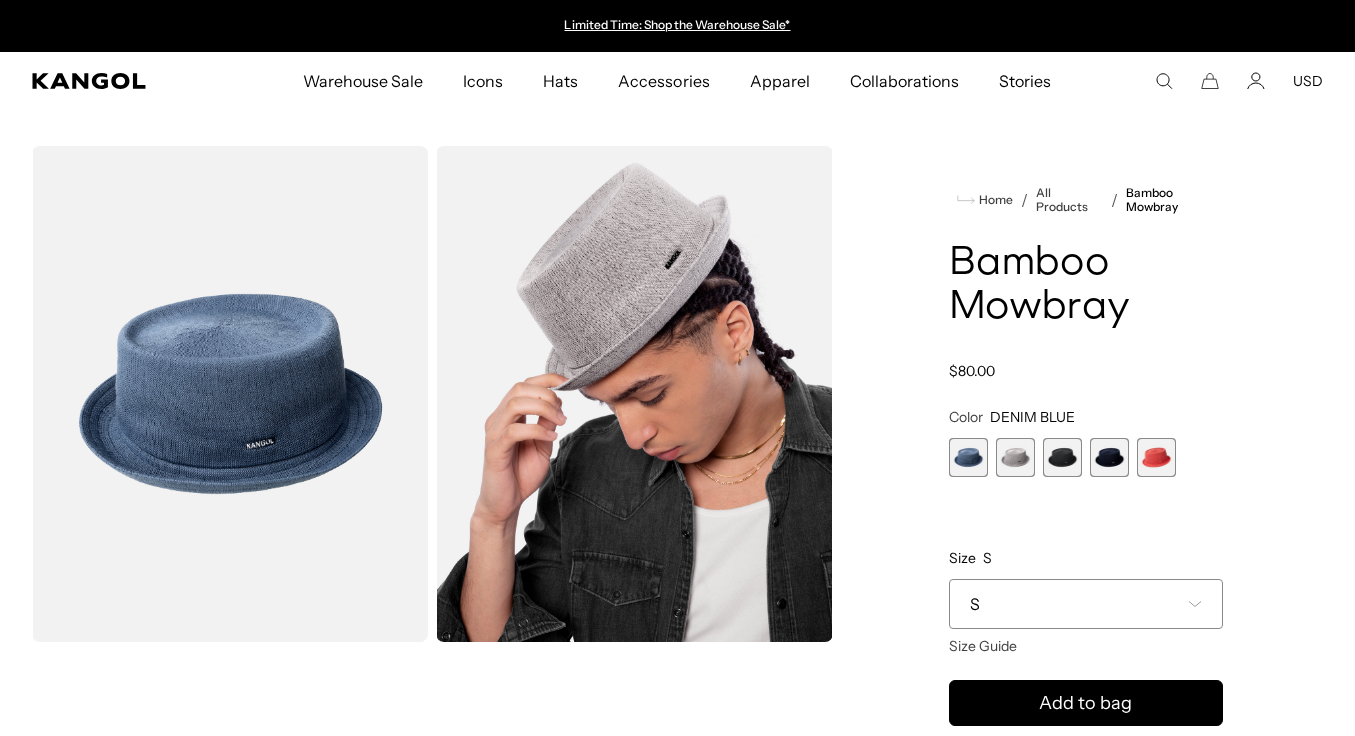 scroll, scrollTop: 0, scrollLeft: 0, axis: both 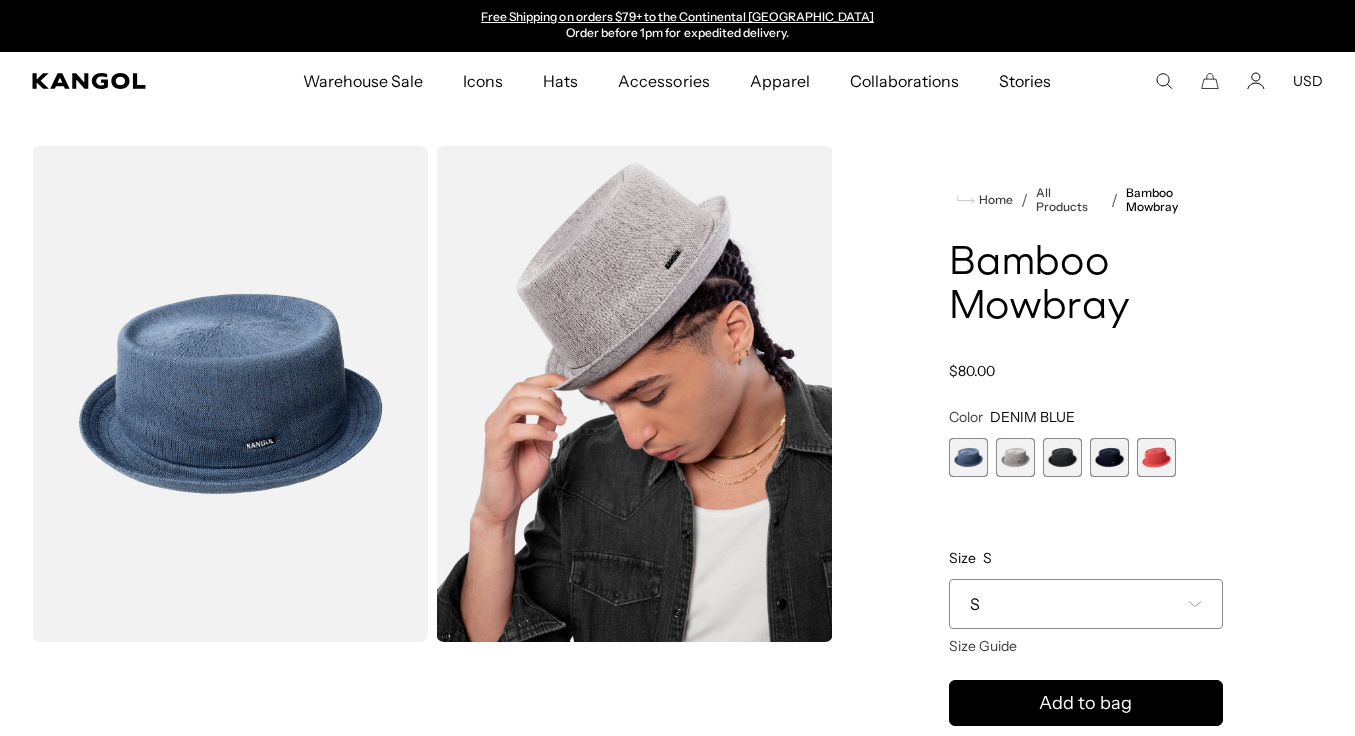 click at bounding box center (1015, 457) 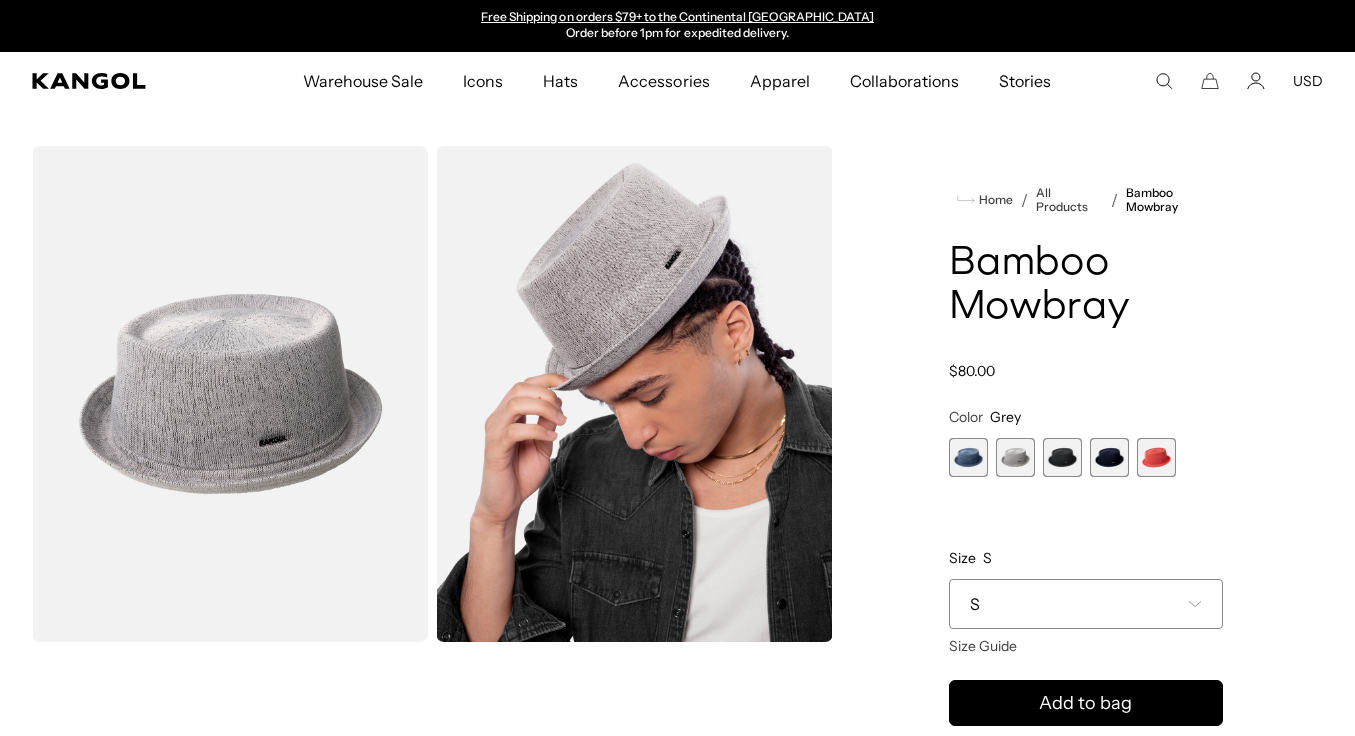 scroll, scrollTop: 0, scrollLeft: 0, axis: both 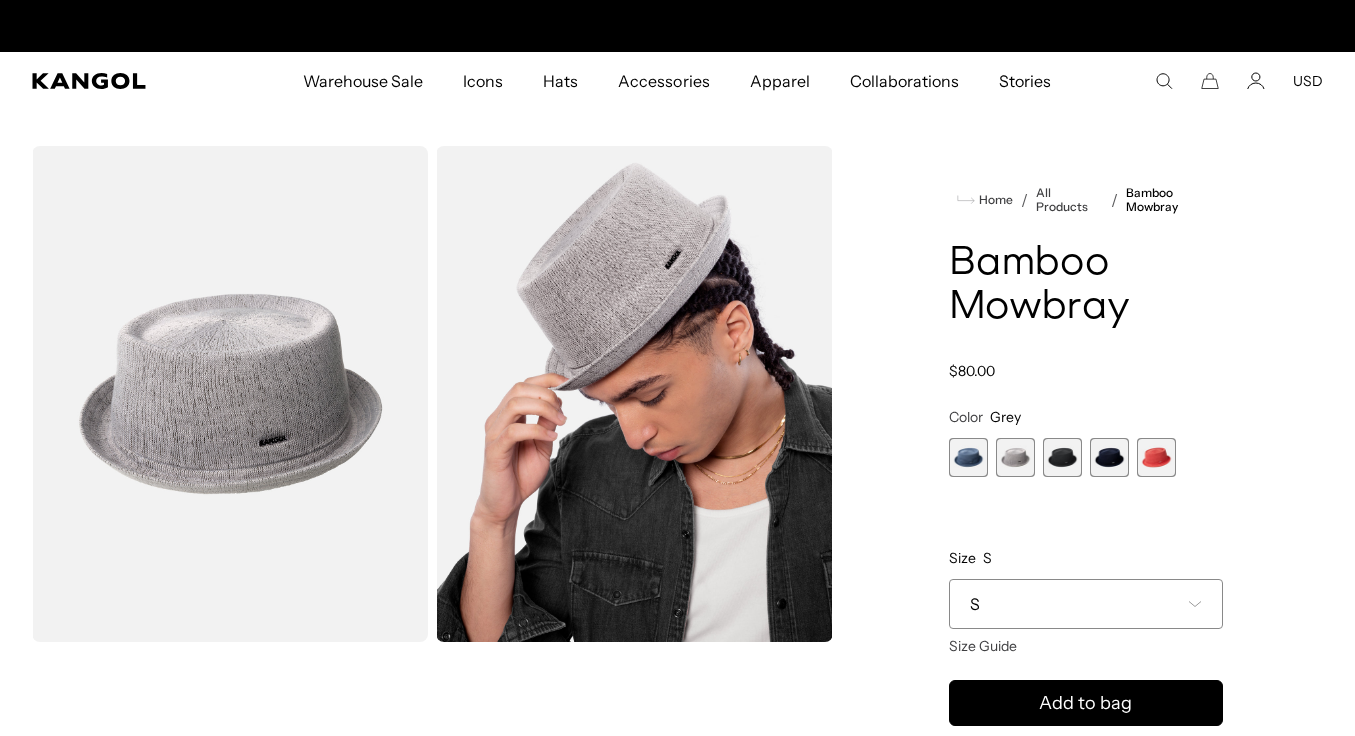 click at bounding box center (1062, 457) 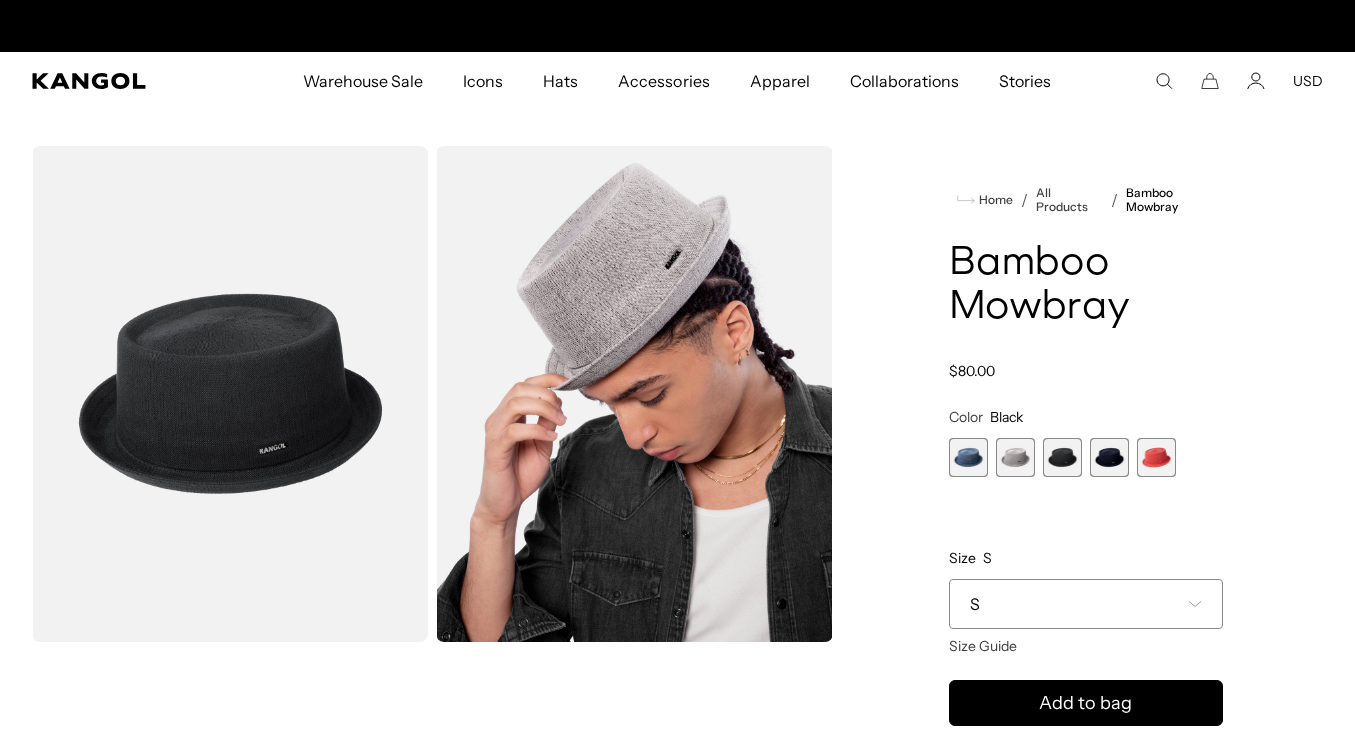 scroll, scrollTop: 0, scrollLeft: 412, axis: horizontal 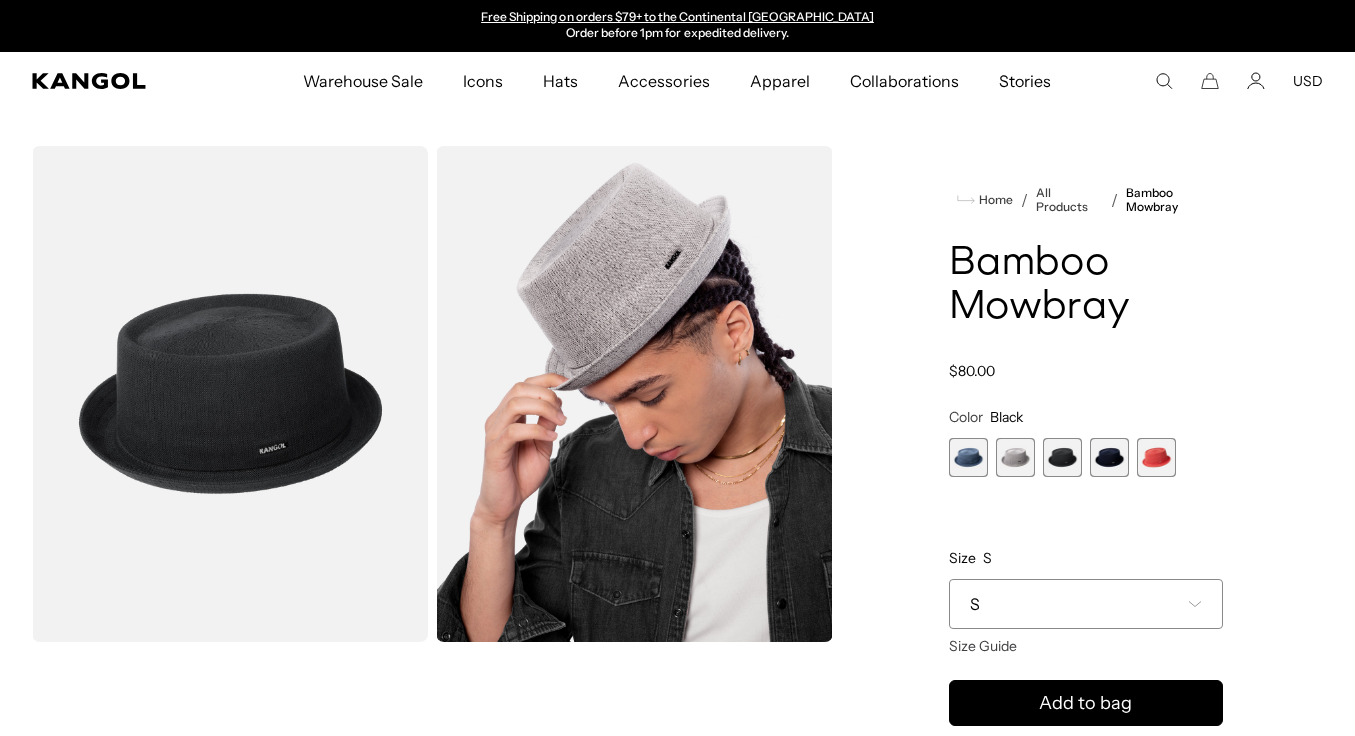 click at bounding box center (1109, 457) 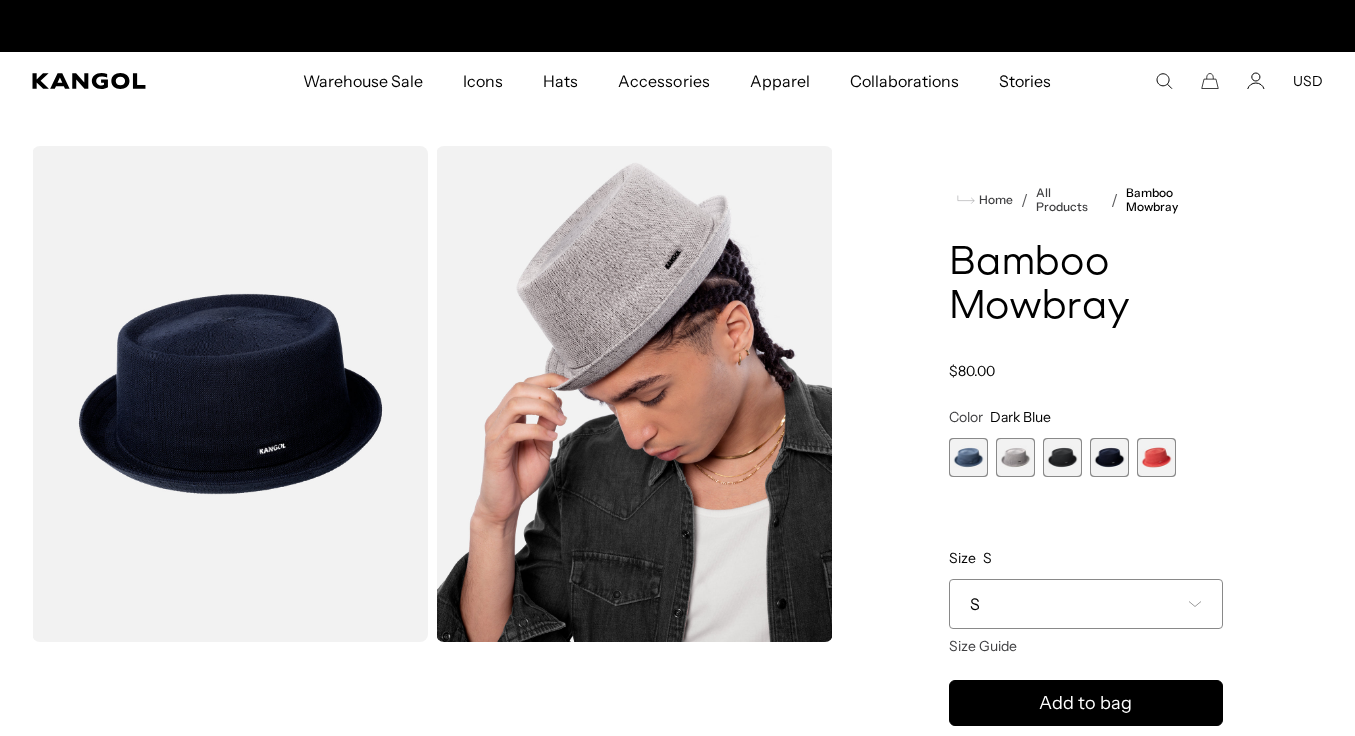 click at bounding box center (1156, 457) 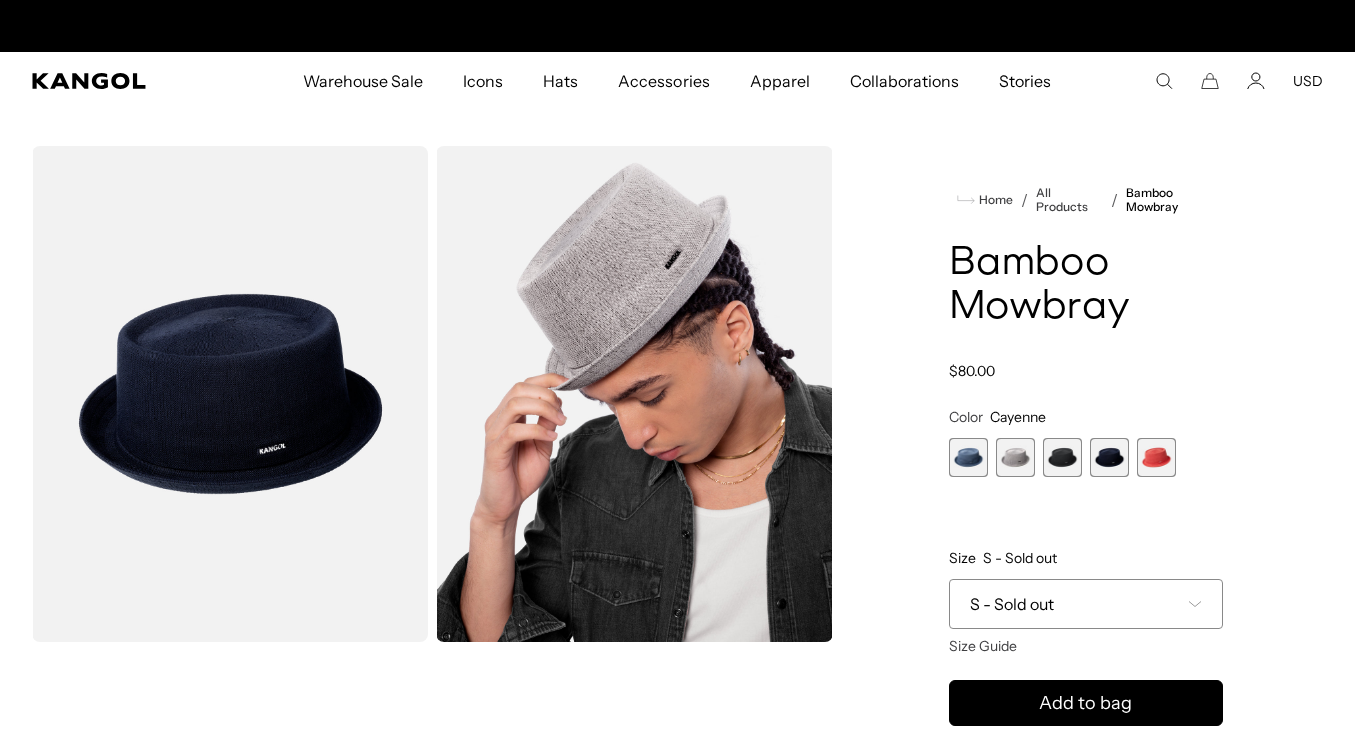 scroll, scrollTop: 0, scrollLeft: 0, axis: both 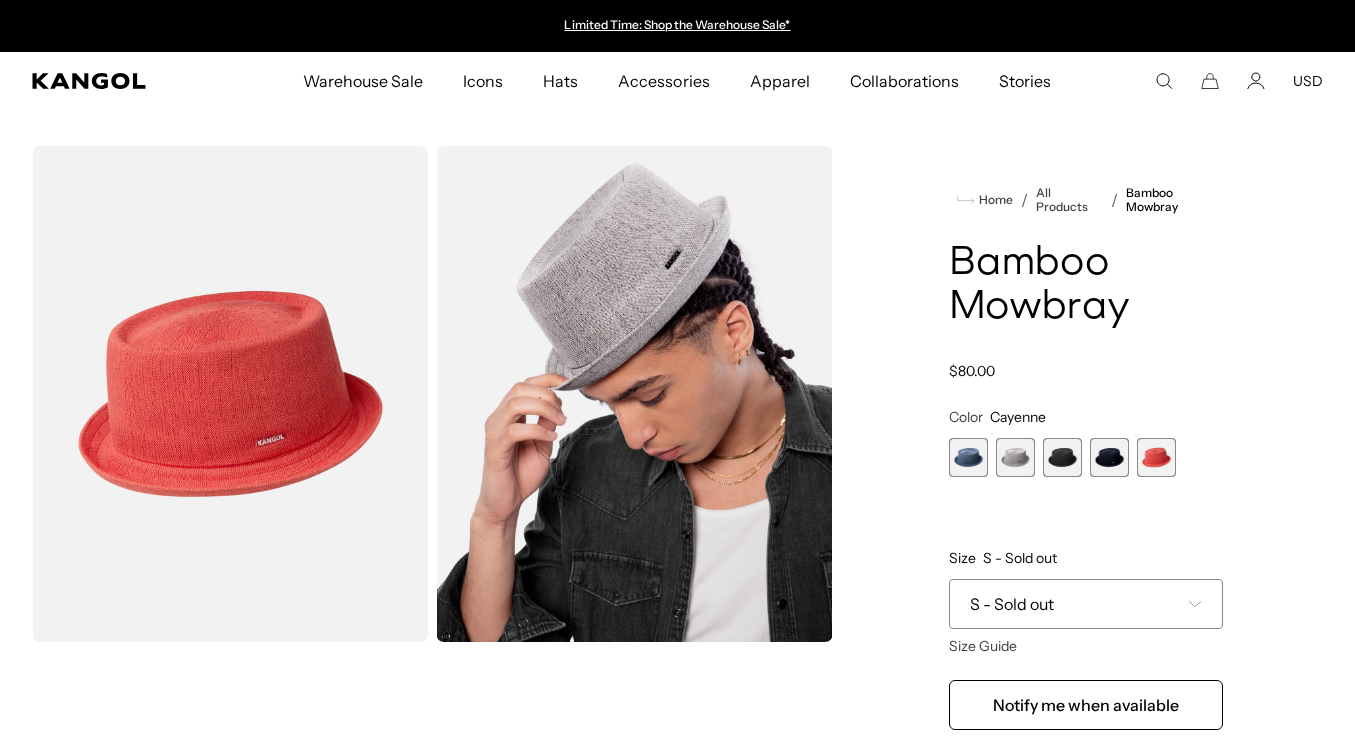 click at bounding box center (1109, 457) 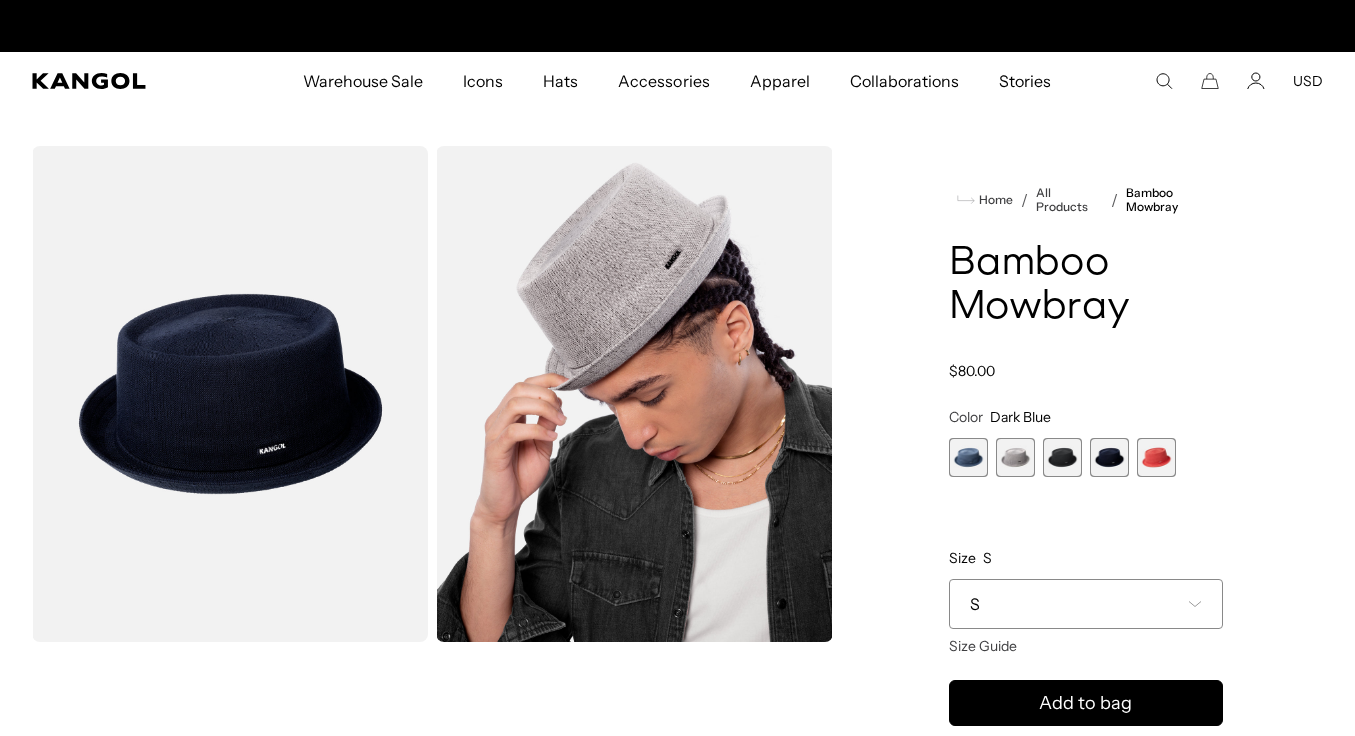 click at bounding box center [1062, 457] 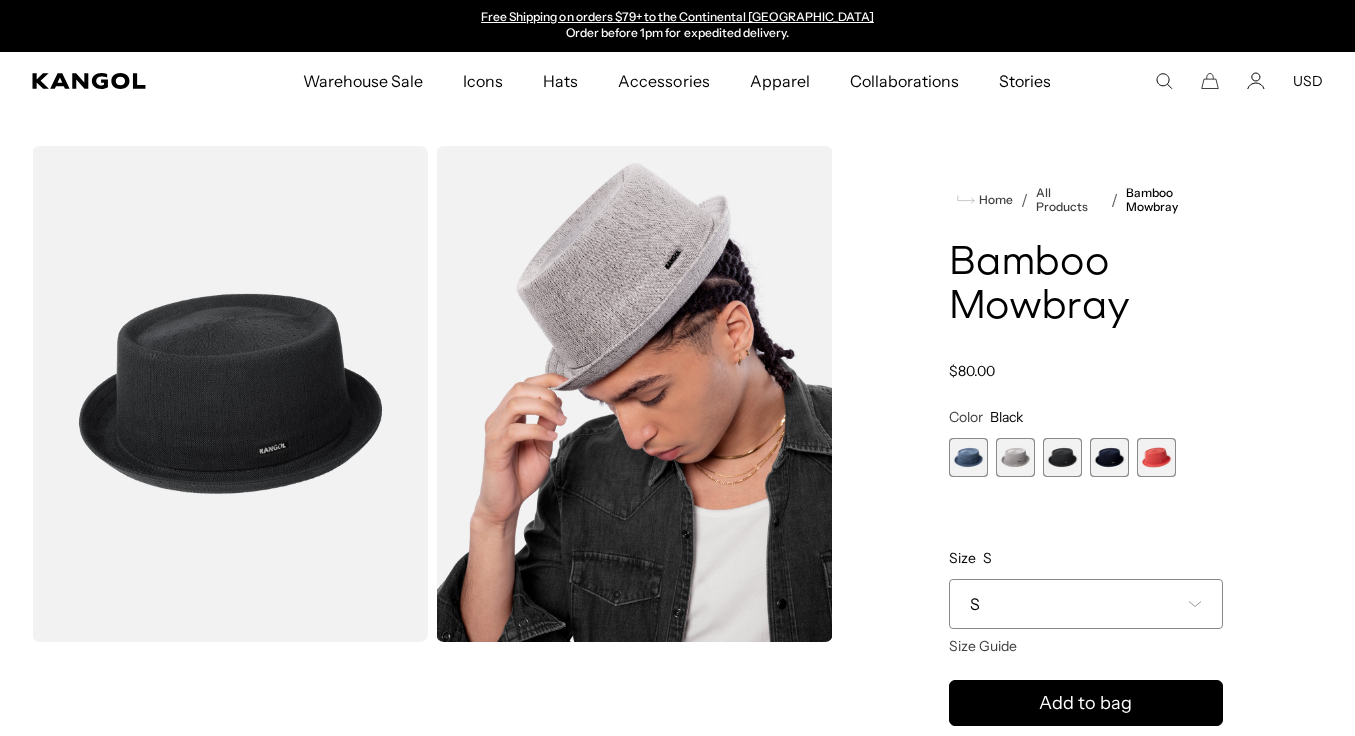 click at bounding box center [1015, 457] 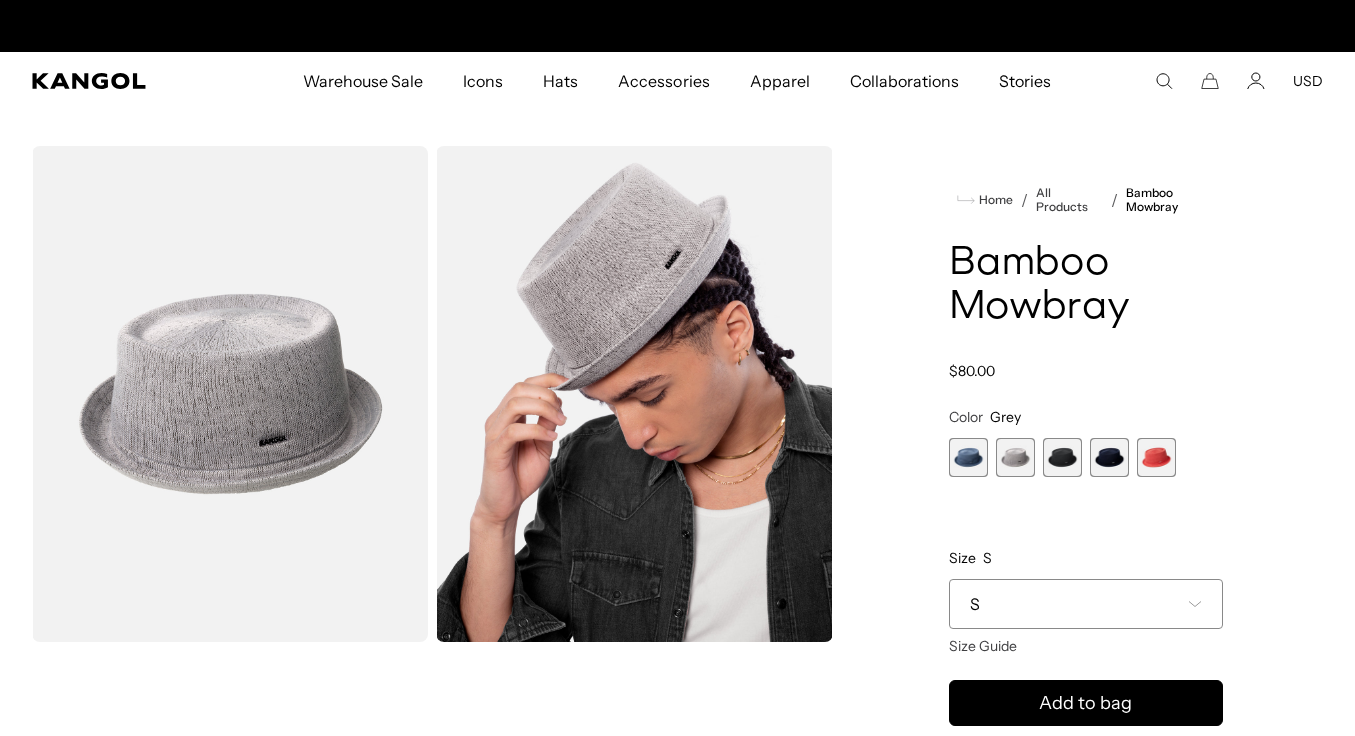 scroll, scrollTop: 0, scrollLeft: 0, axis: both 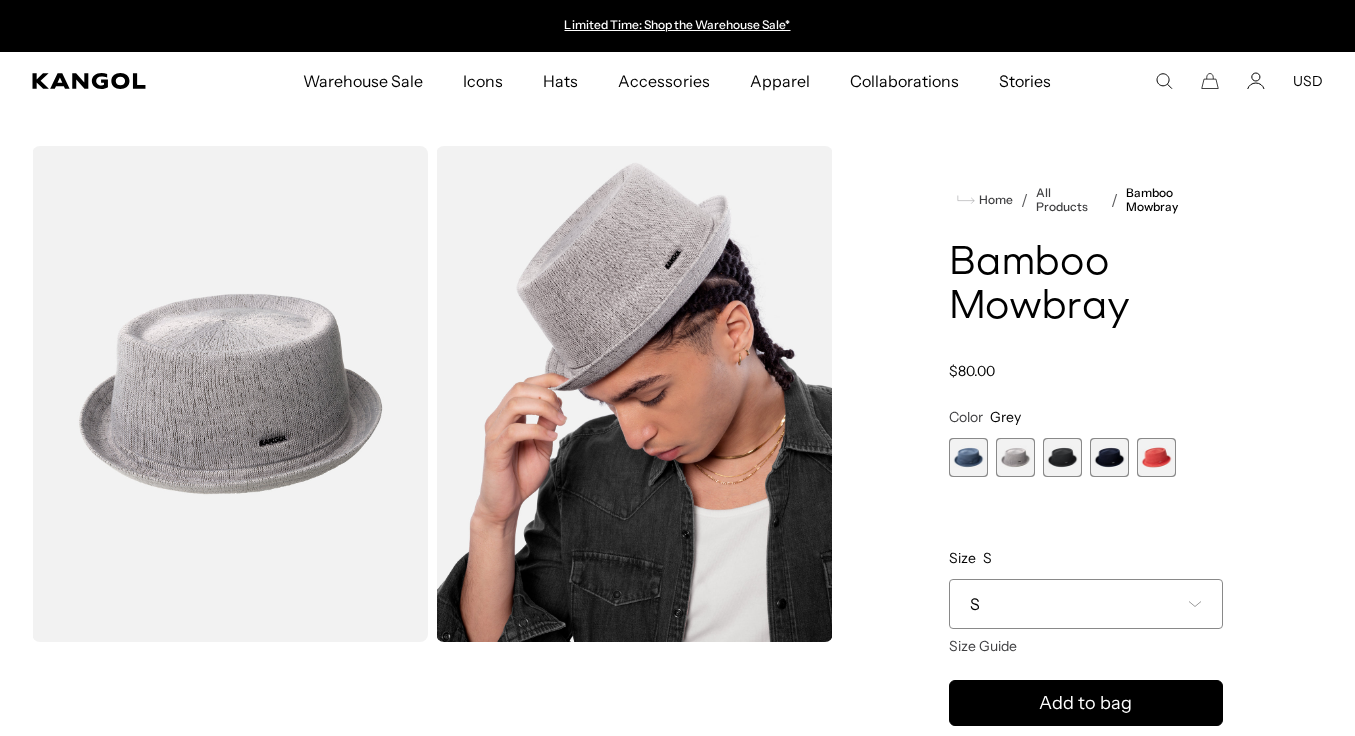 click at bounding box center (968, 457) 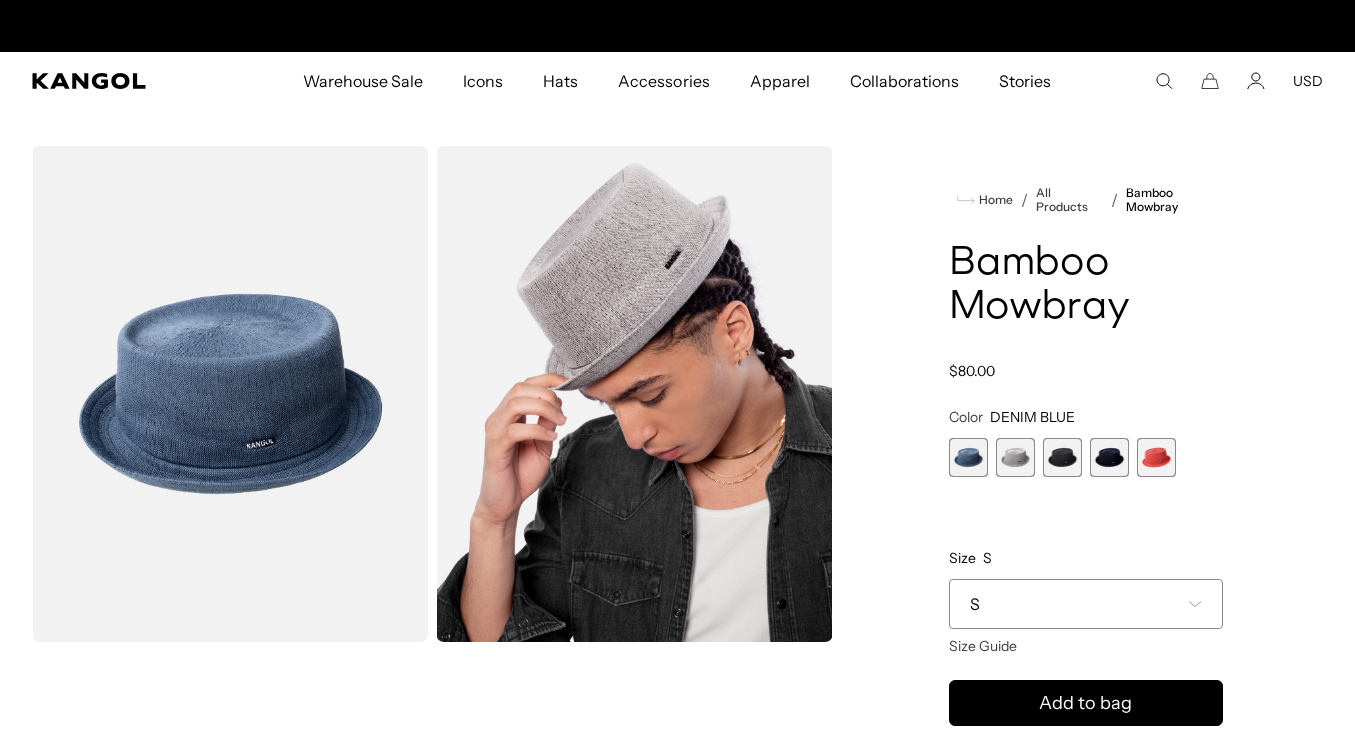 scroll, scrollTop: 0, scrollLeft: 412, axis: horizontal 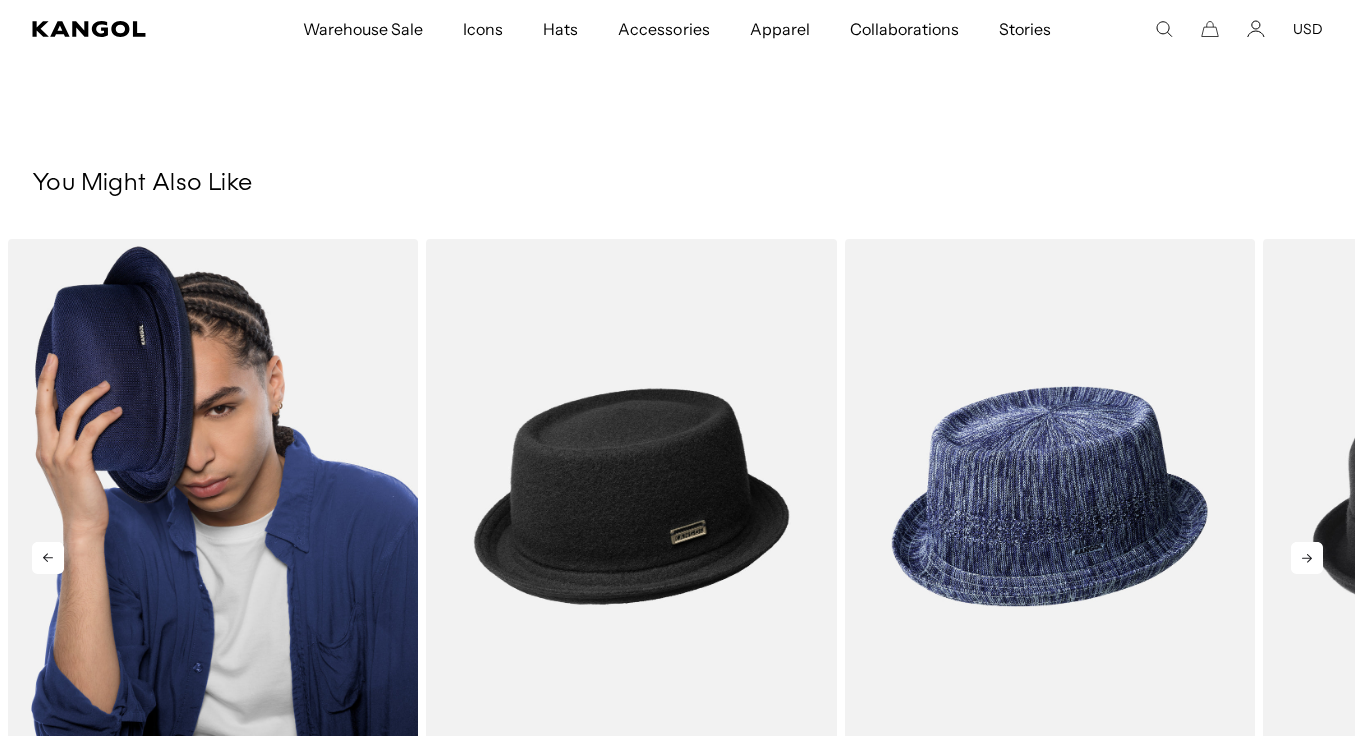 click at bounding box center [213, 496] 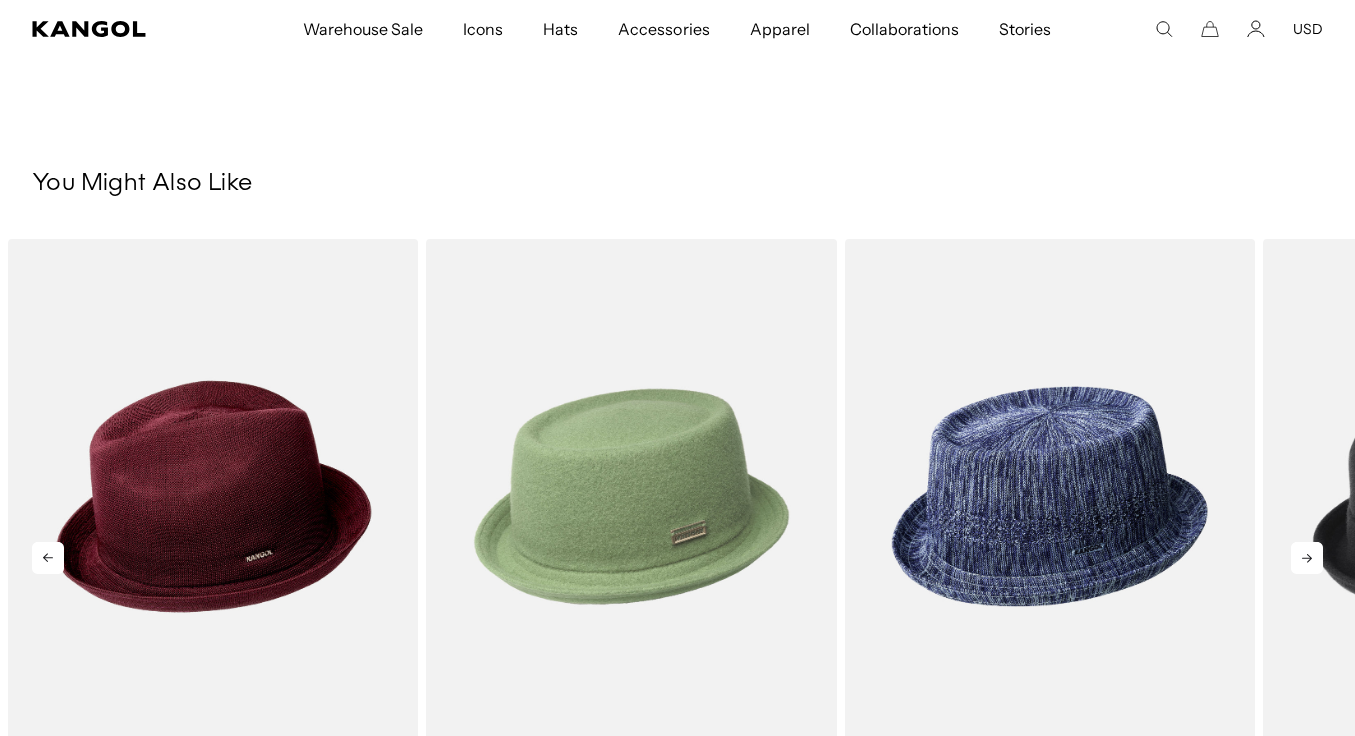 scroll, scrollTop: 0, scrollLeft: 412, axis: horizontal 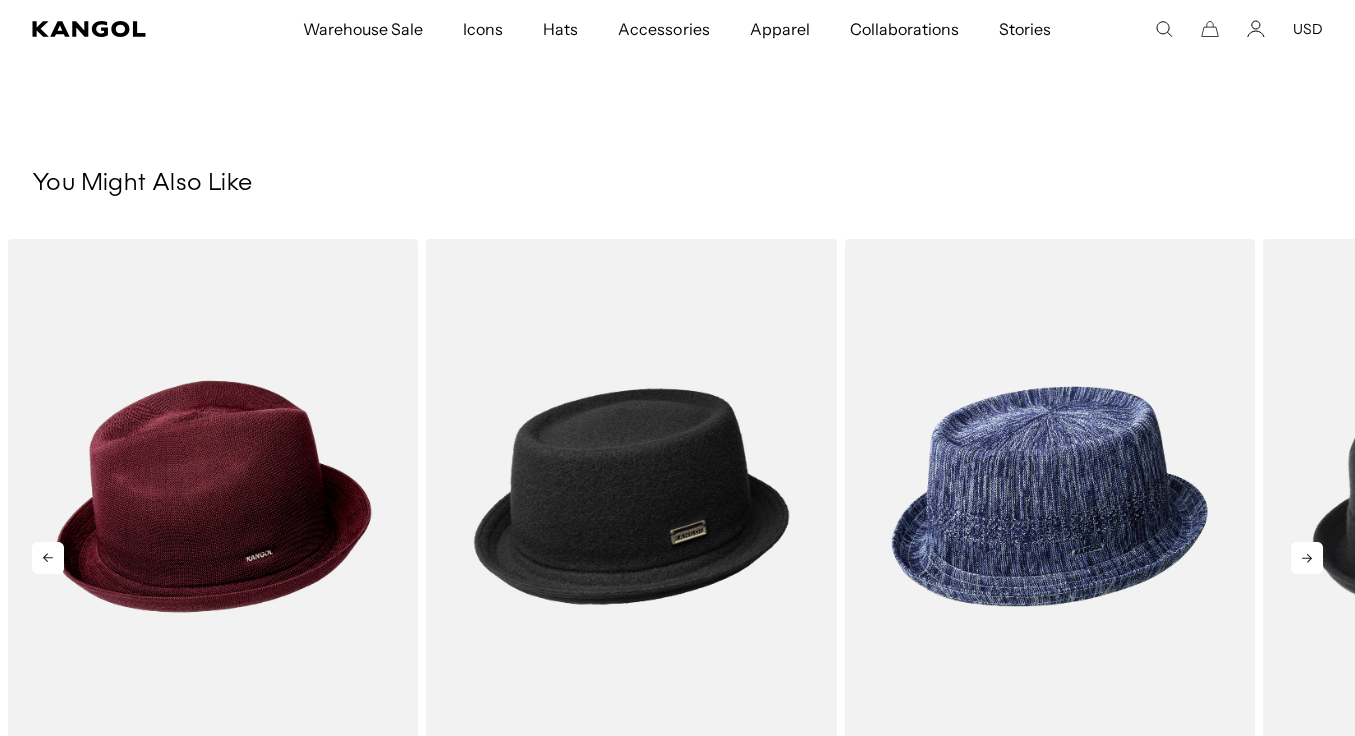click 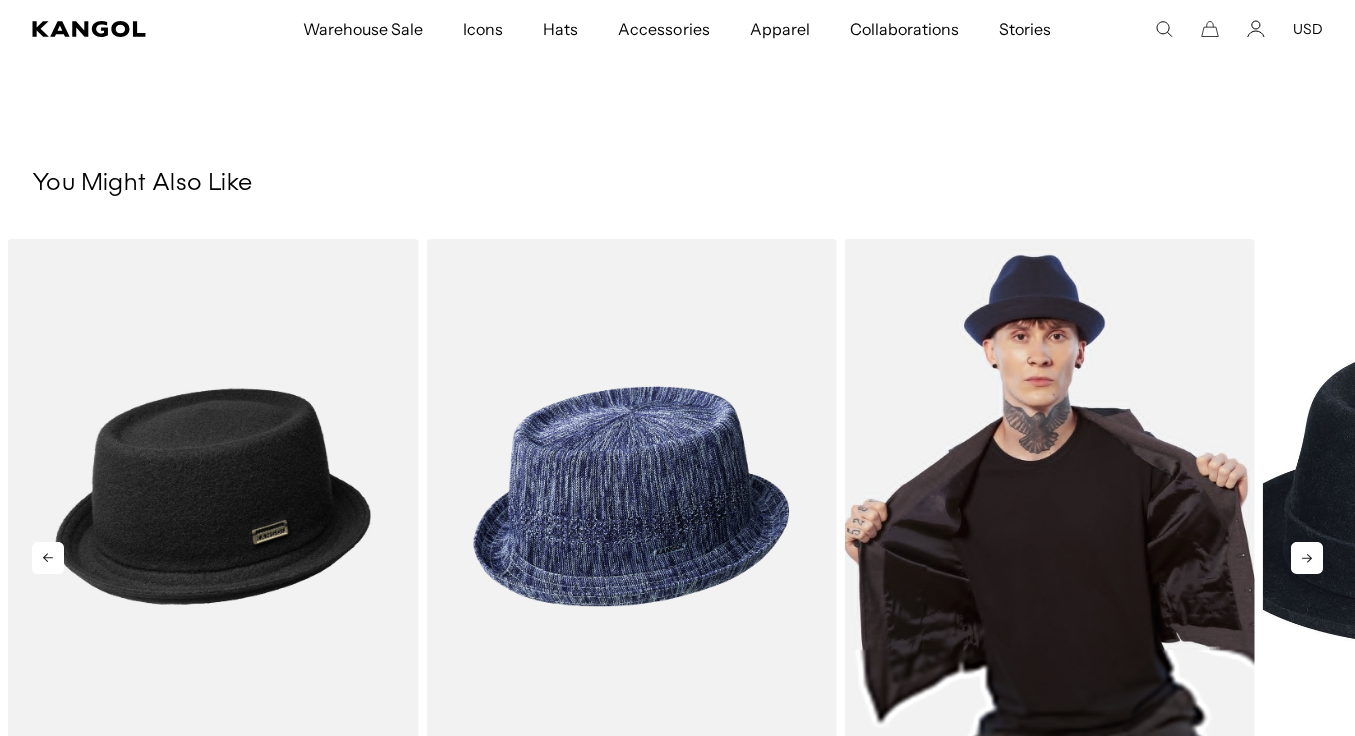 scroll, scrollTop: 0, scrollLeft: 0, axis: both 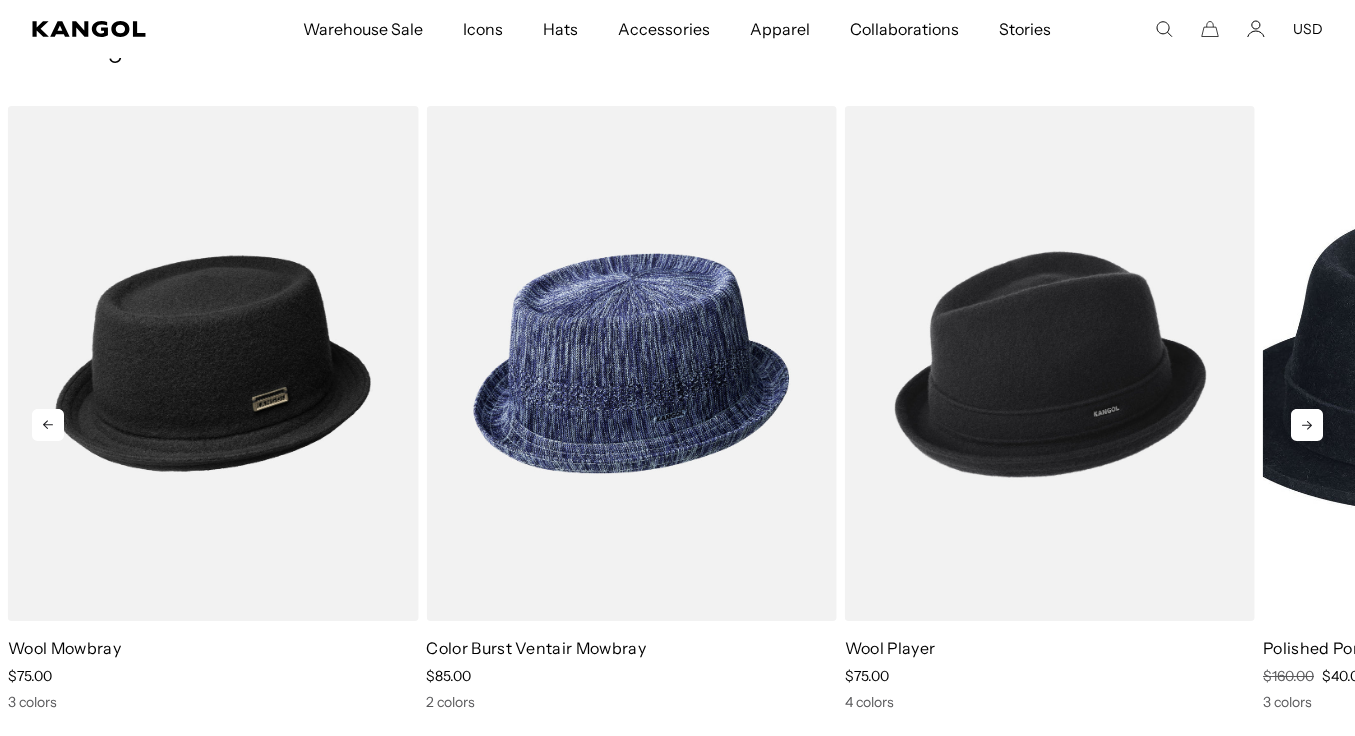 click 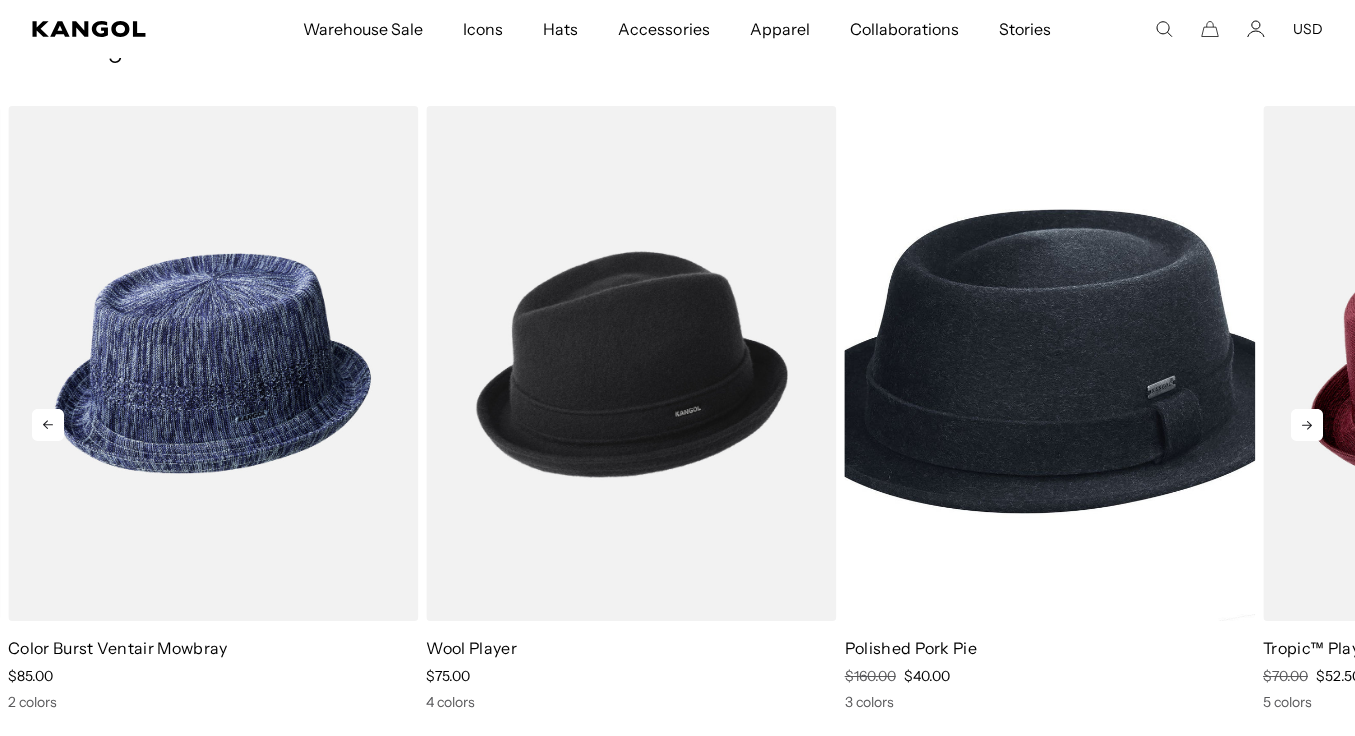 scroll, scrollTop: 0, scrollLeft: 412, axis: horizontal 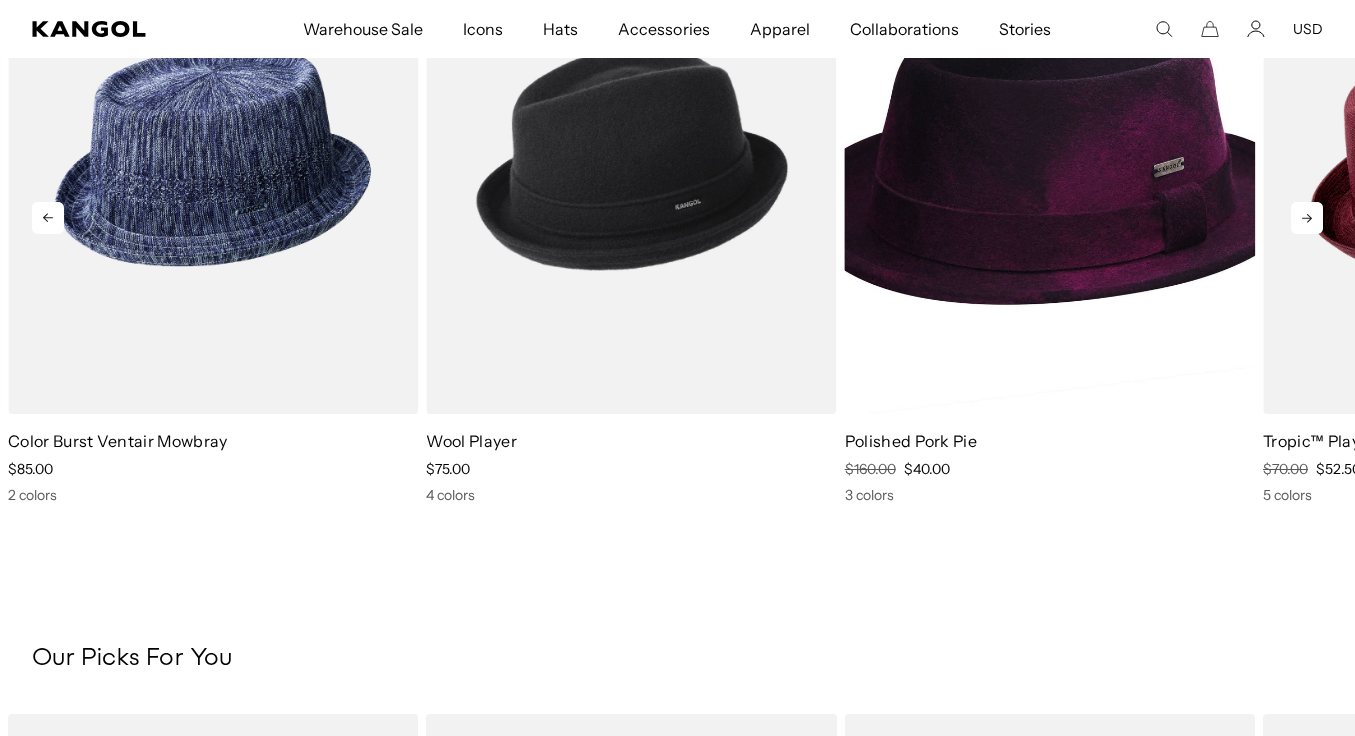 click at bounding box center (1050, 156) 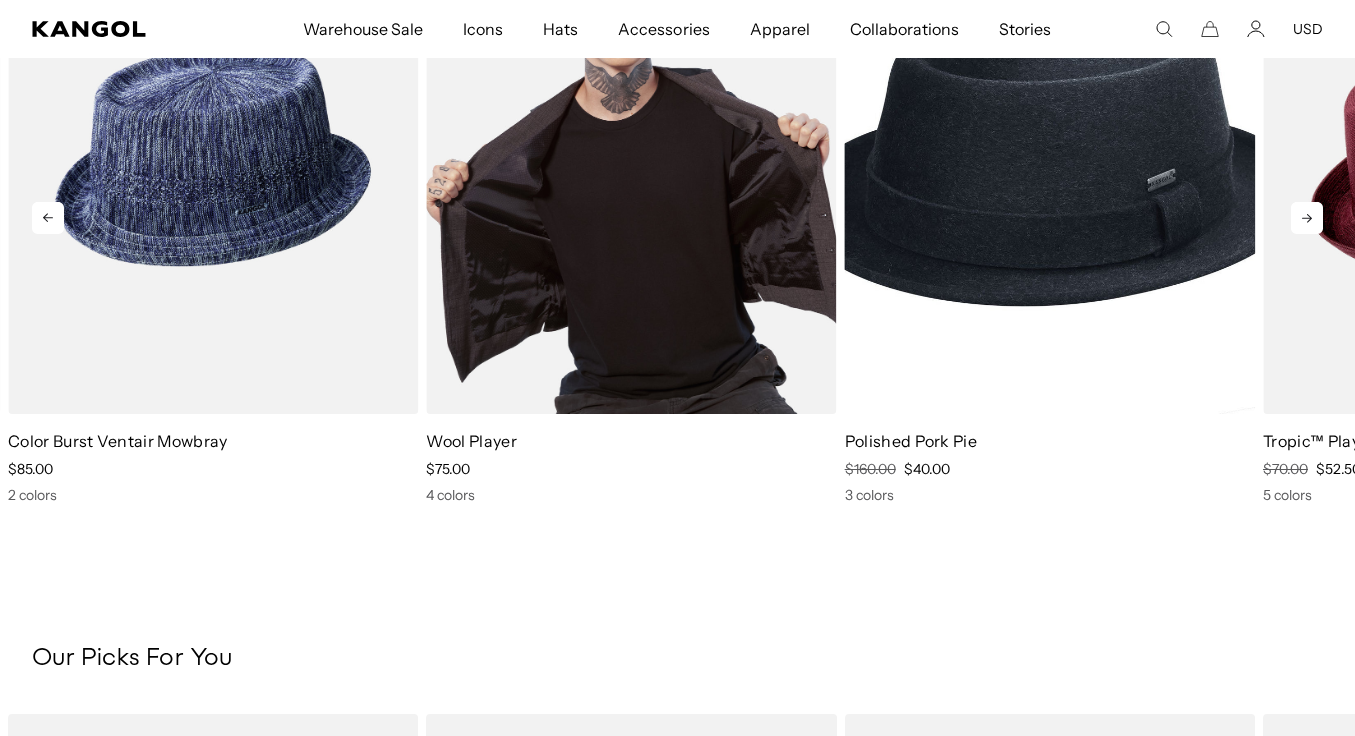 scroll, scrollTop: 0, scrollLeft: 412, axis: horizontal 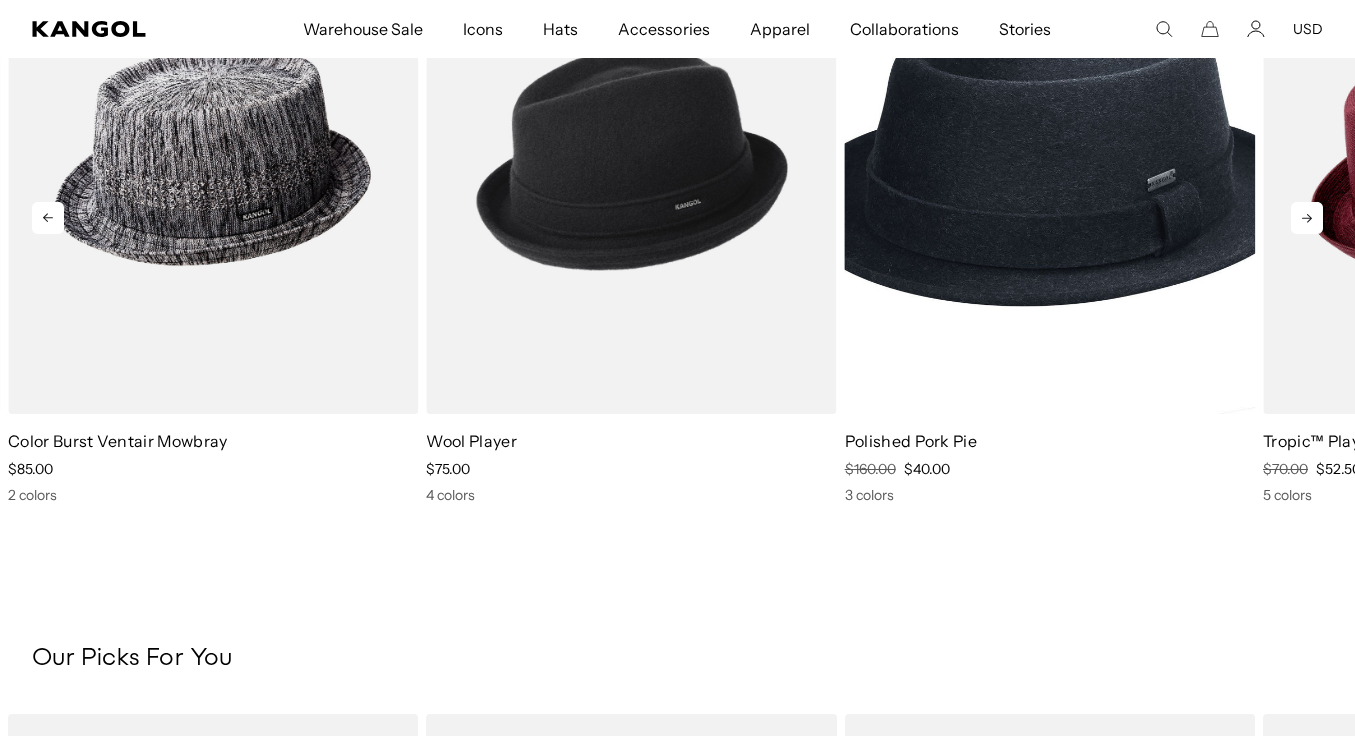click at bounding box center [213, 156] 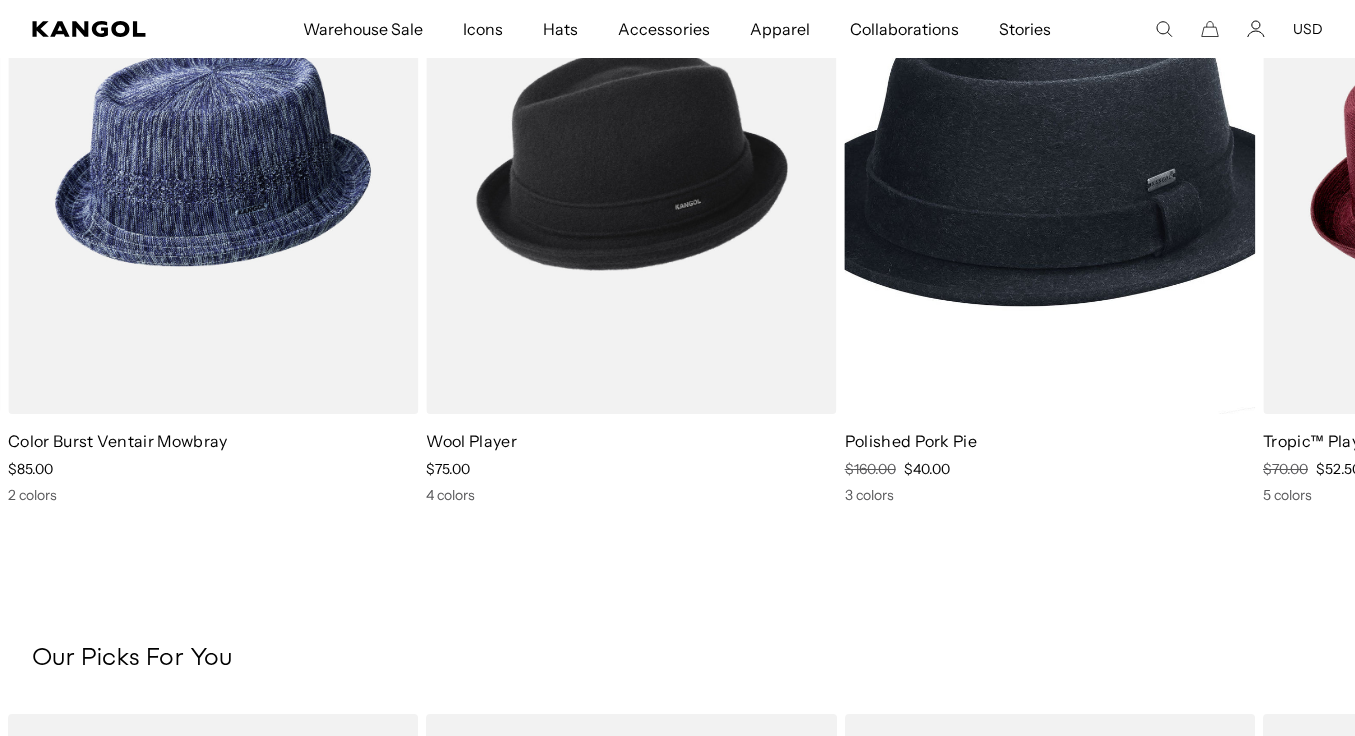 scroll, scrollTop: 0, scrollLeft: 0, axis: both 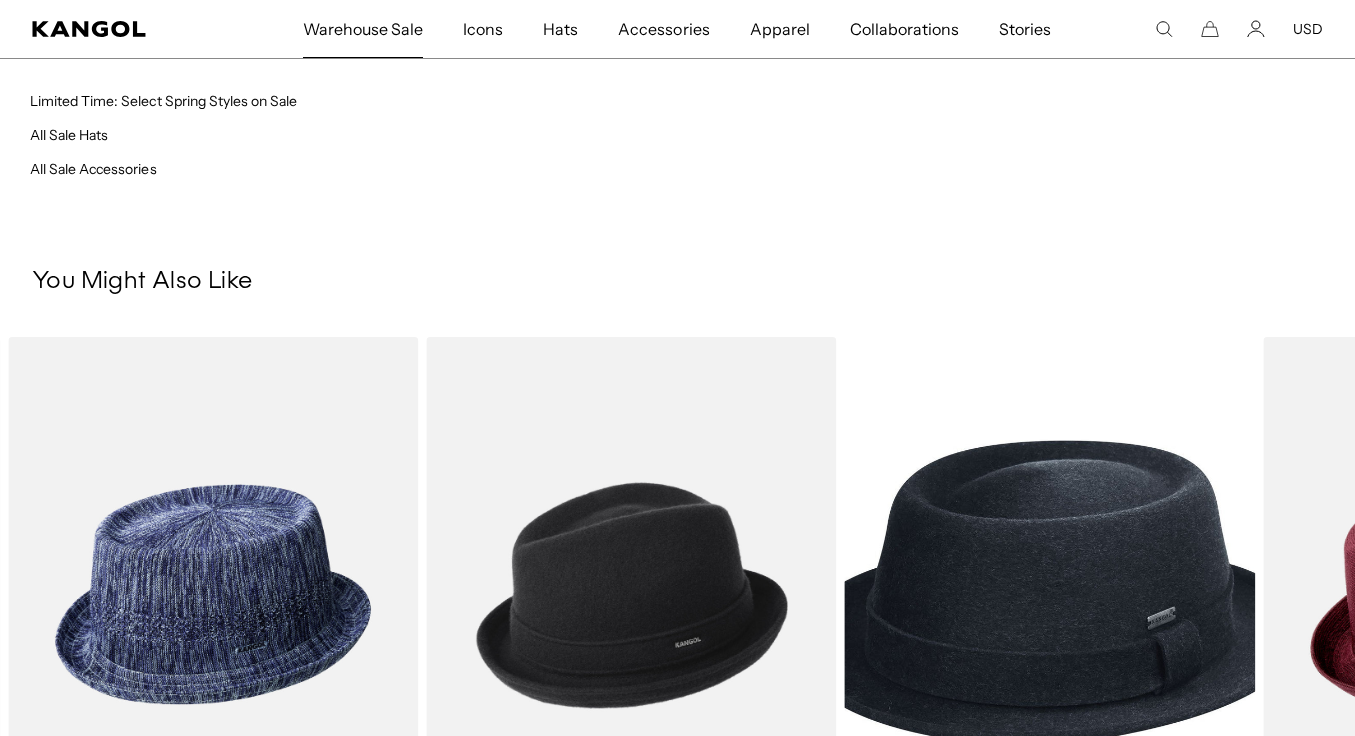 click on "Warehouse Sale" at bounding box center [363, 29] 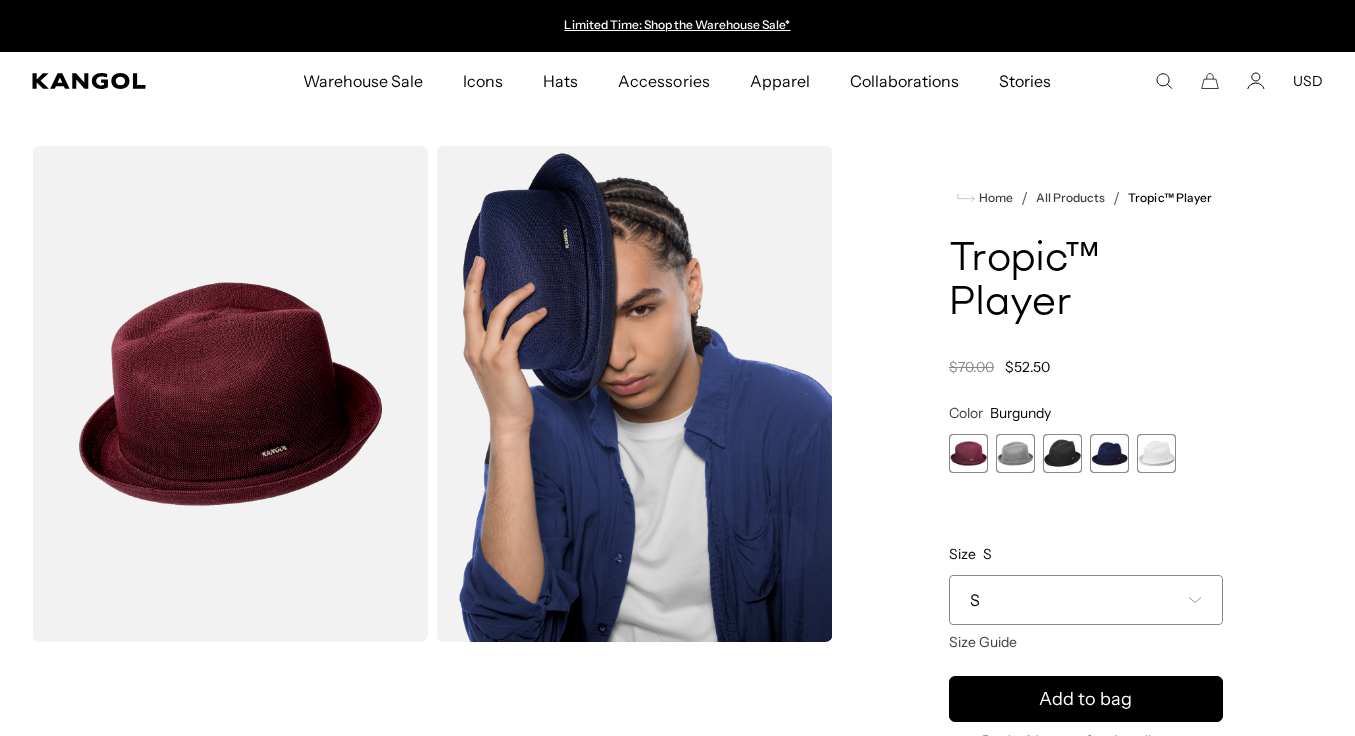 scroll, scrollTop: 0, scrollLeft: 0, axis: both 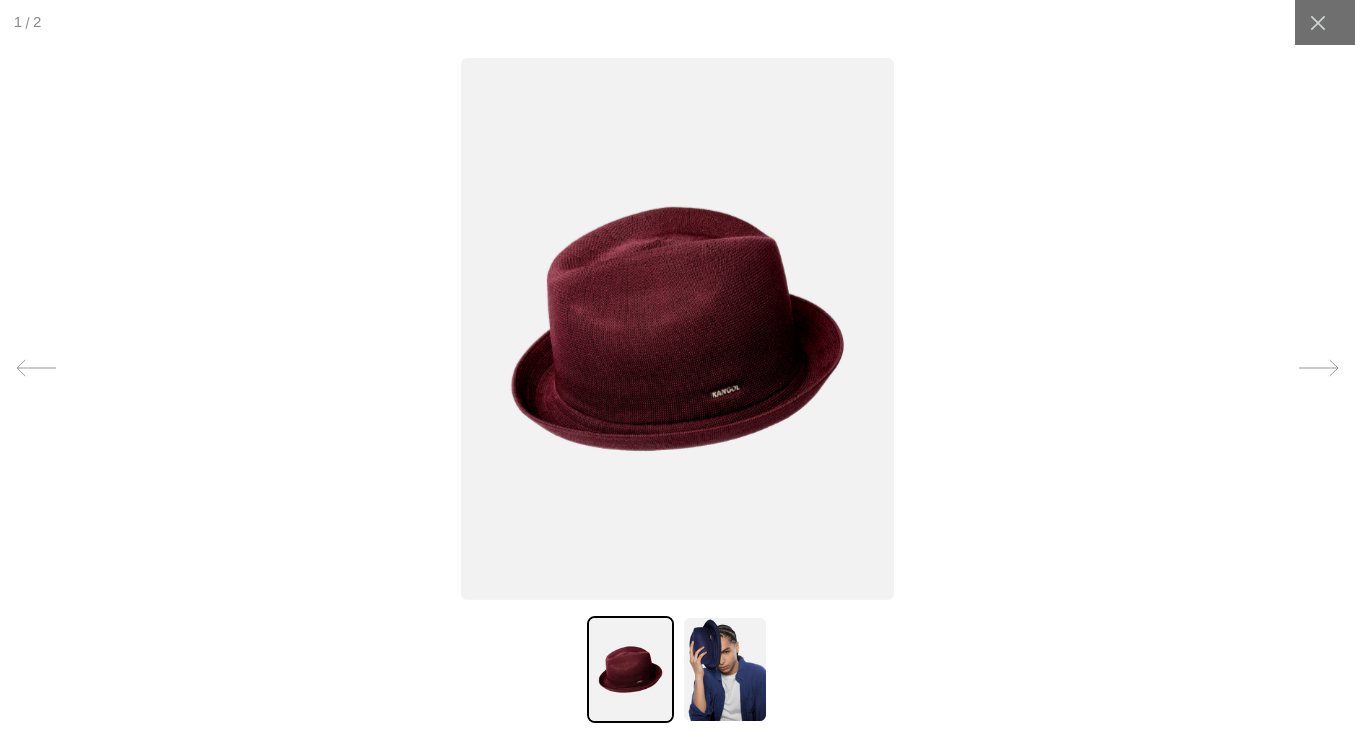 click at bounding box center (630, 669) 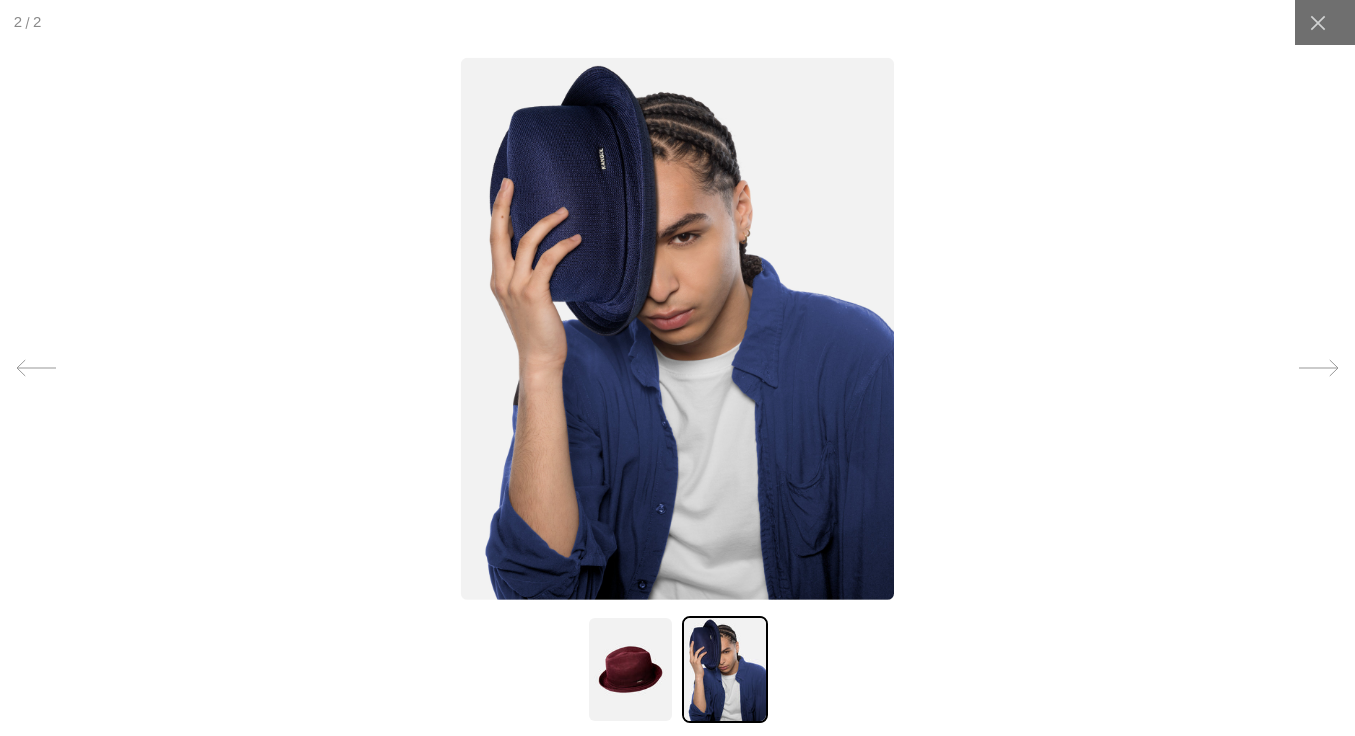 scroll, scrollTop: 0, scrollLeft: 412, axis: horizontal 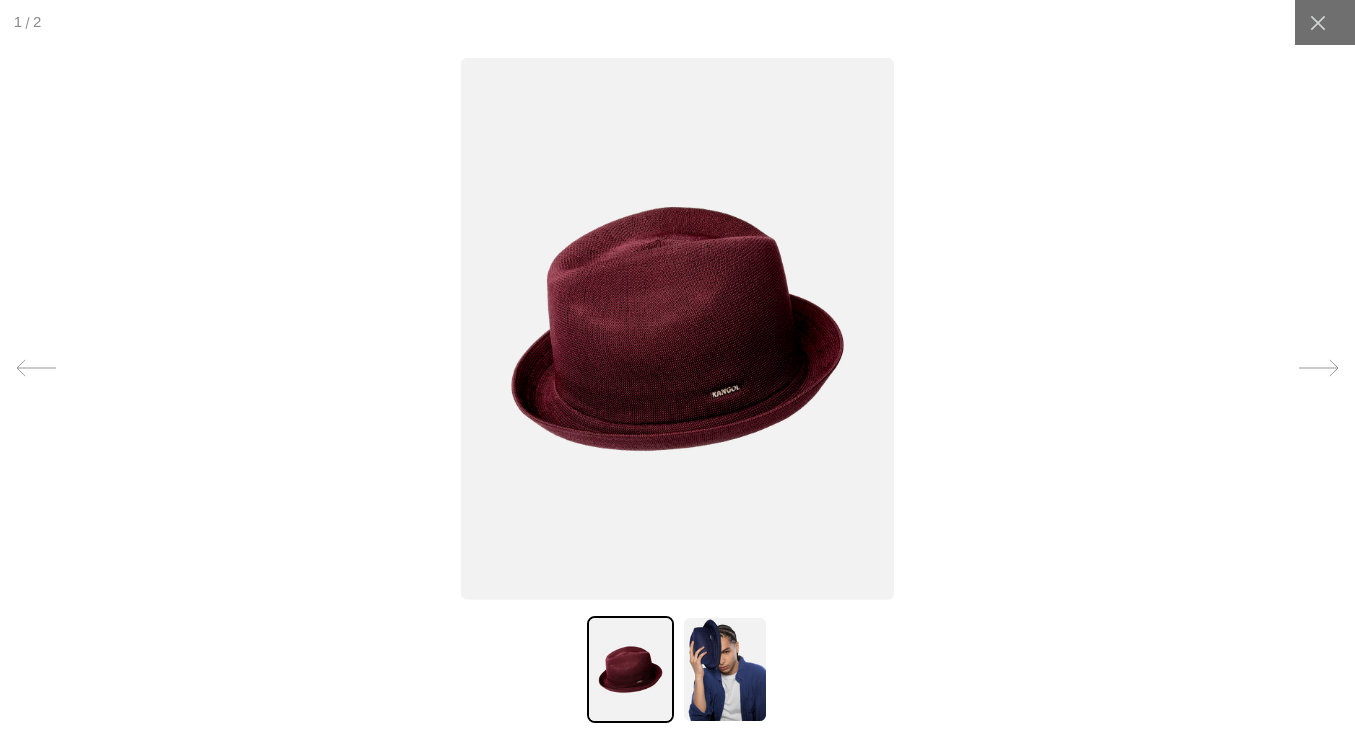click at bounding box center [677, 329] 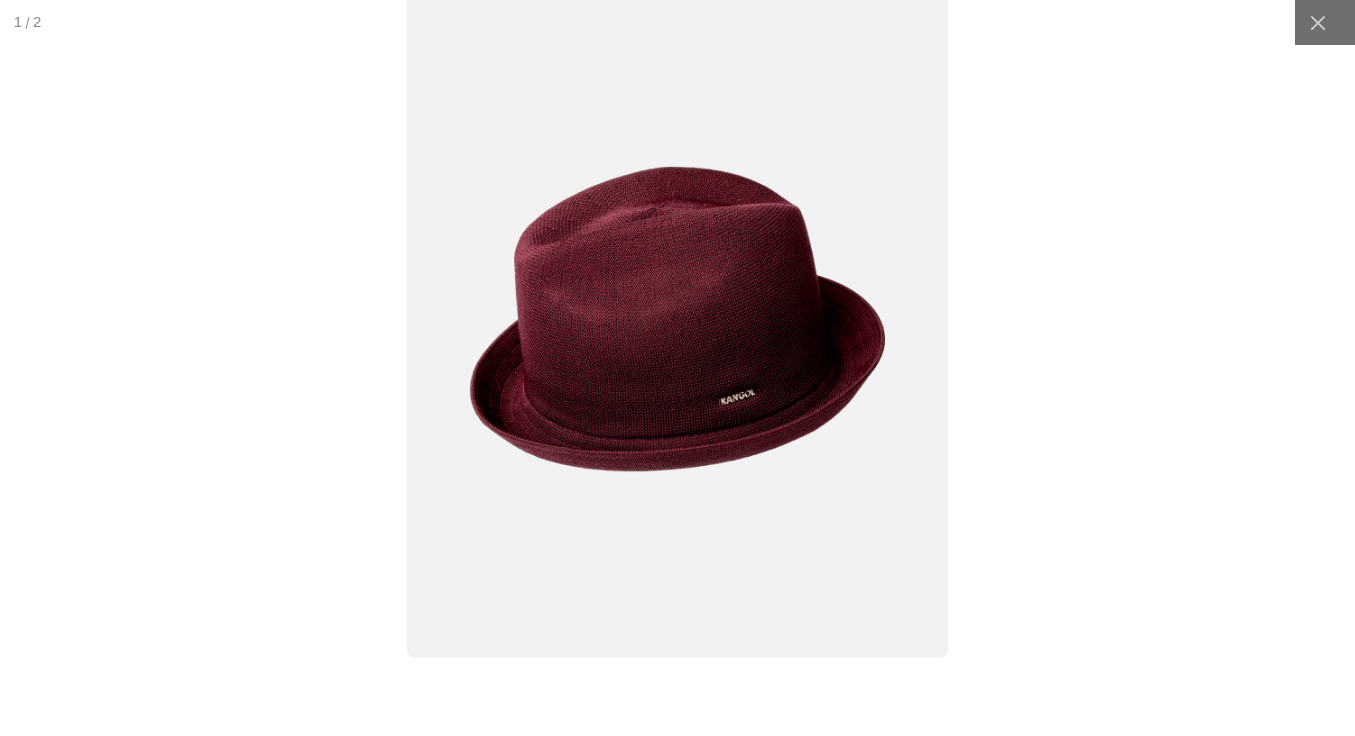 scroll, scrollTop: 0, scrollLeft: 0, axis: both 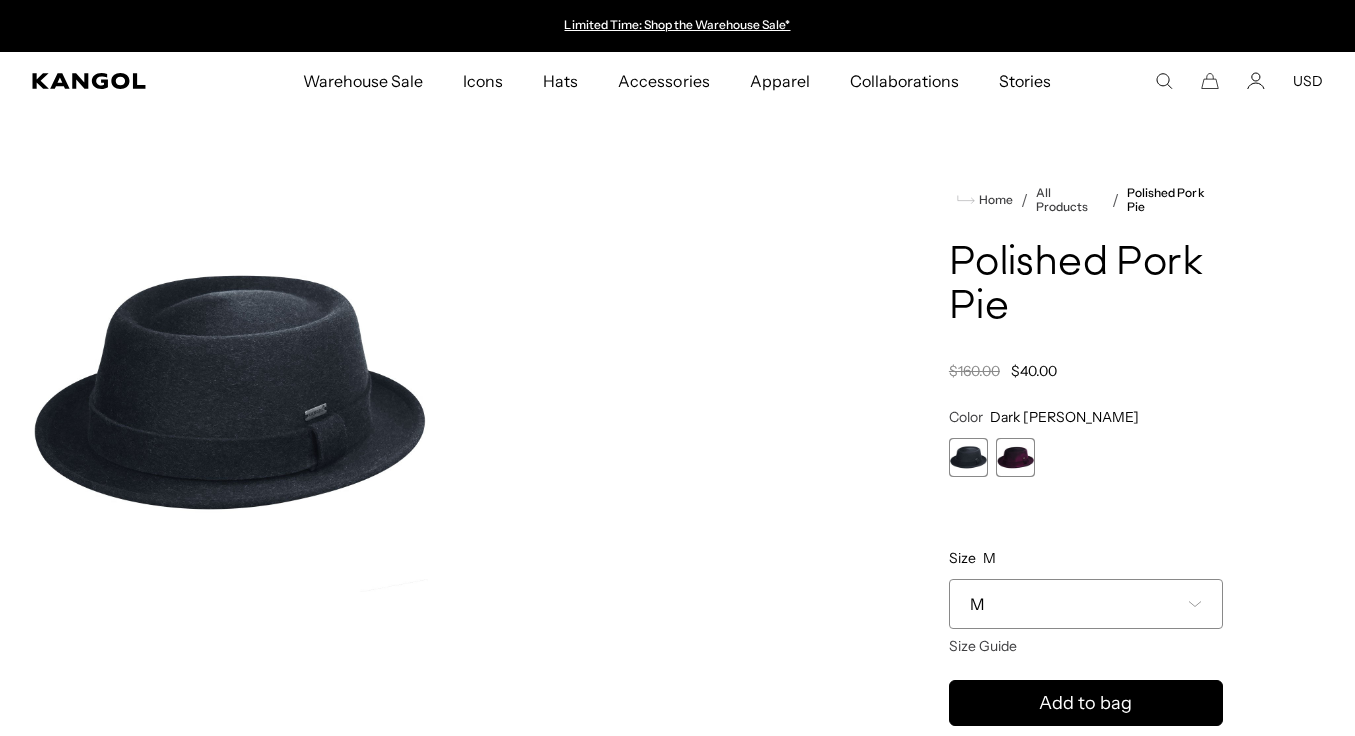 click at bounding box center [1015, 457] 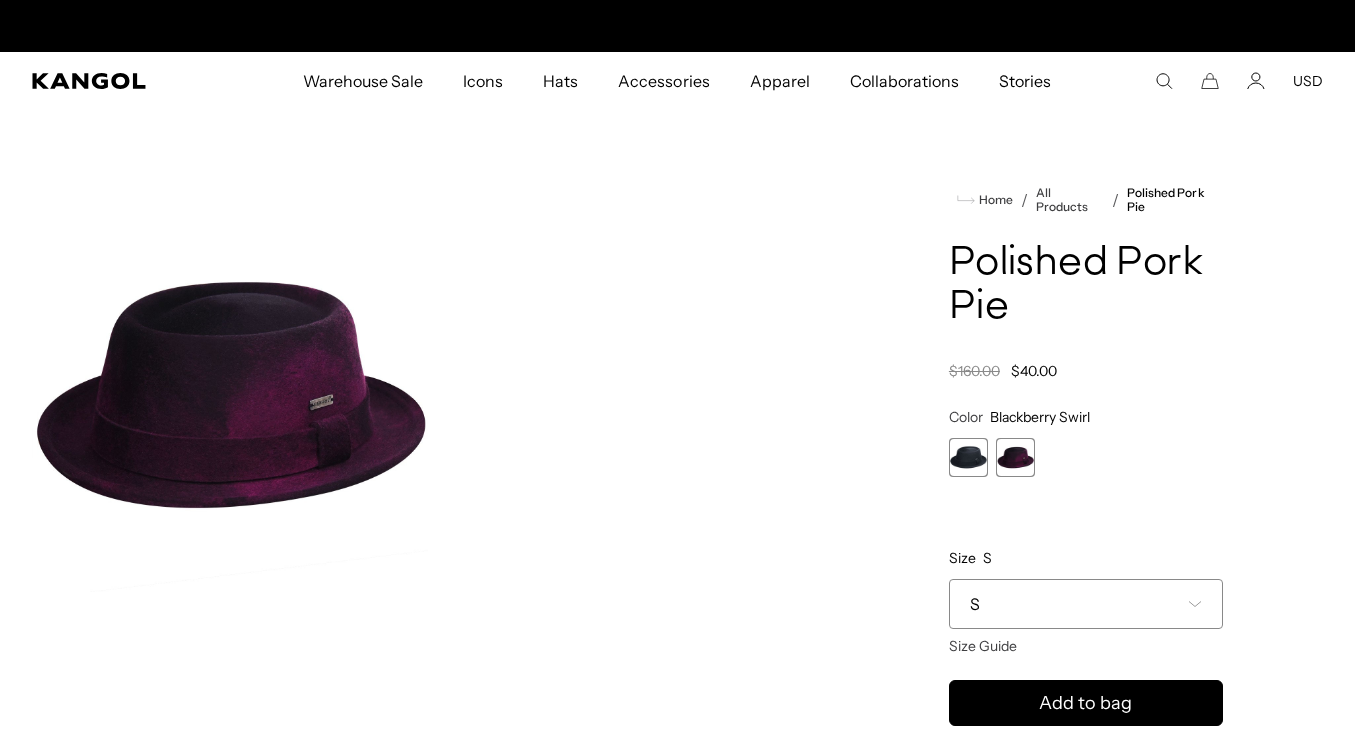 scroll, scrollTop: 0, scrollLeft: 412, axis: horizontal 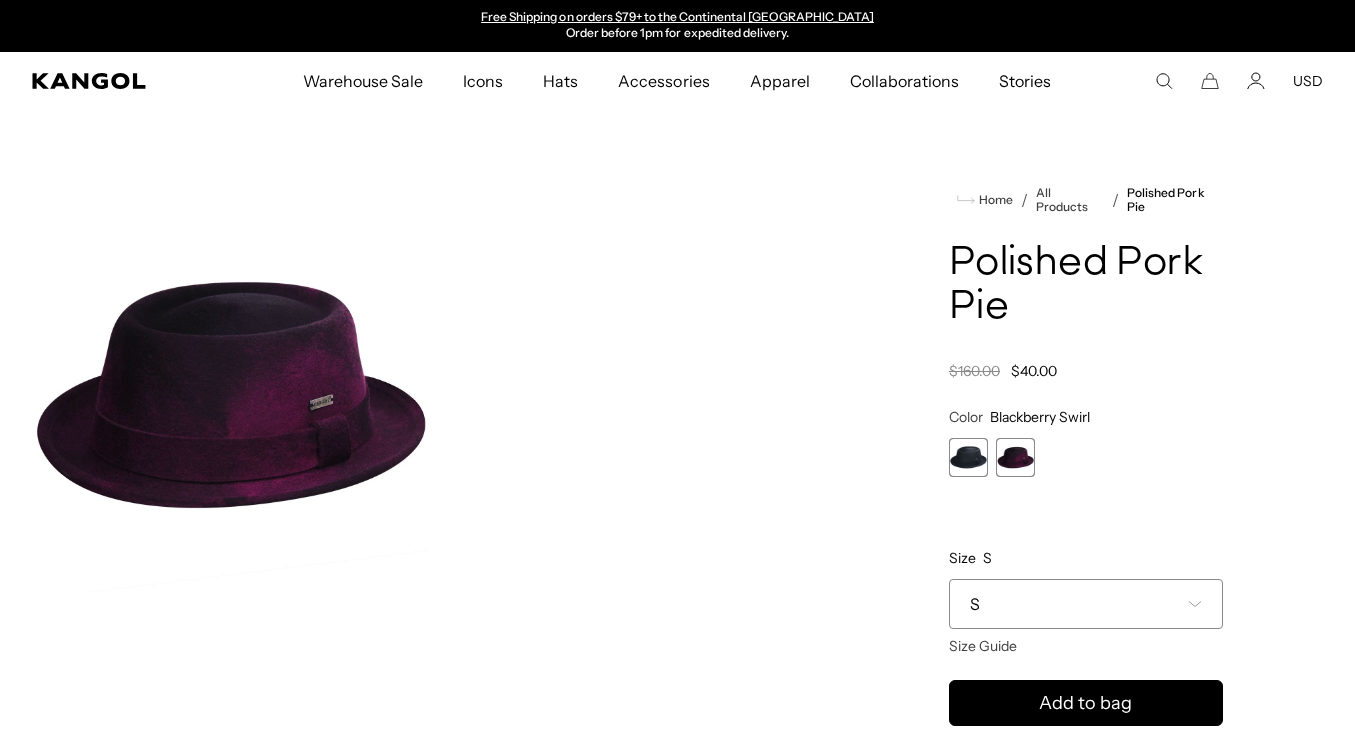 click at bounding box center [968, 457] 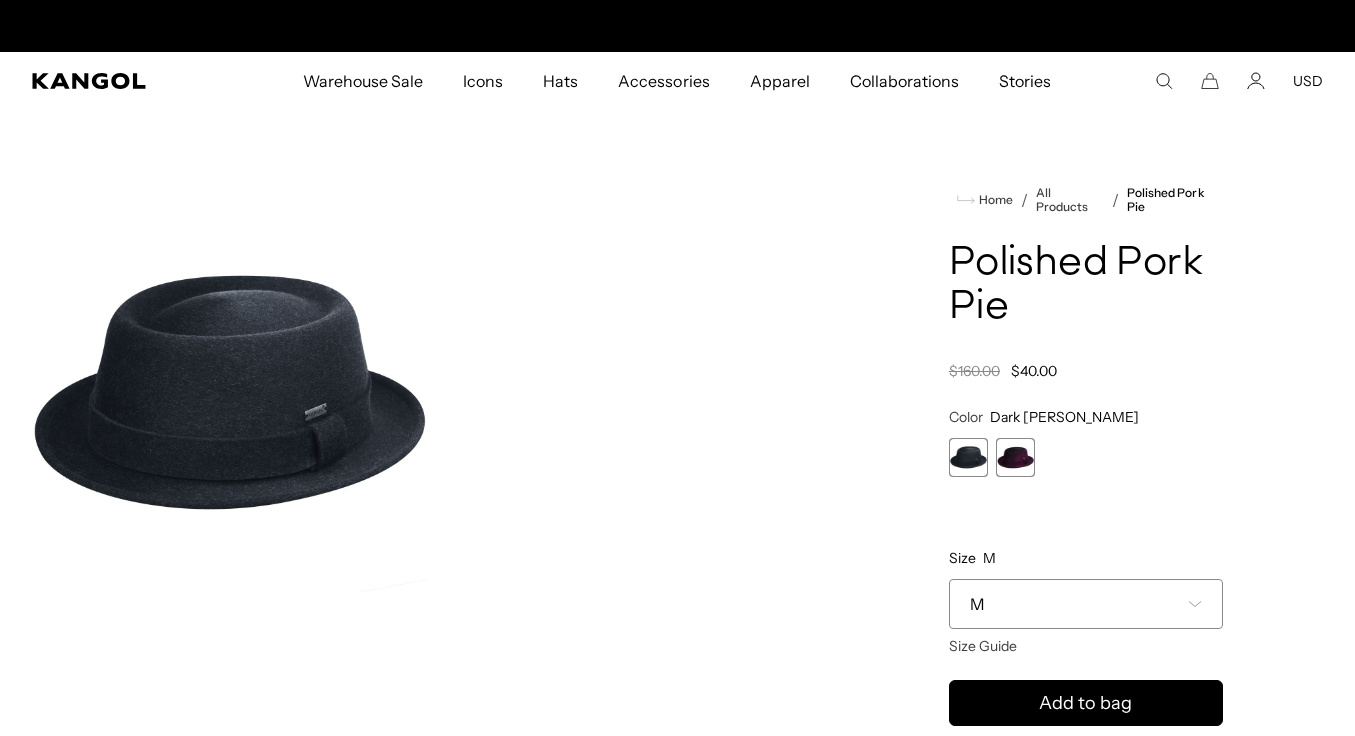 scroll, scrollTop: 0, scrollLeft: 412, axis: horizontal 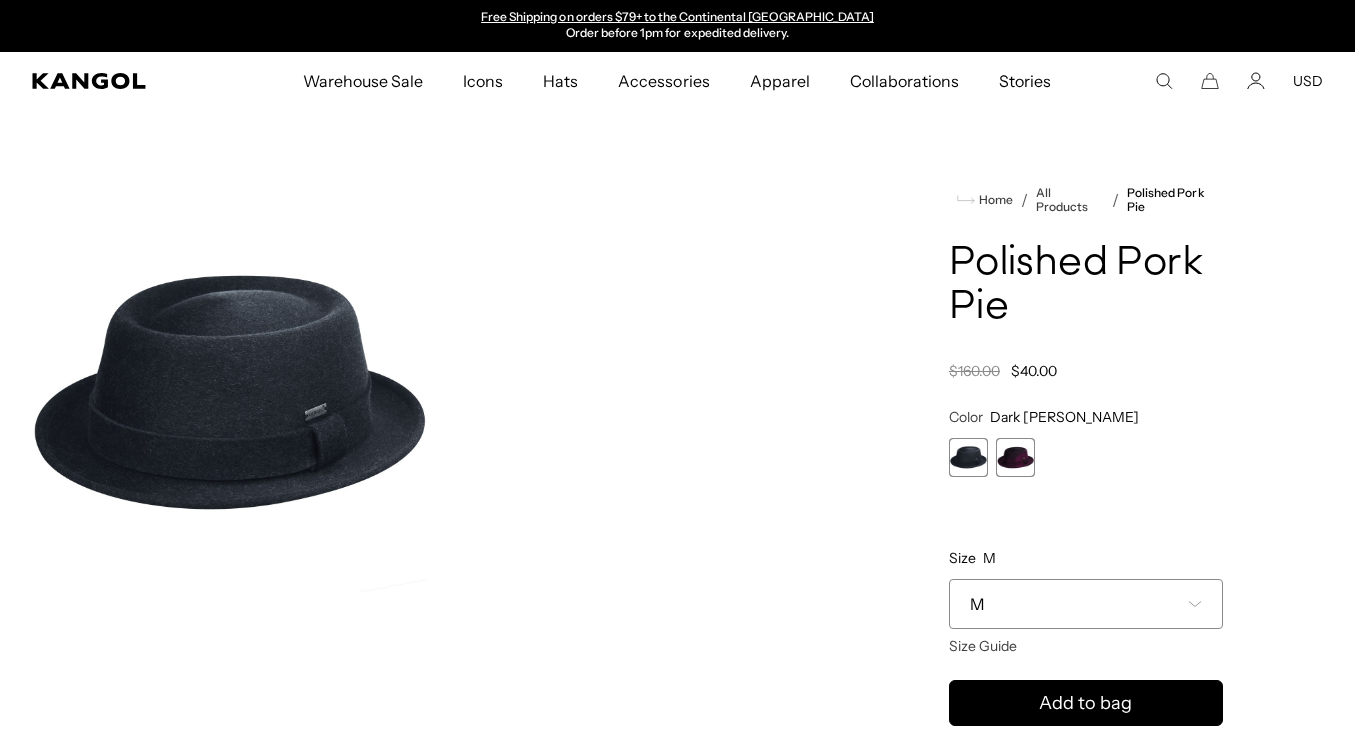 click on "M" at bounding box center (1086, 604) 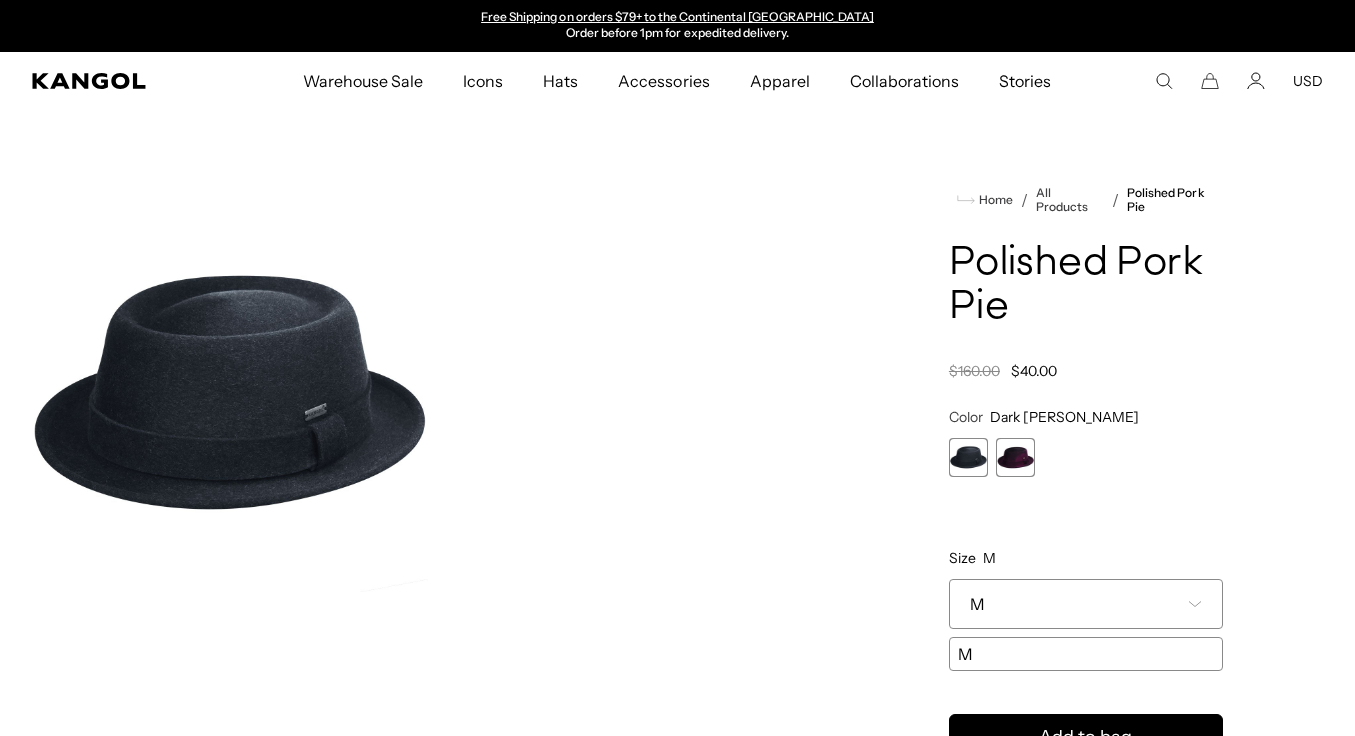 click on "M" at bounding box center [1086, 604] 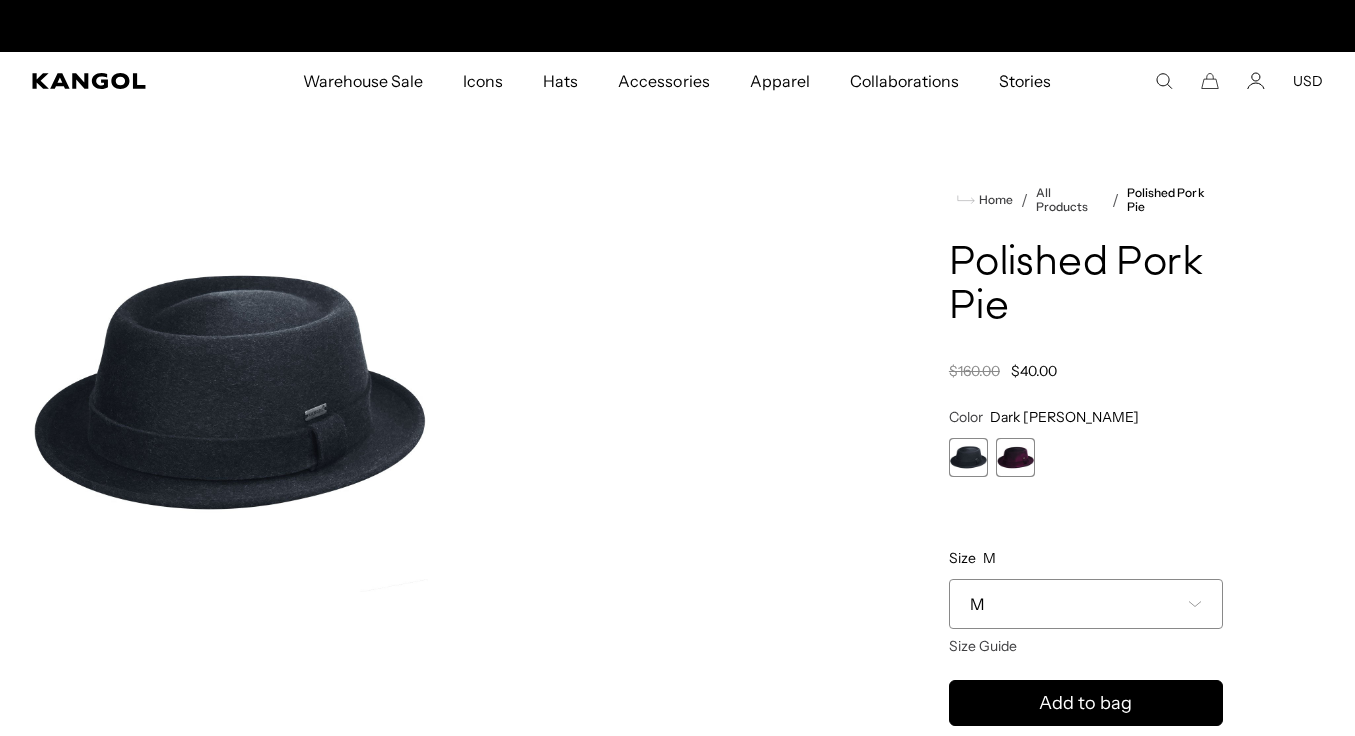 scroll, scrollTop: 0, scrollLeft: 0, axis: both 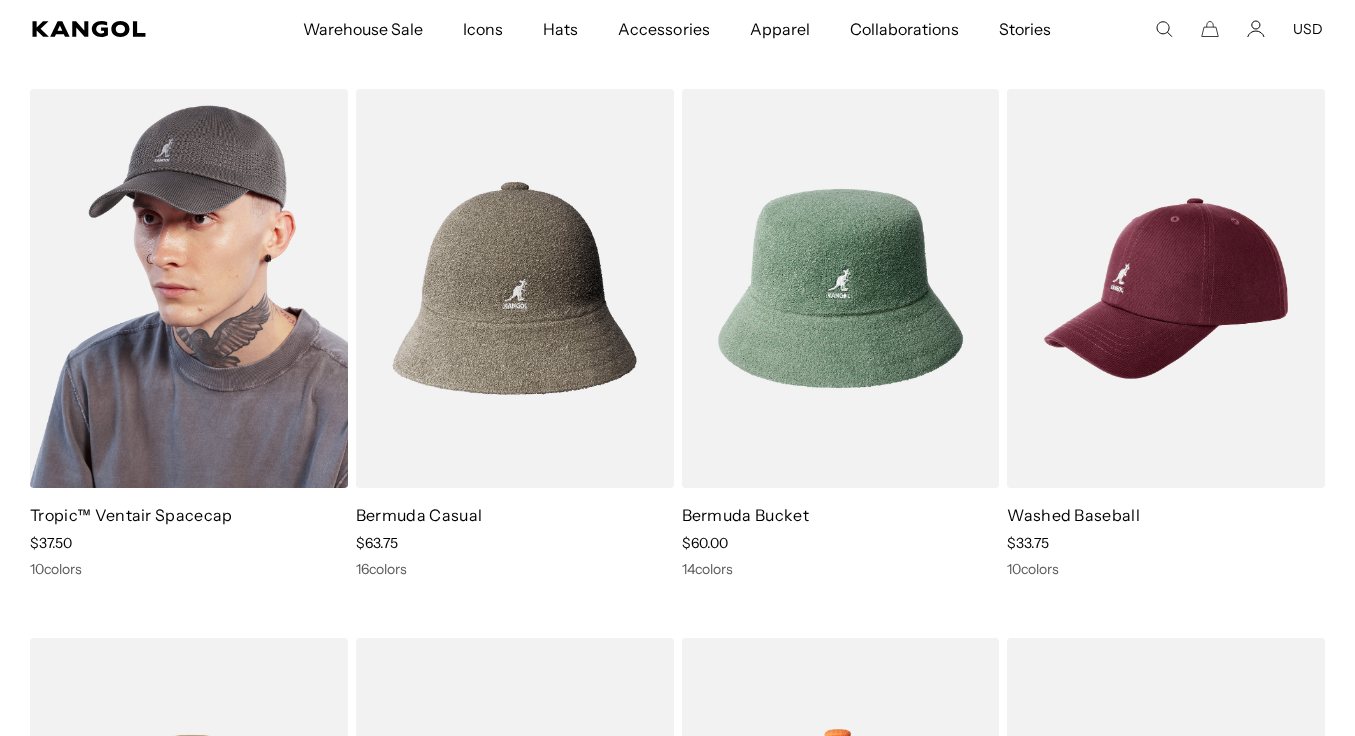 click on "Tropic™ Ventair Spacecap" at bounding box center [131, 515] 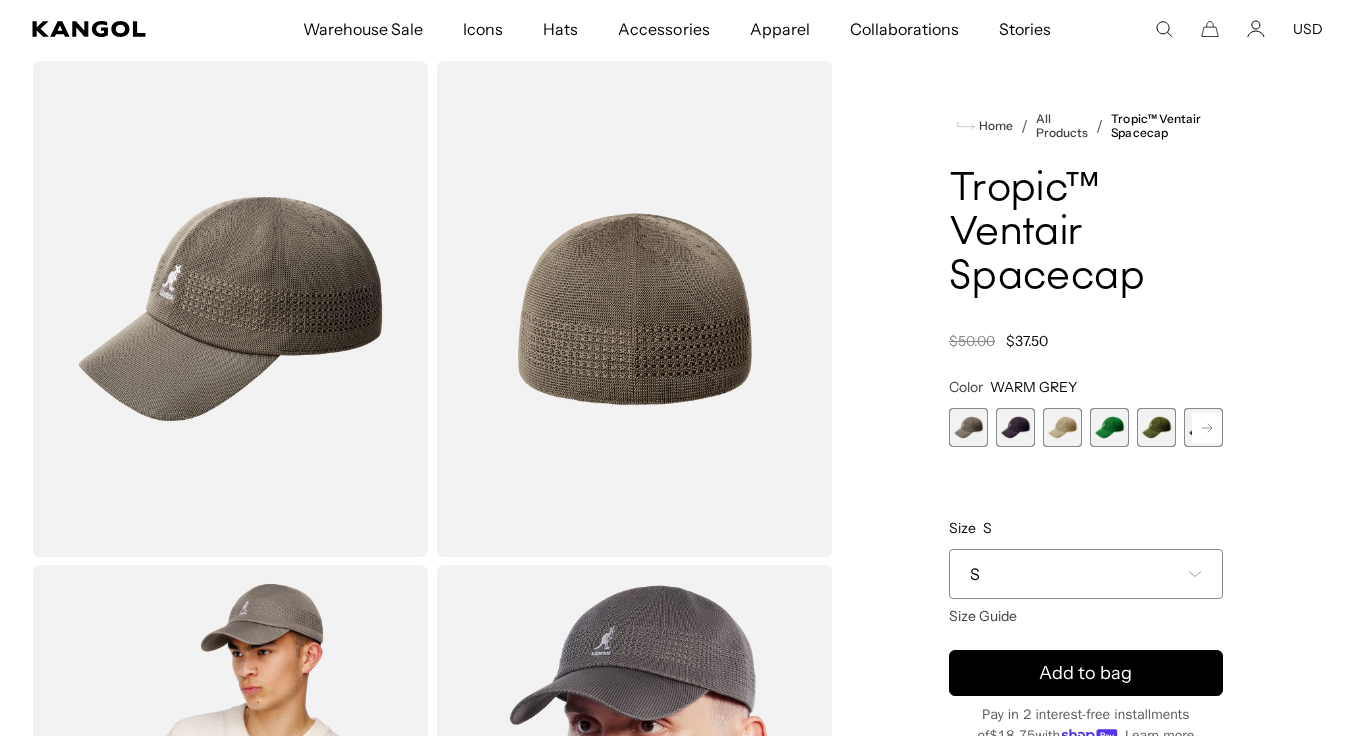 scroll, scrollTop: 91, scrollLeft: 0, axis: vertical 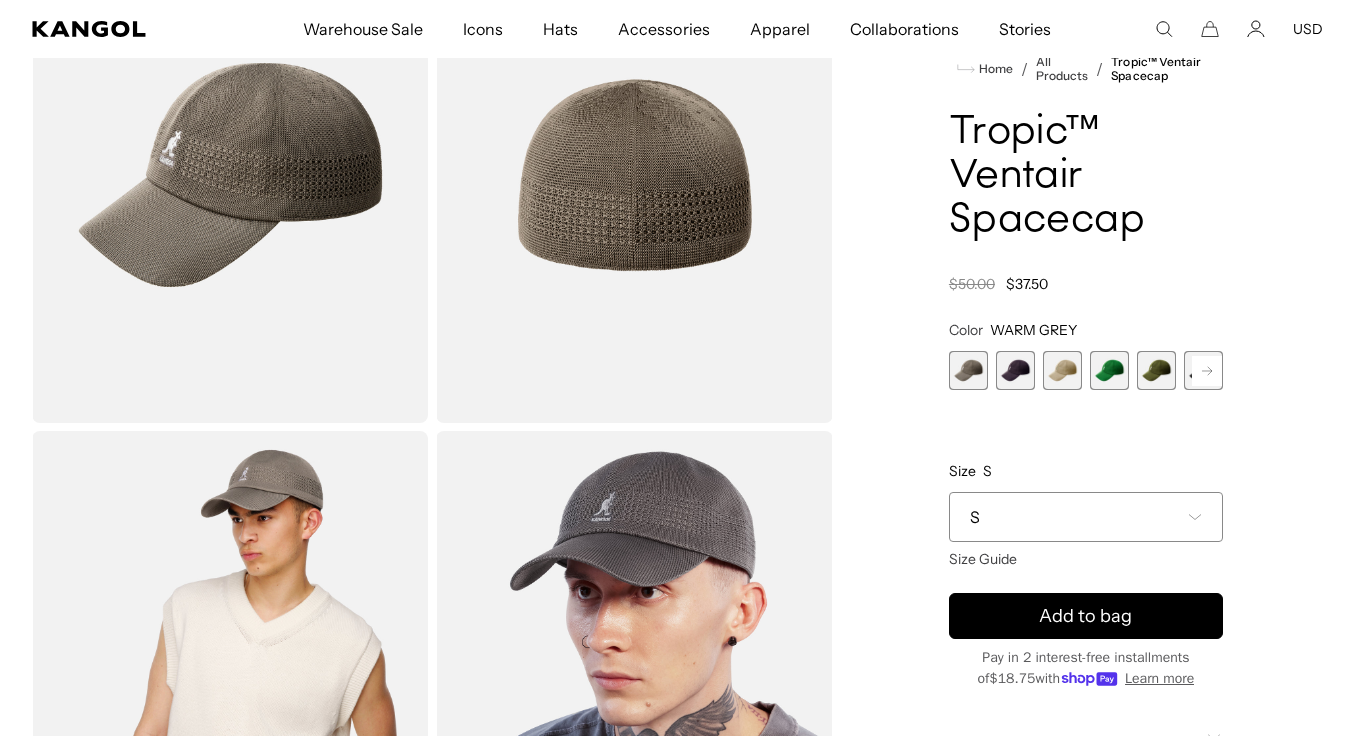 click at bounding box center (1015, 370) 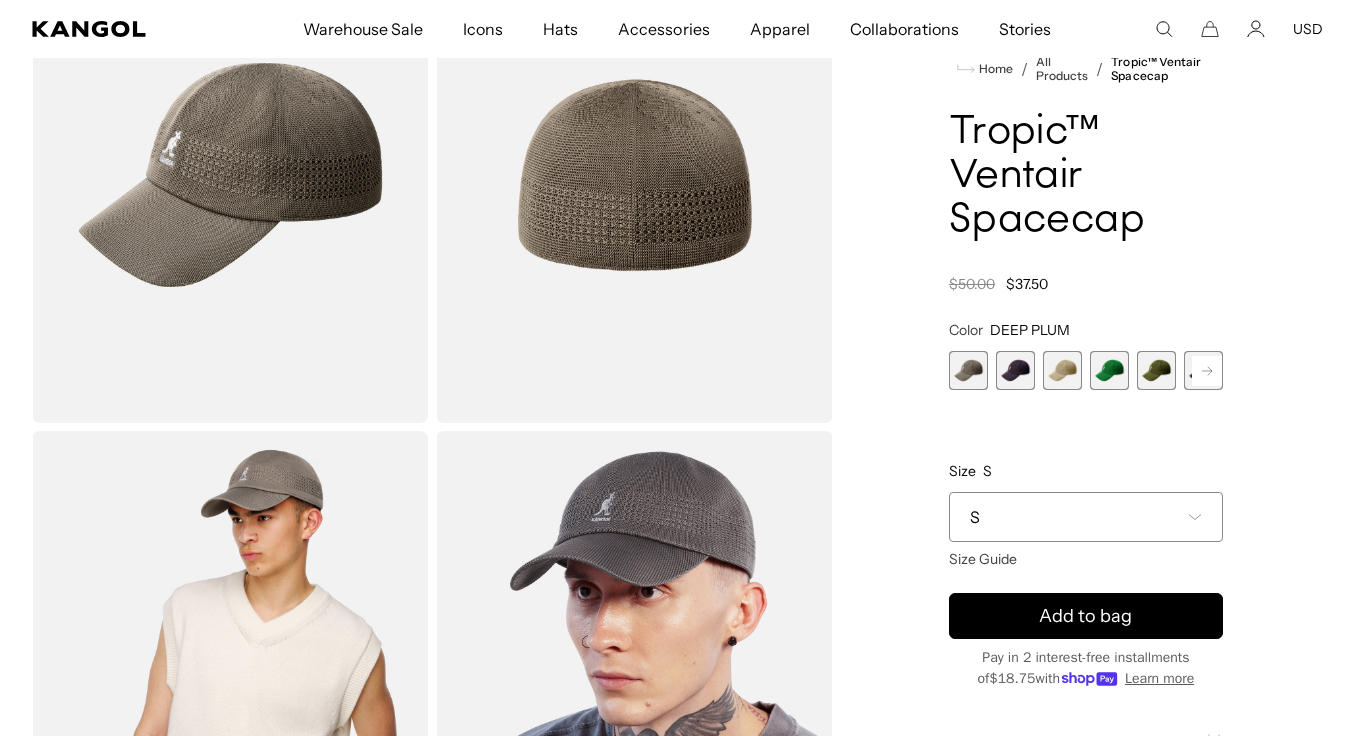 scroll, scrollTop: 0, scrollLeft: 0, axis: both 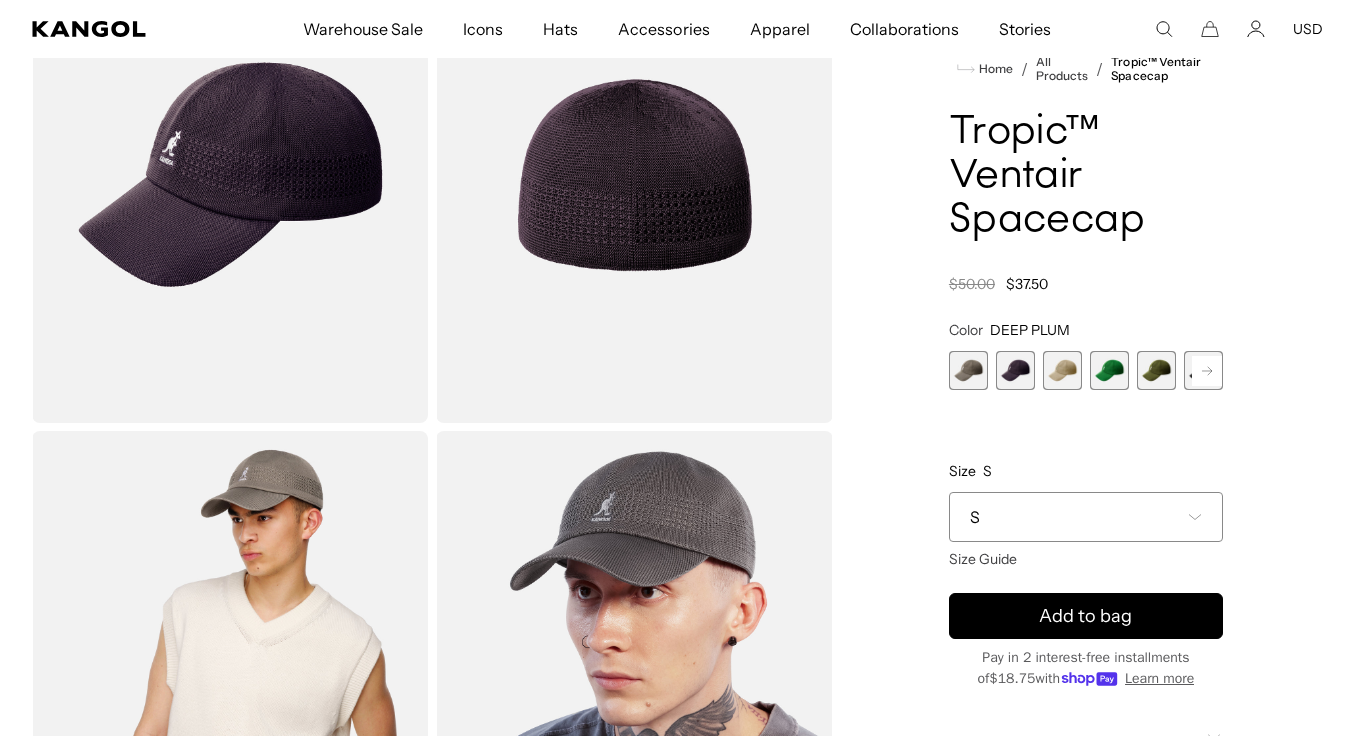 click at bounding box center (1062, 370) 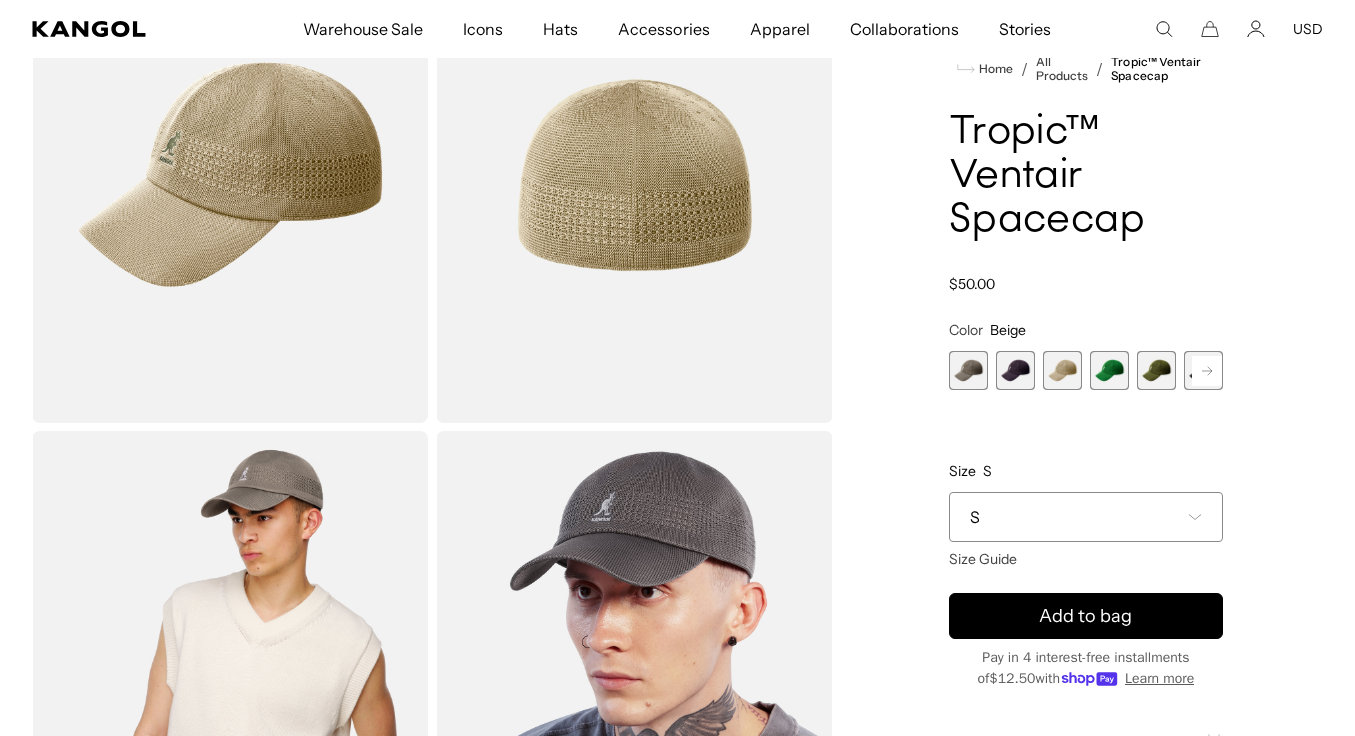 scroll, scrollTop: 0, scrollLeft: 412, axis: horizontal 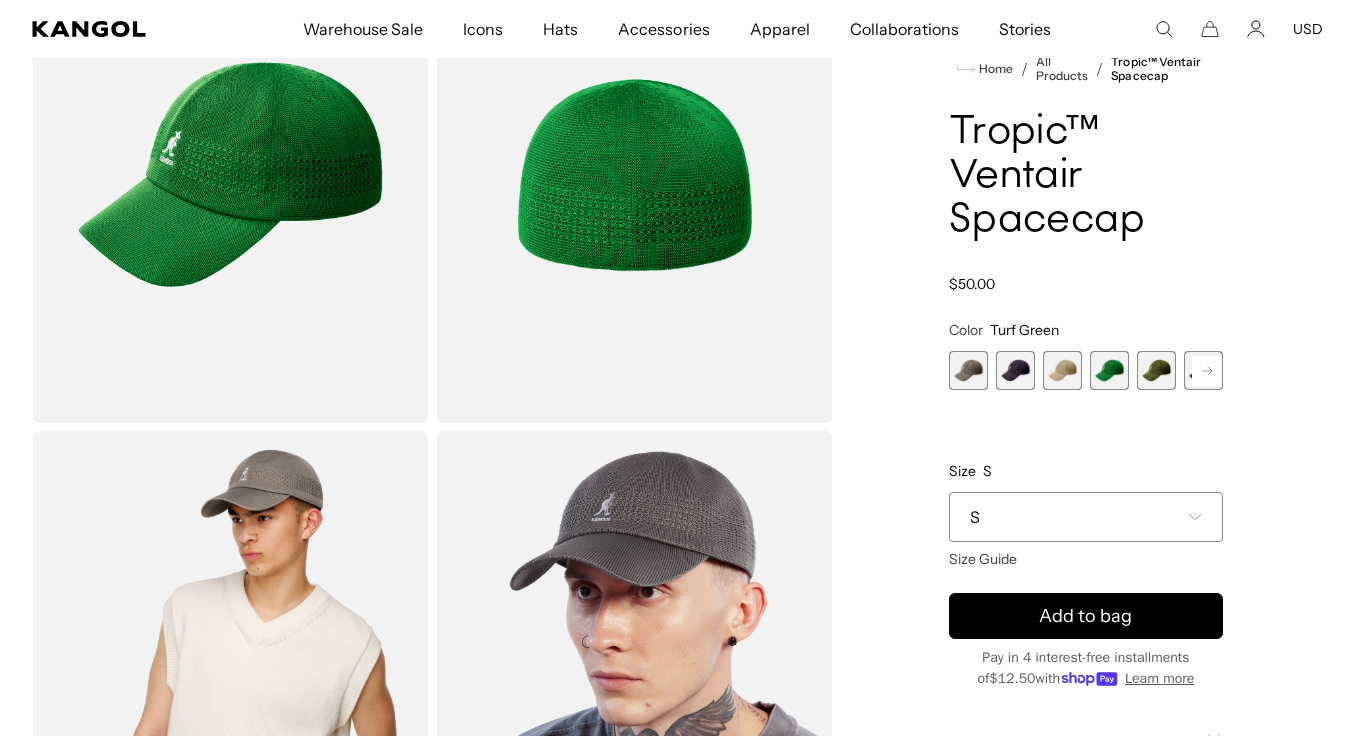click at bounding box center [1156, 370] 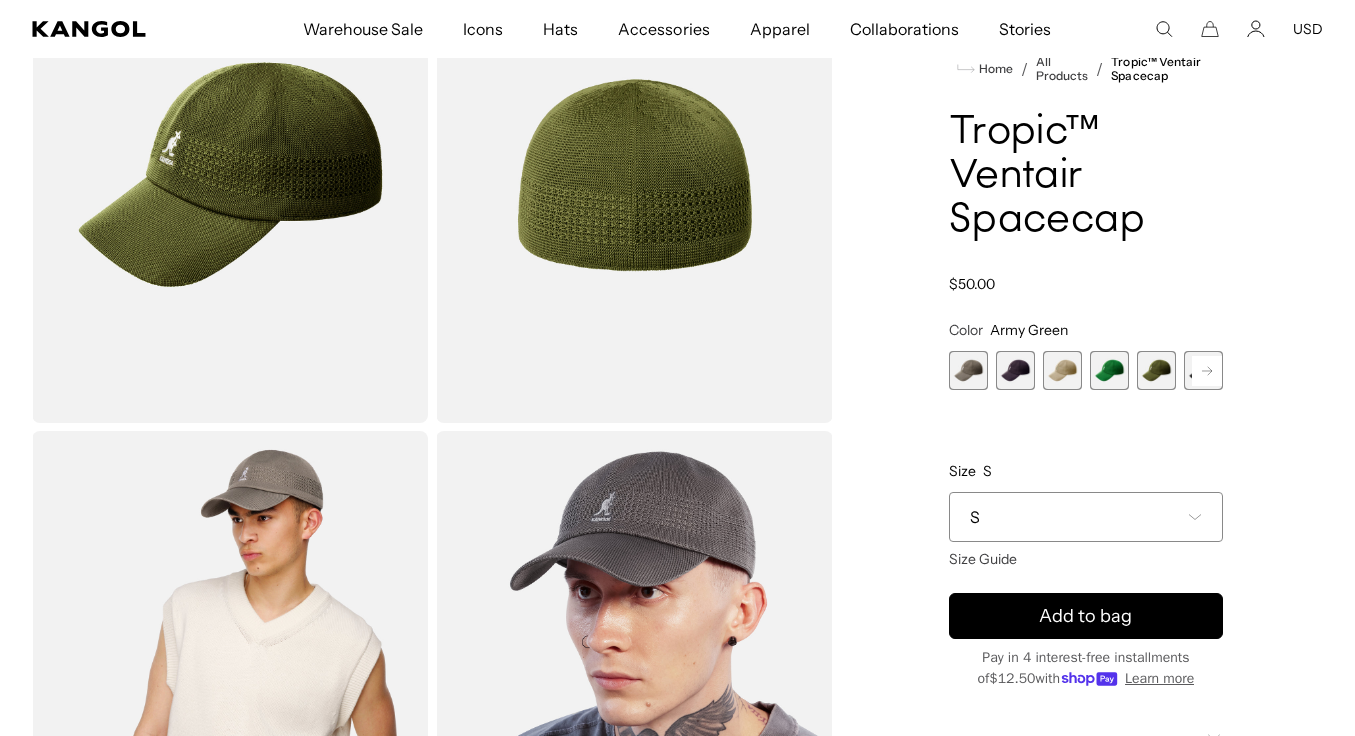 scroll, scrollTop: 0, scrollLeft: 0, axis: both 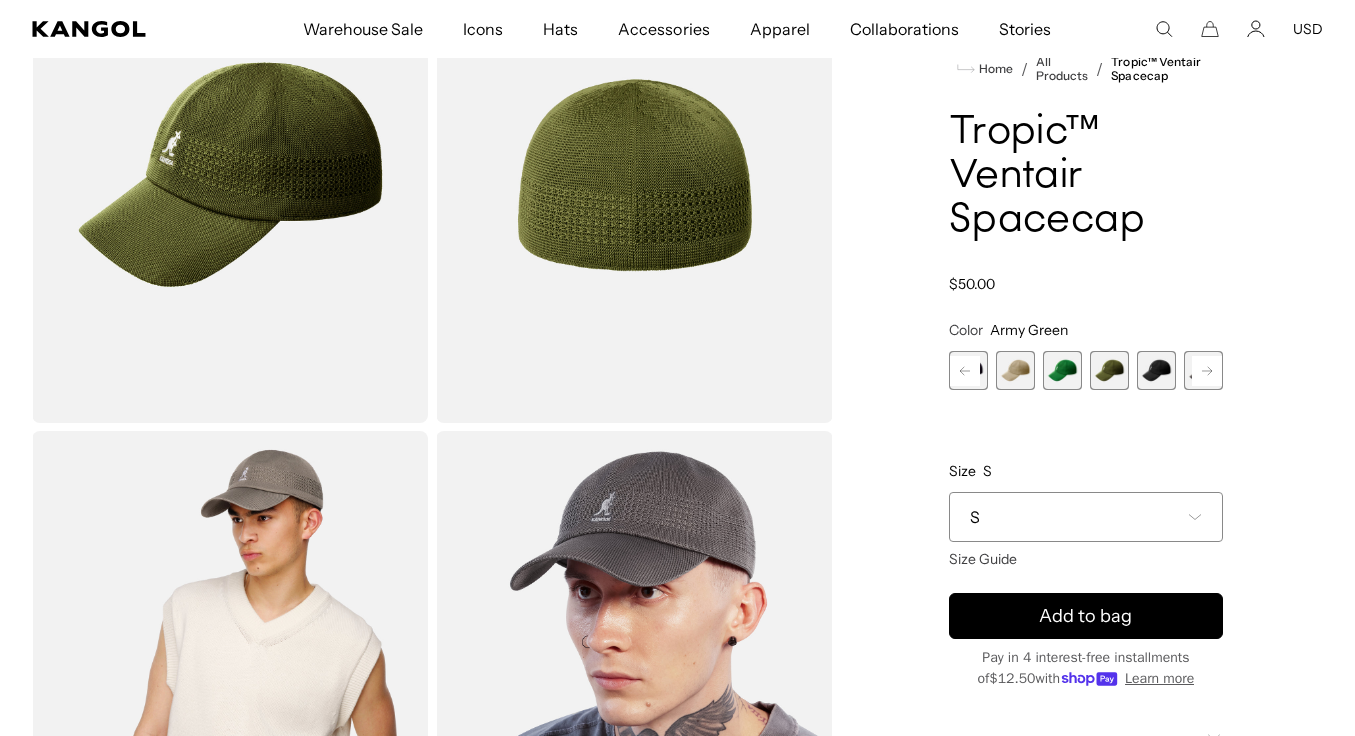 click at bounding box center (1156, 370) 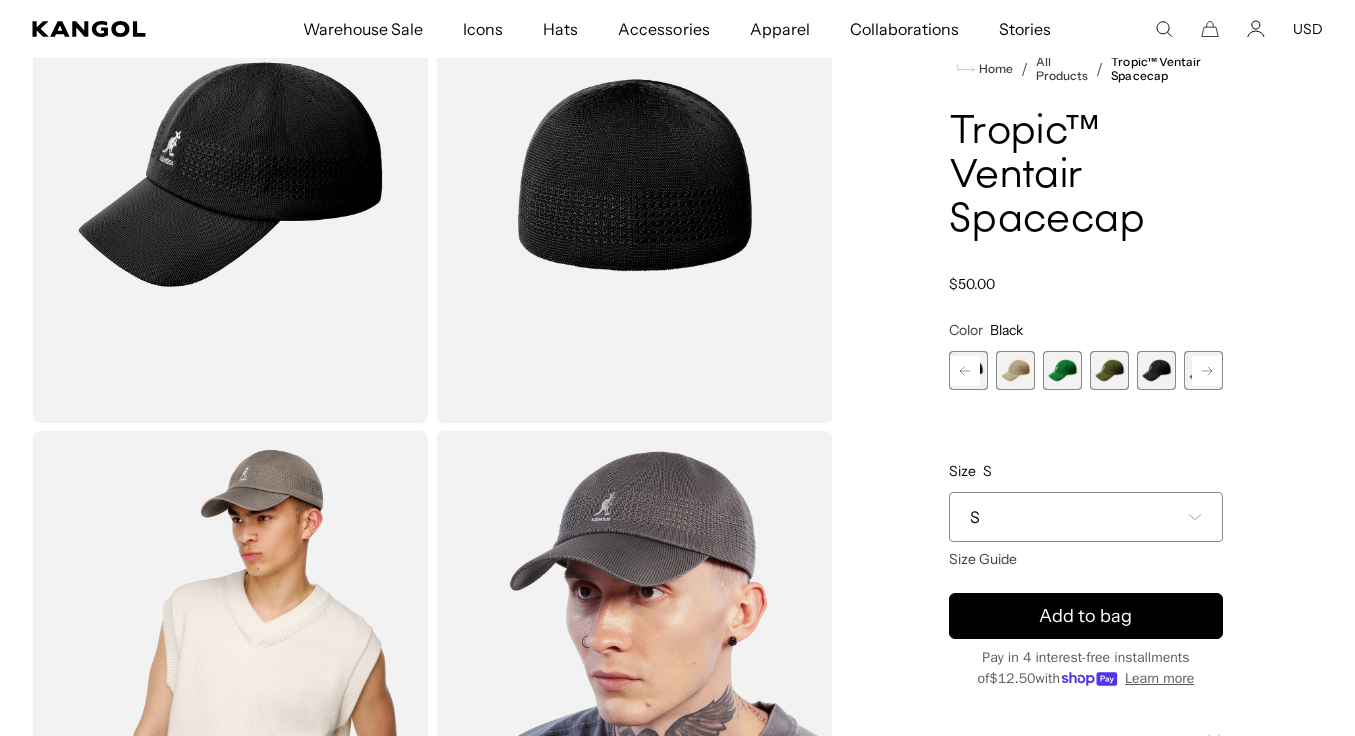 scroll, scrollTop: 0, scrollLeft: 0, axis: both 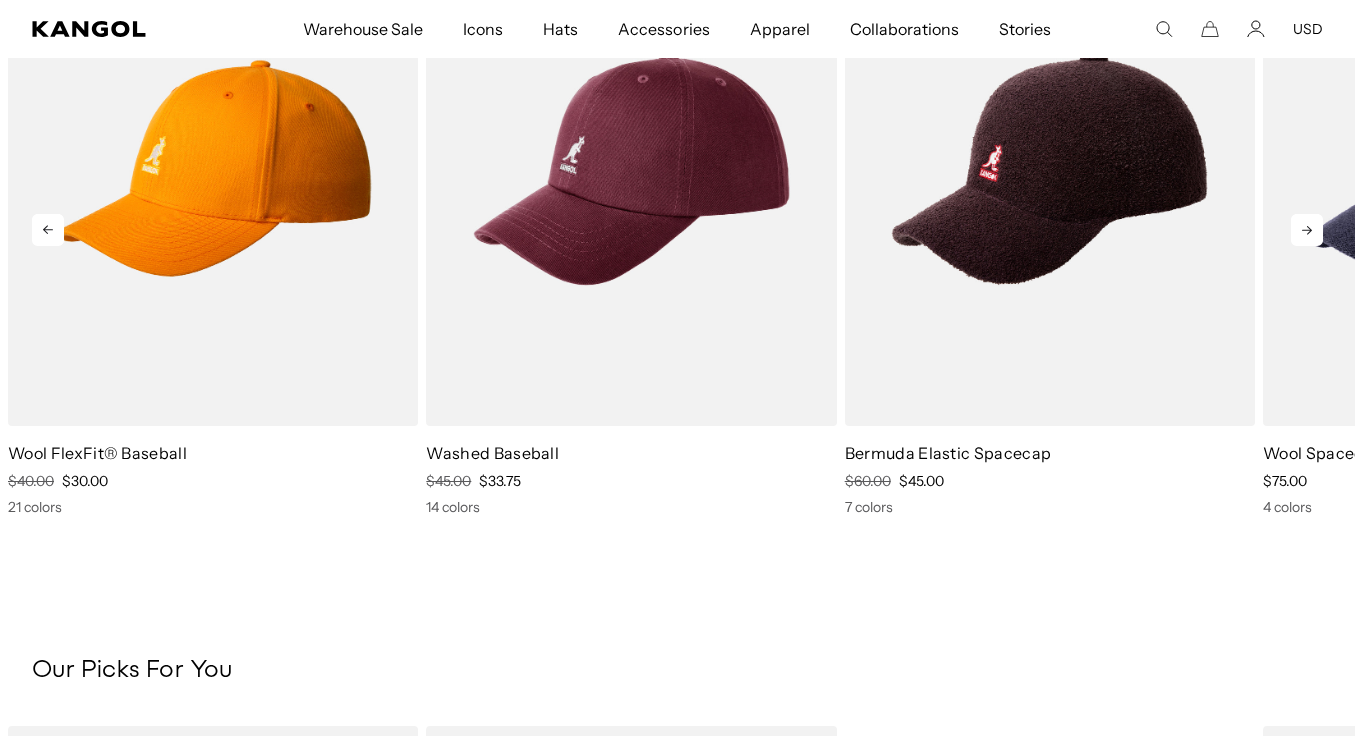 click 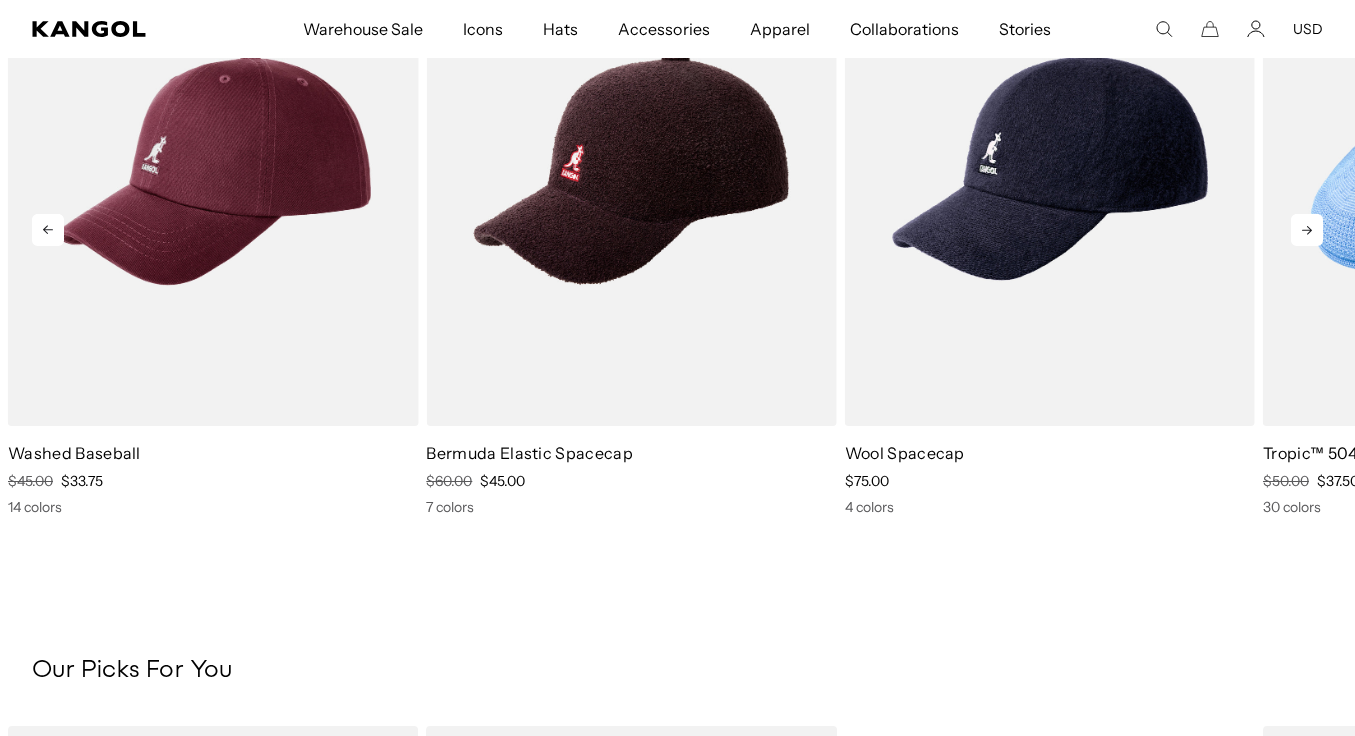 scroll, scrollTop: 0, scrollLeft: 0, axis: both 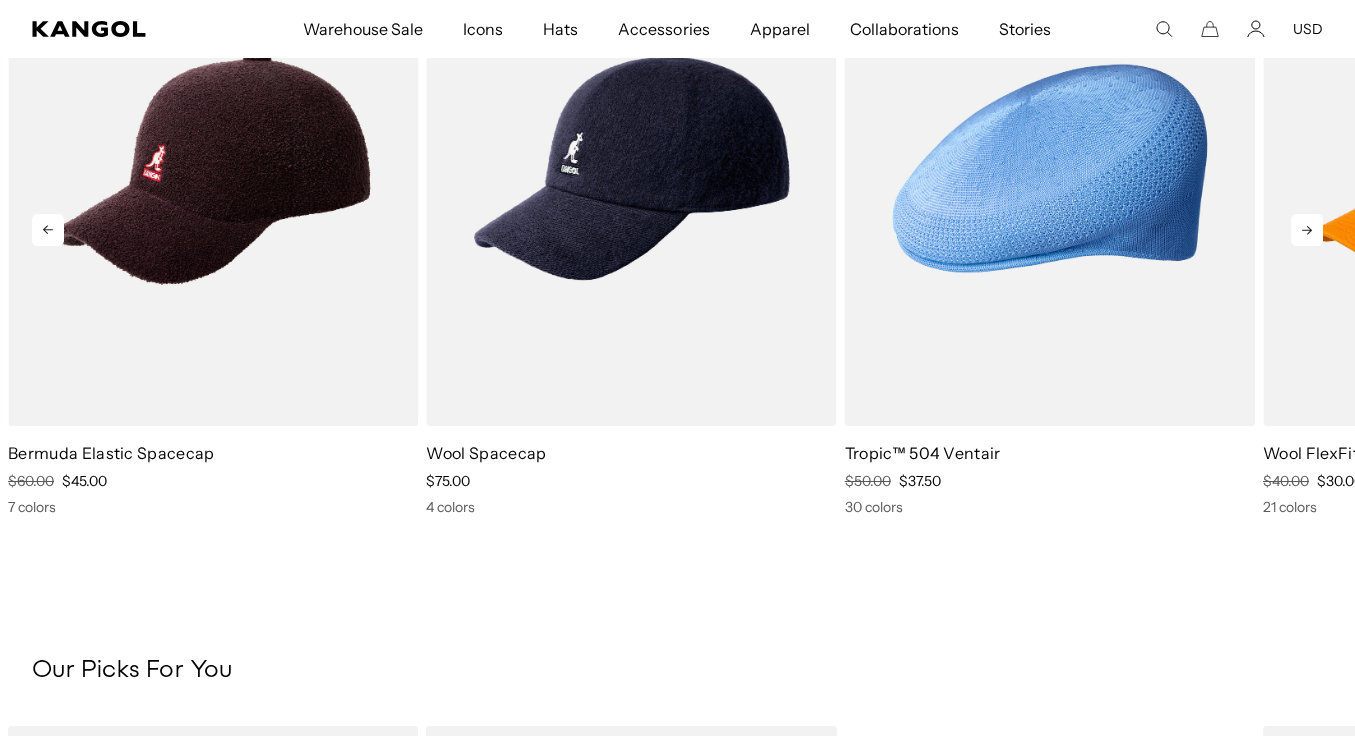 click 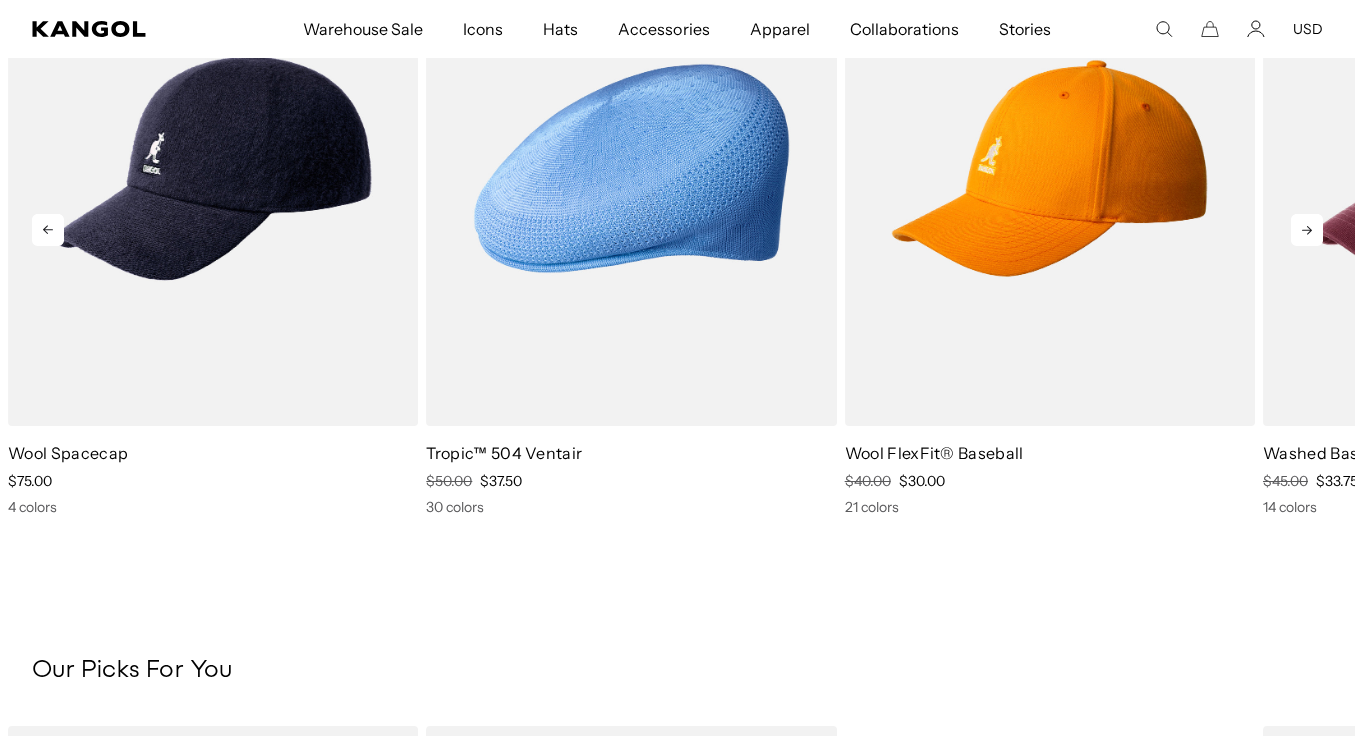 click 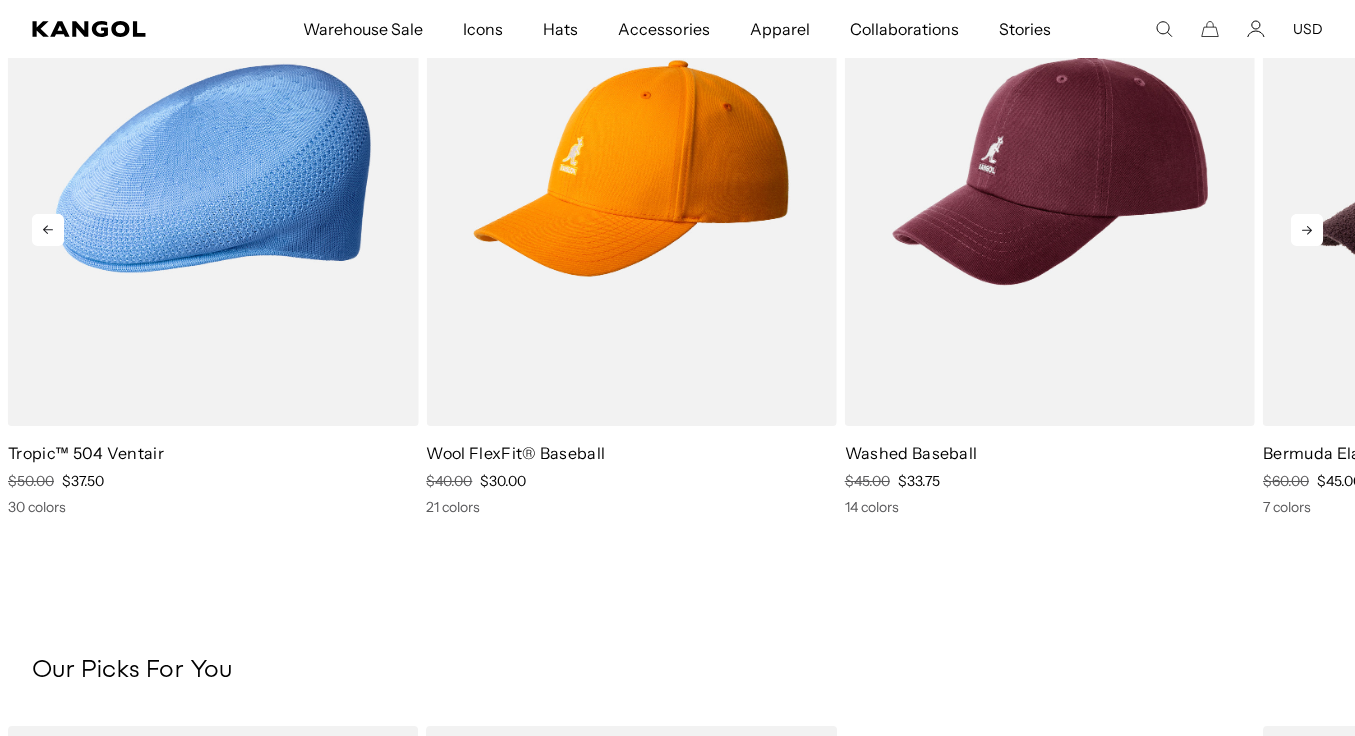 click 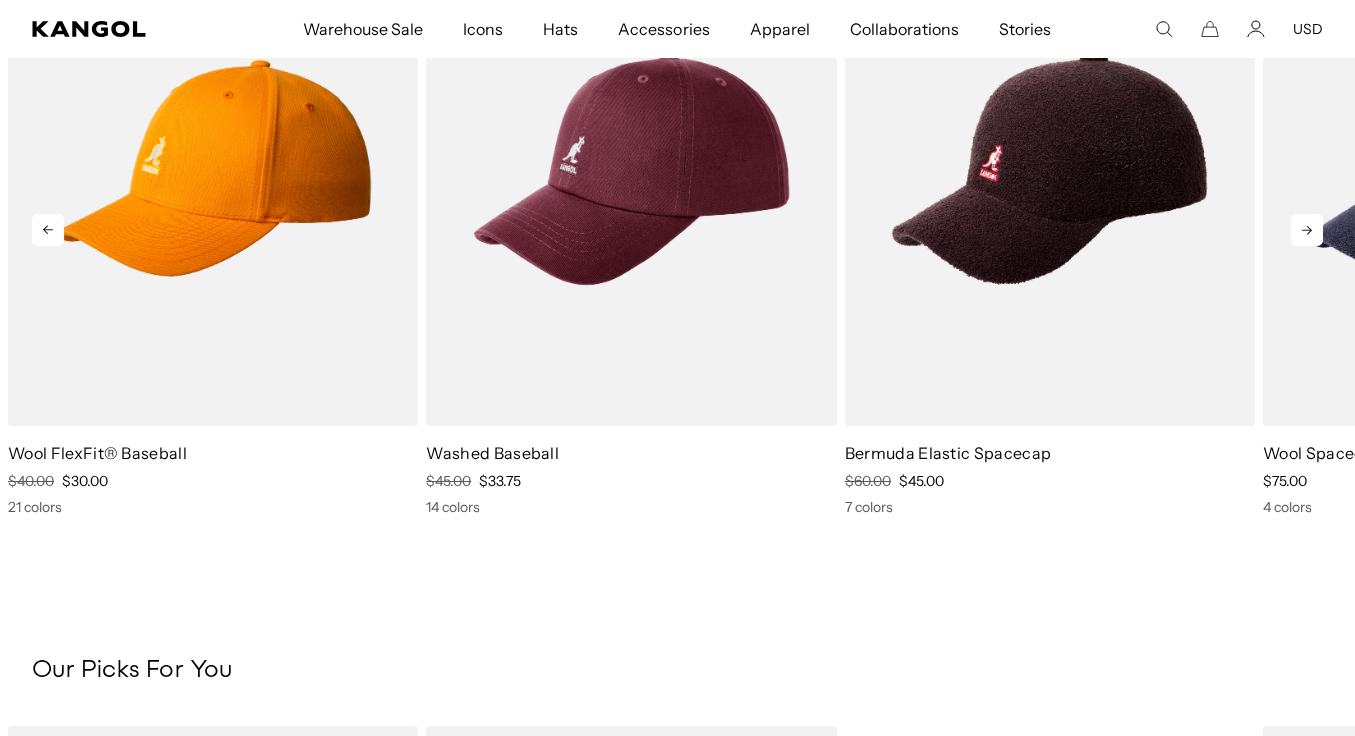 scroll, scrollTop: 0, scrollLeft: 412, axis: horizontal 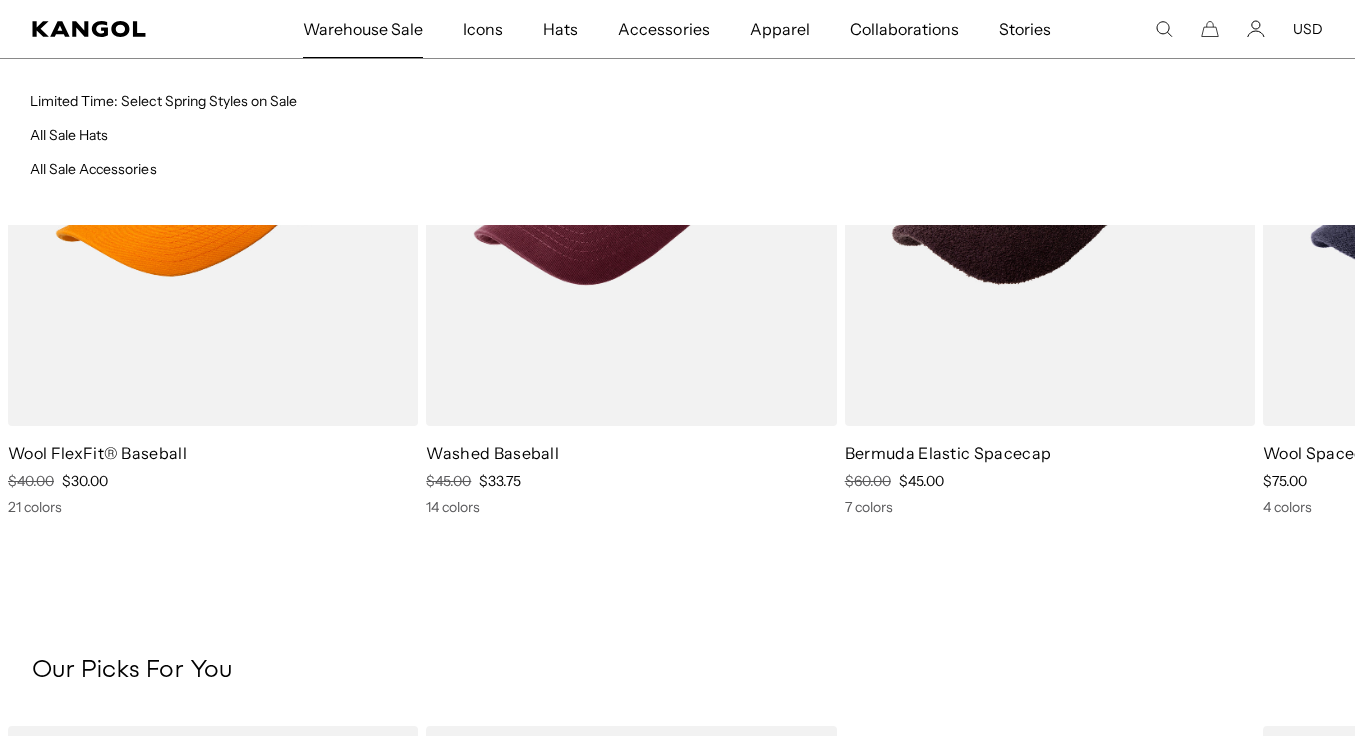 click on "Warehouse Sale" at bounding box center (363, 29) 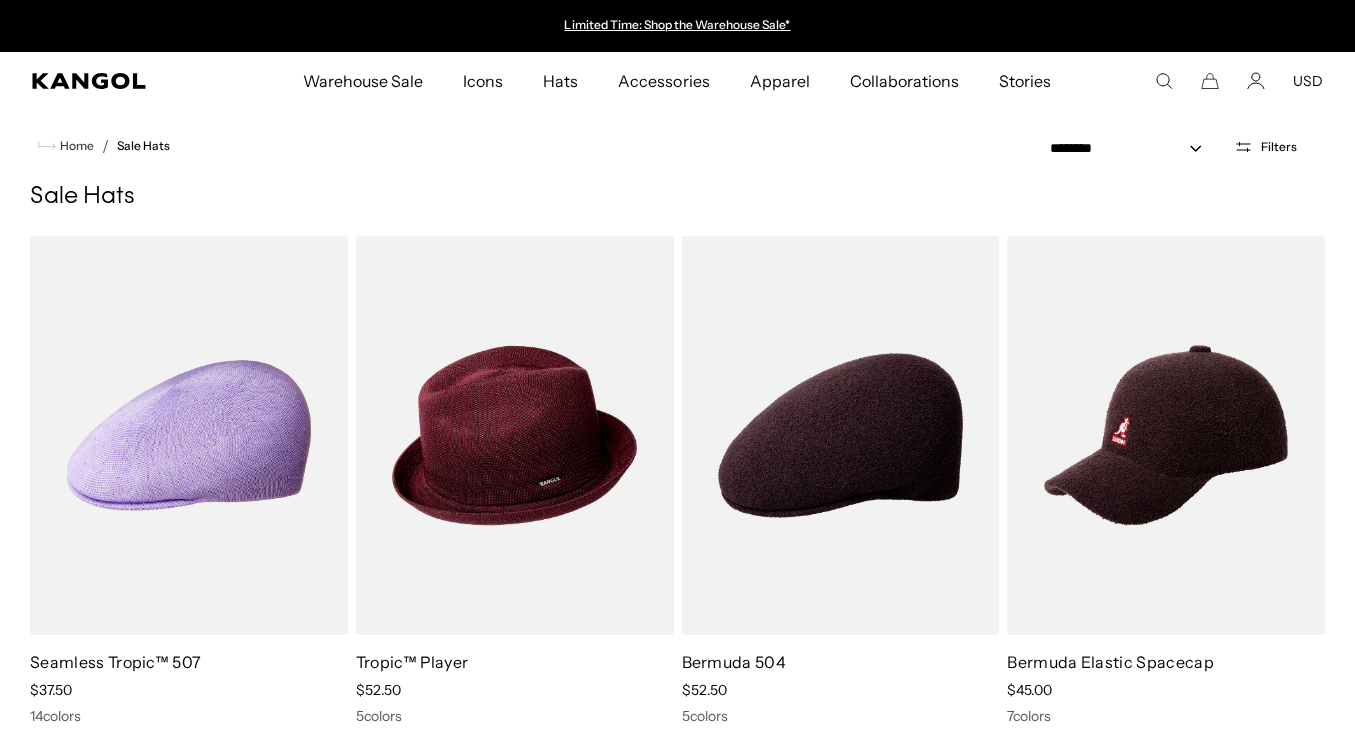 scroll, scrollTop: 0, scrollLeft: 0, axis: both 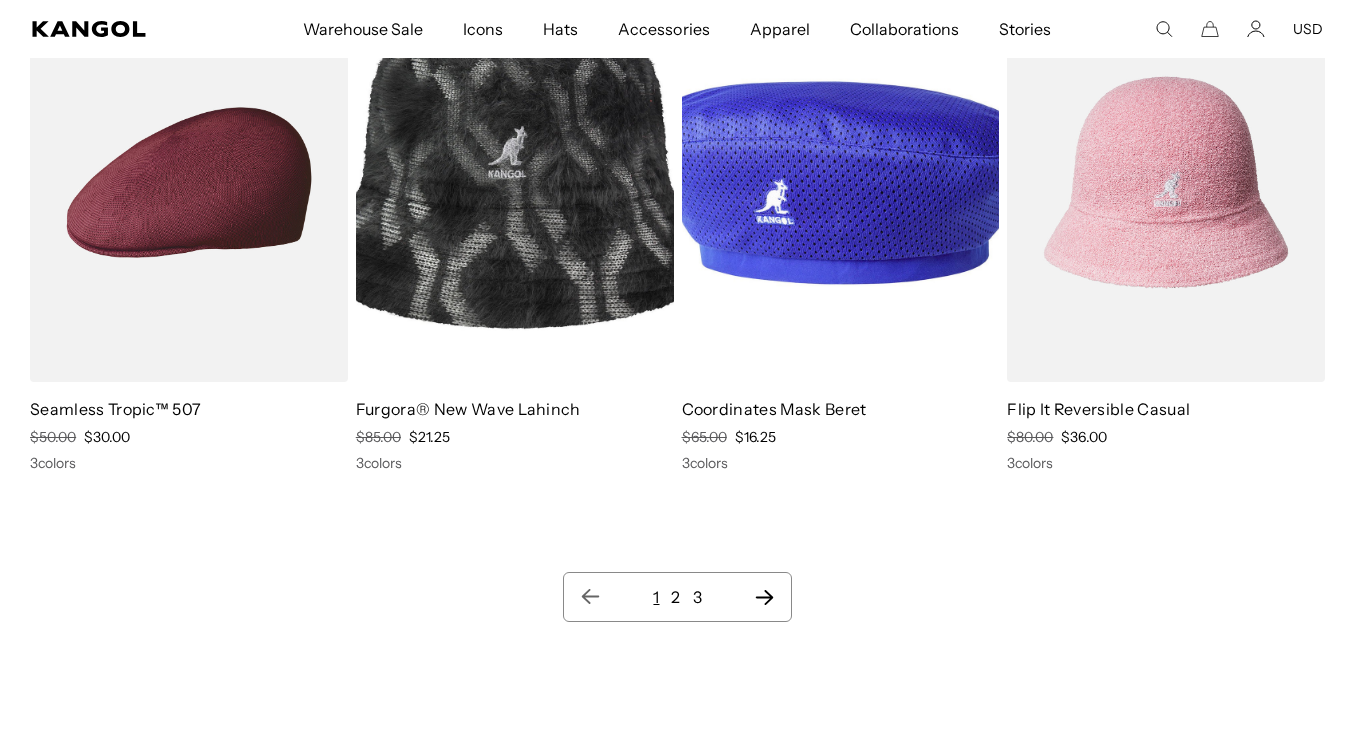 click 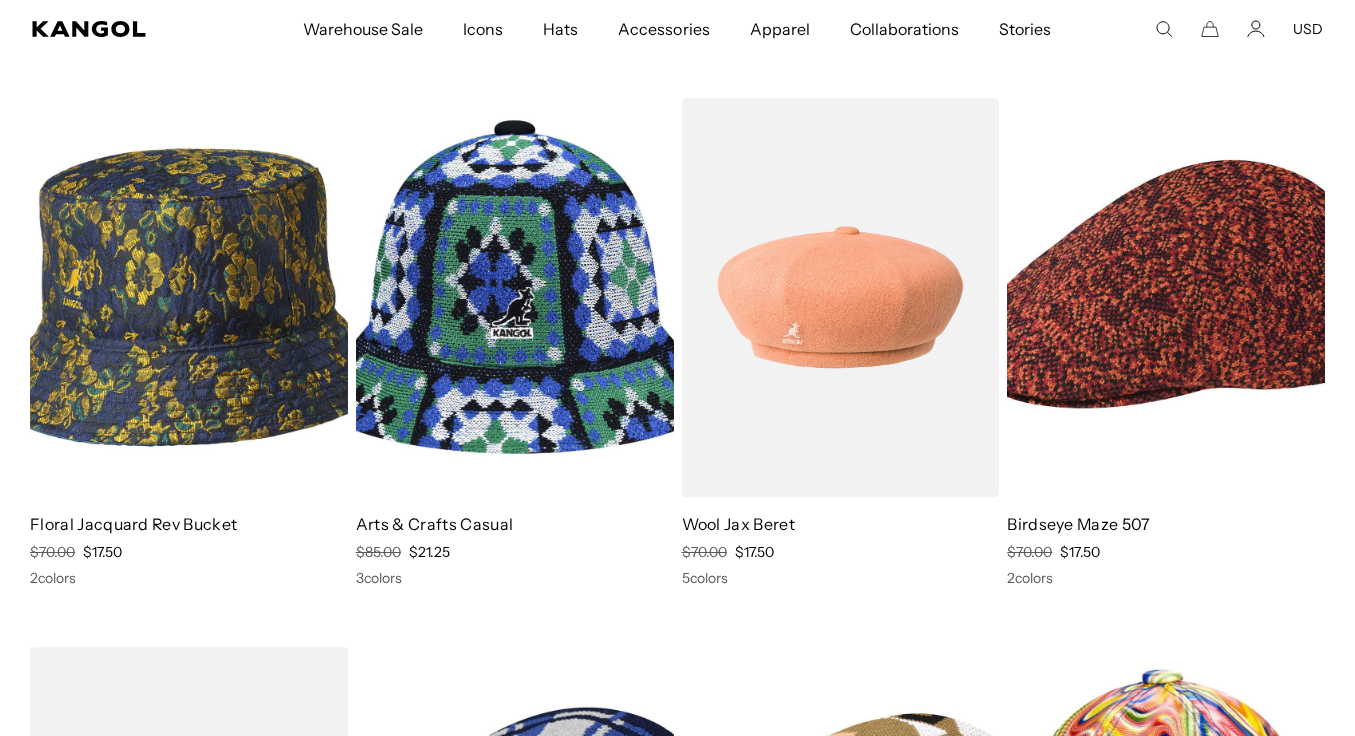 click on "Wool Jax Beret" at bounding box center (738, 524) 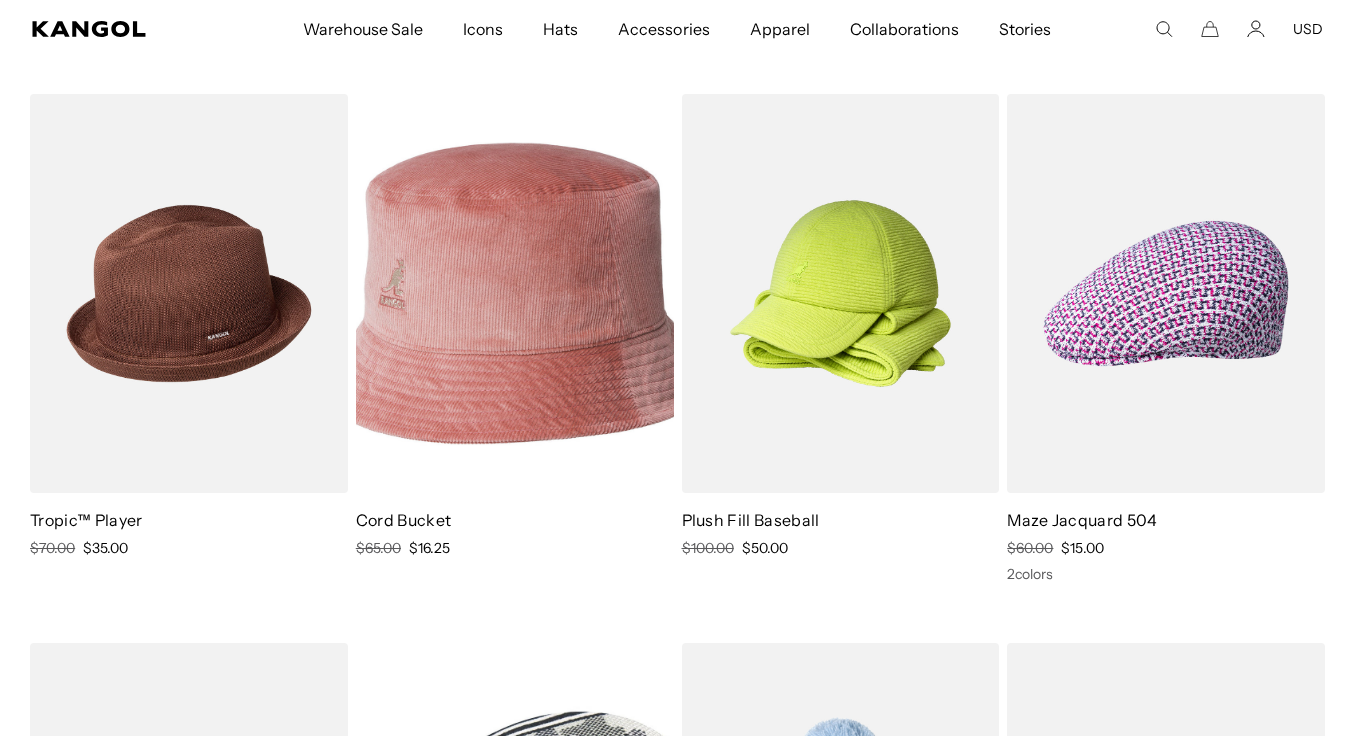click at bounding box center (189, 293) 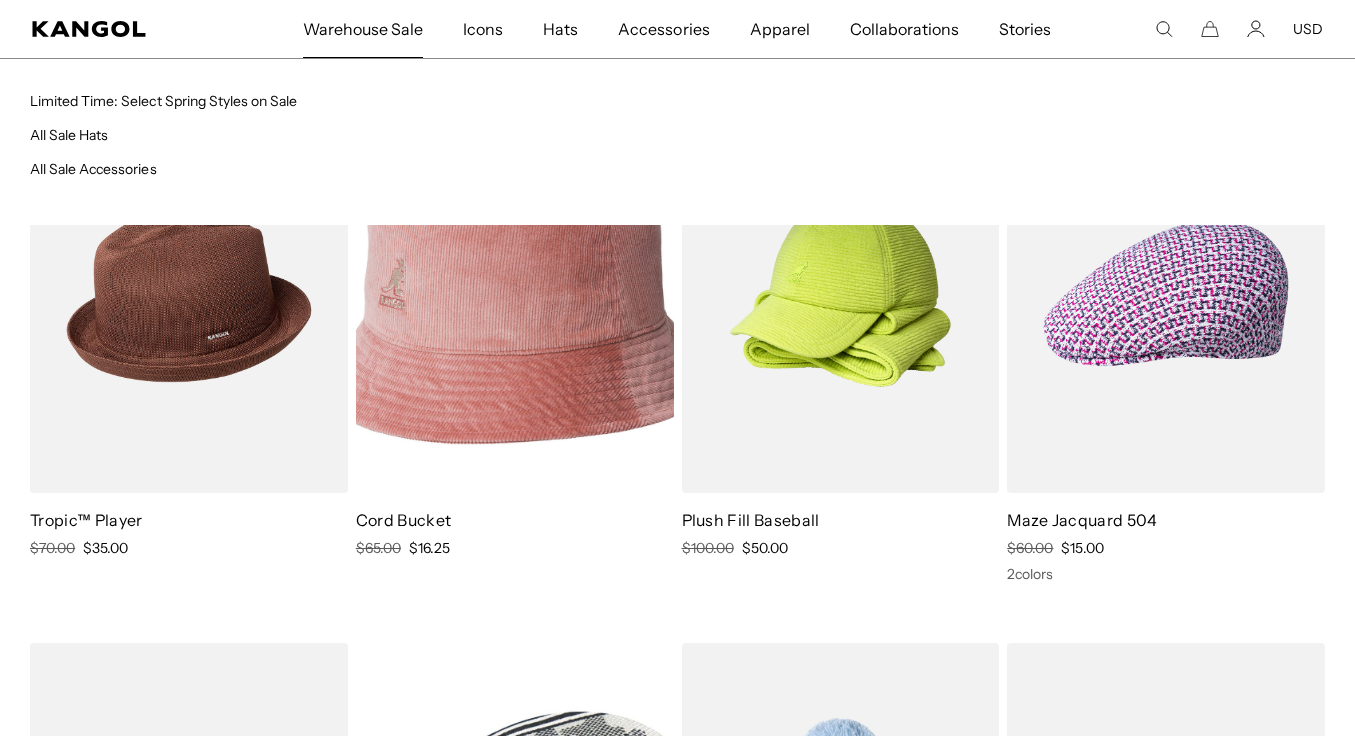 scroll, scrollTop: 0, scrollLeft: 412, axis: horizontal 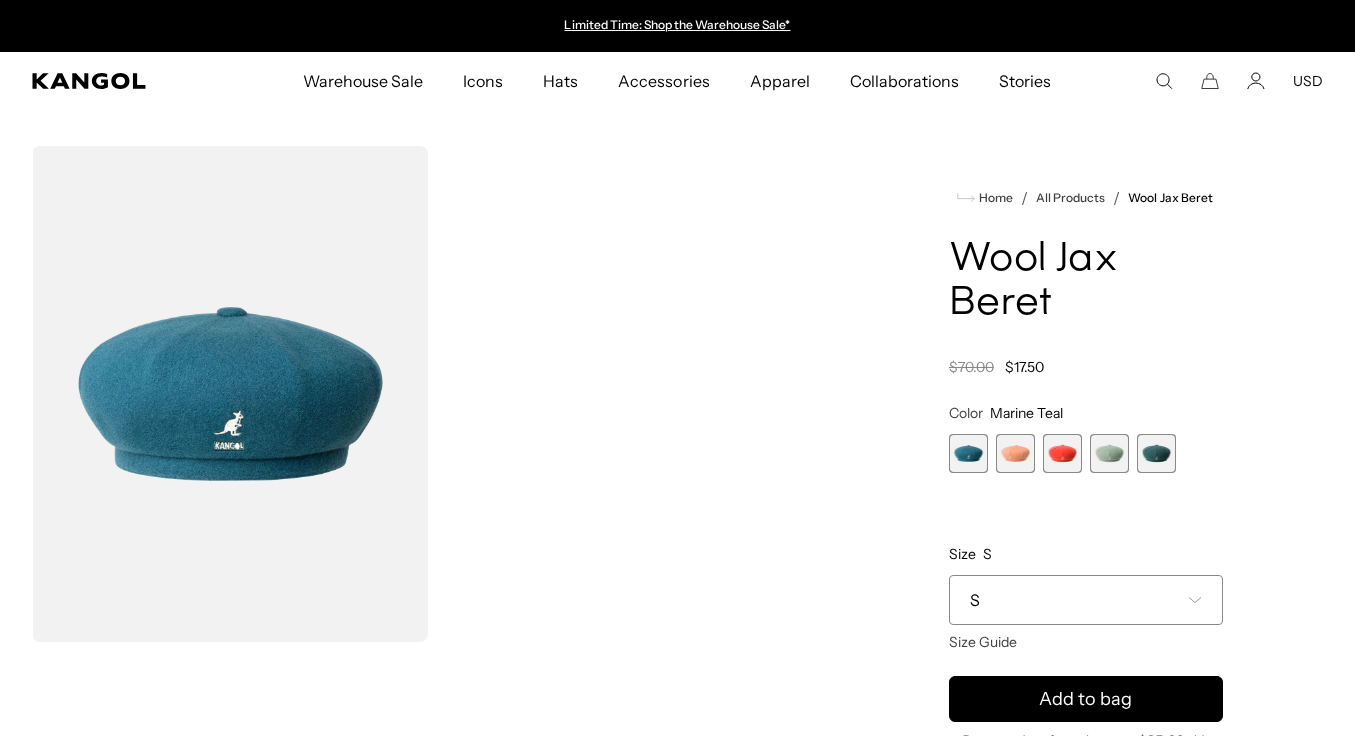 click at bounding box center (1109, 453) 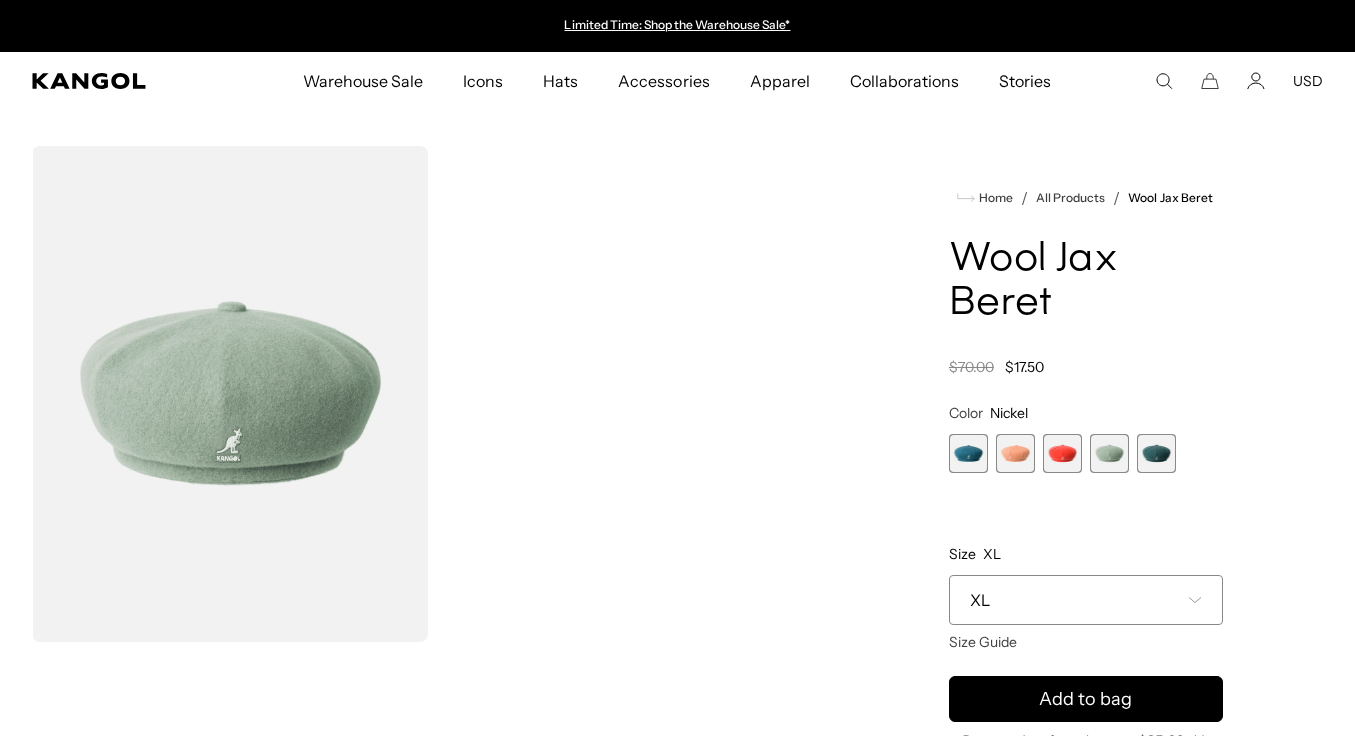 click at bounding box center (1156, 453) 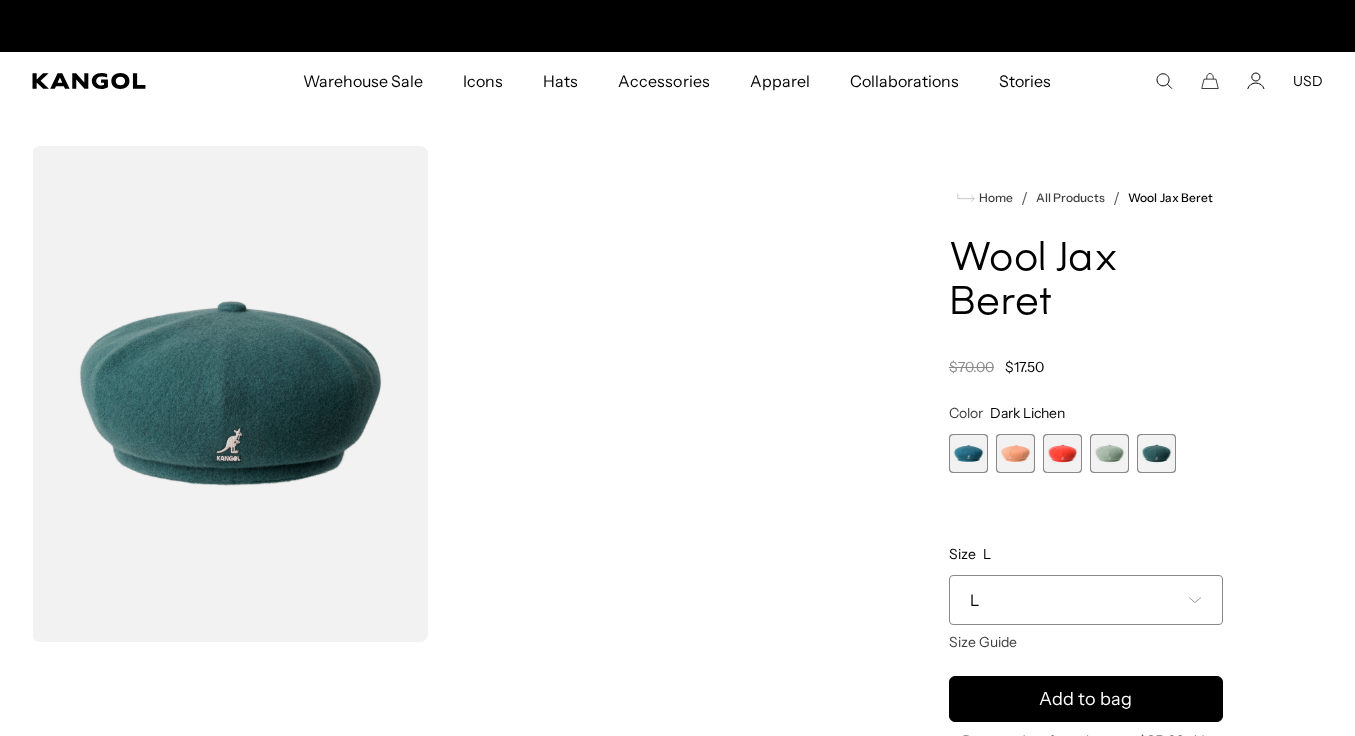 scroll, scrollTop: 0, scrollLeft: 412, axis: horizontal 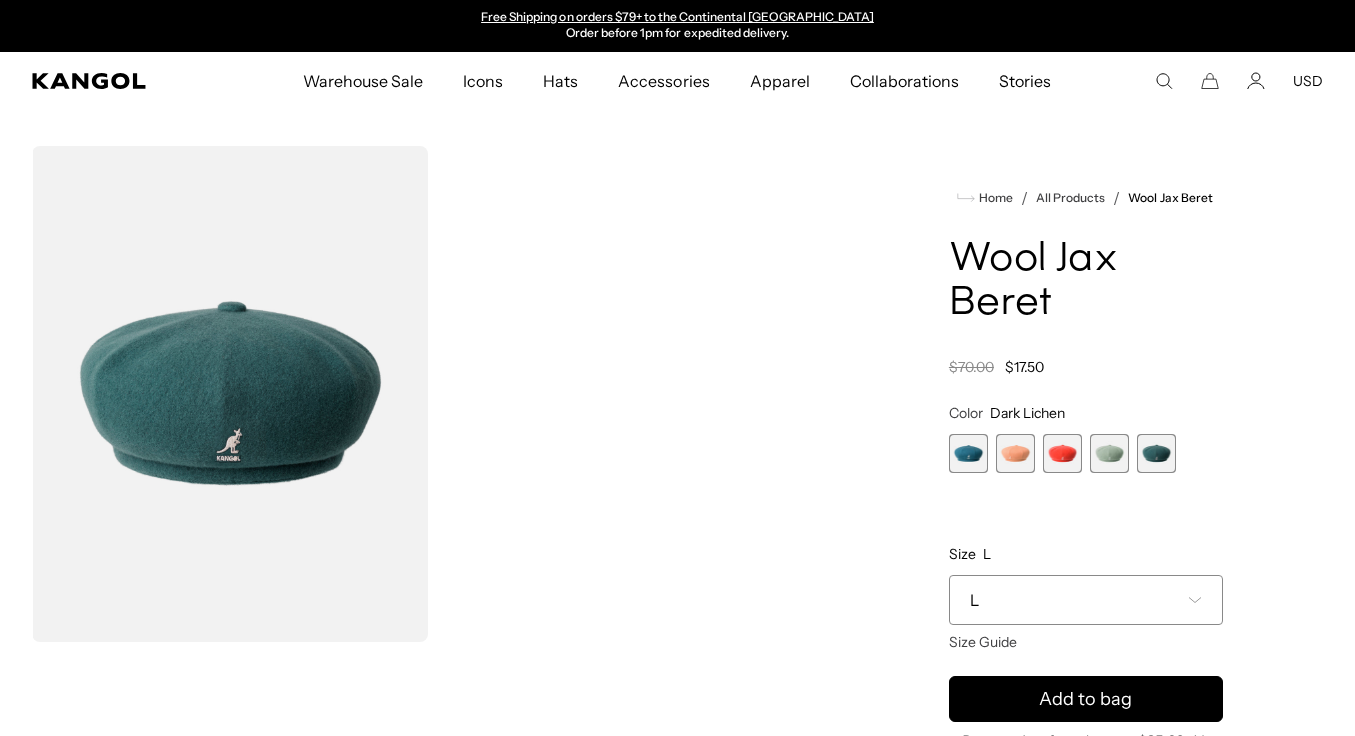 click at bounding box center (1109, 453) 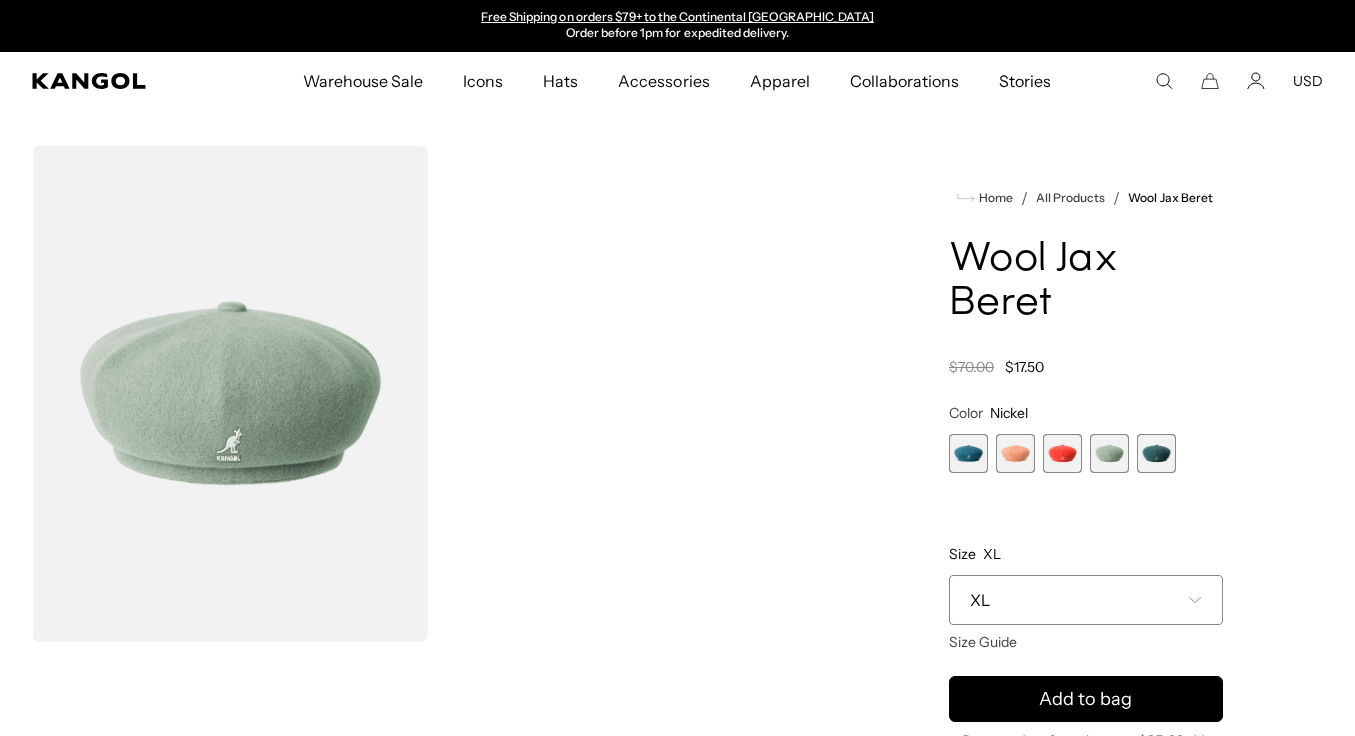 click at bounding box center [1062, 453] 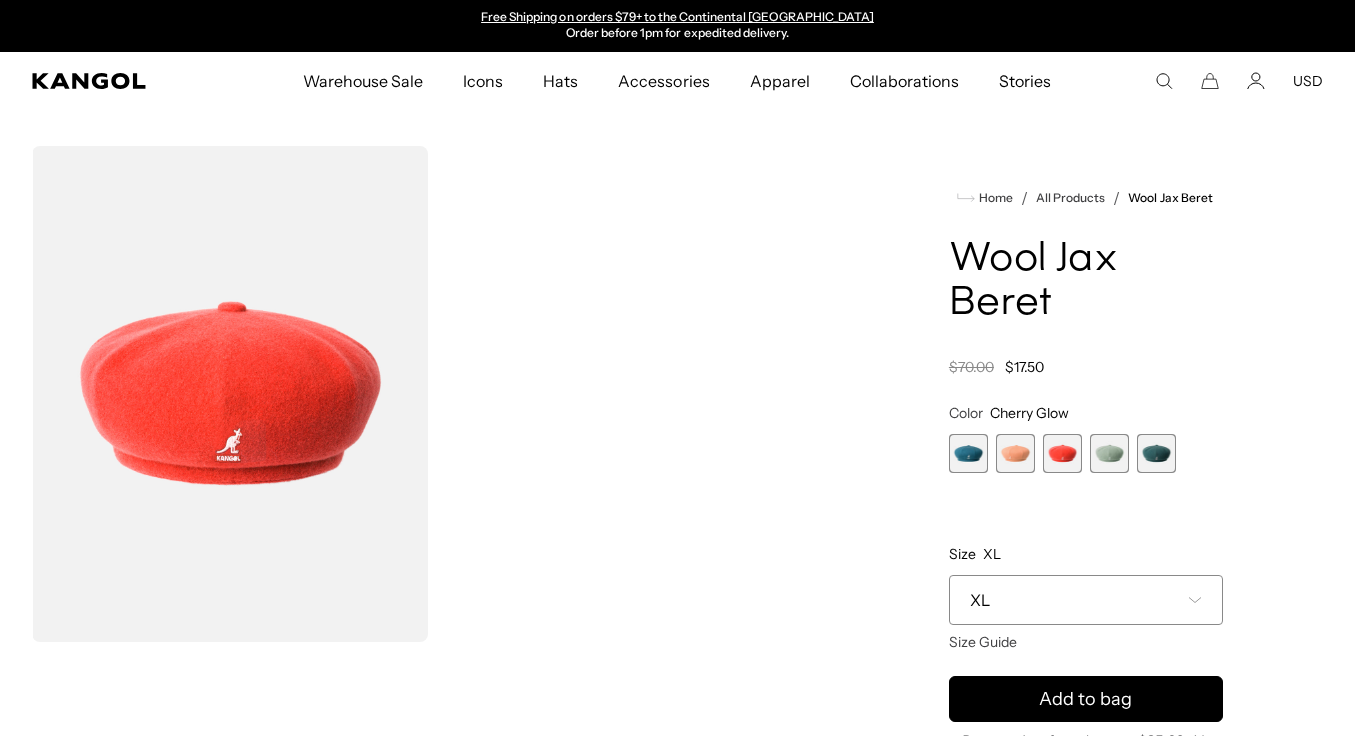 click at bounding box center [1015, 453] 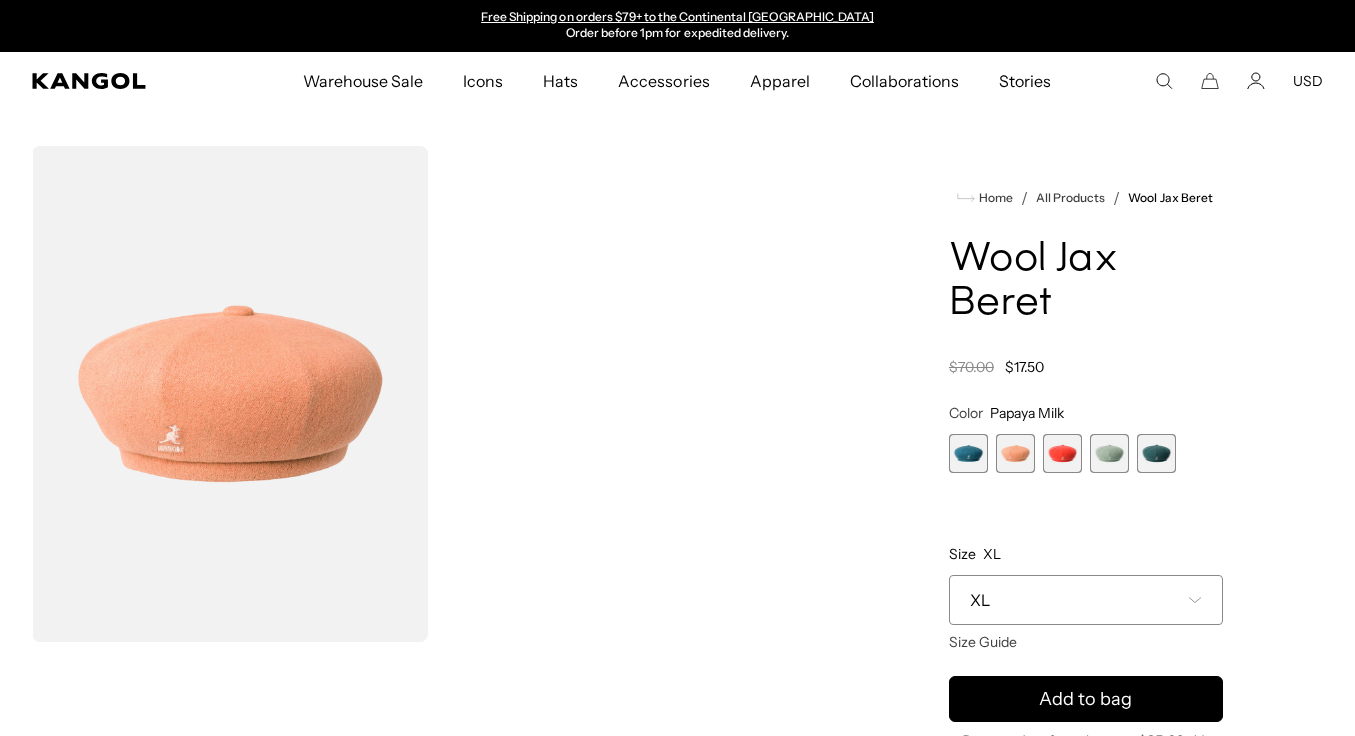 click on "Marine Teal
Variant sold out or unavailable
Papaya Milk
Variant sold out or unavailable
Cherry Glow
Variant sold out or unavailable
Nickel
Variant sold out or unavailable
Dark Lichen
Variant sold out or unavailable" at bounding box center (1086, 453) 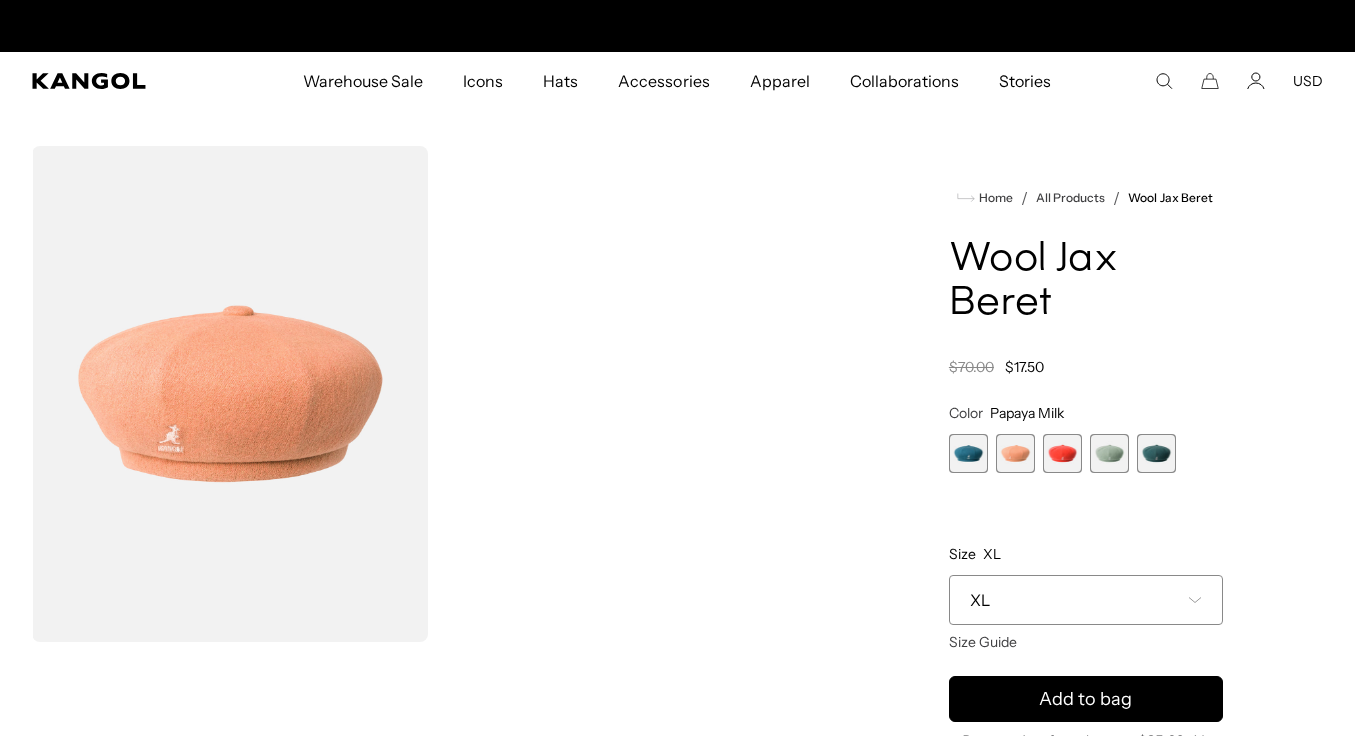 scroll, scrollTop: 0, scrollLeft: 0, axis: both 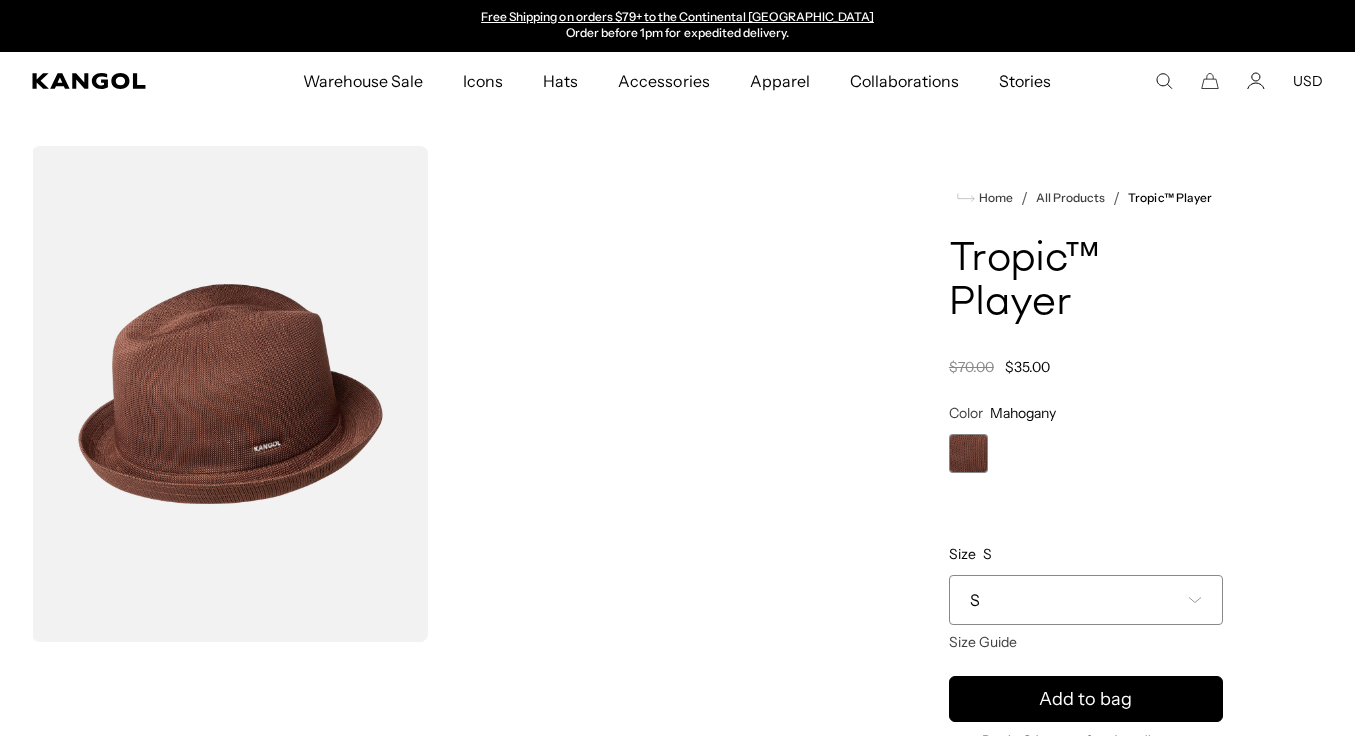 click at bounding box center (968, 453) 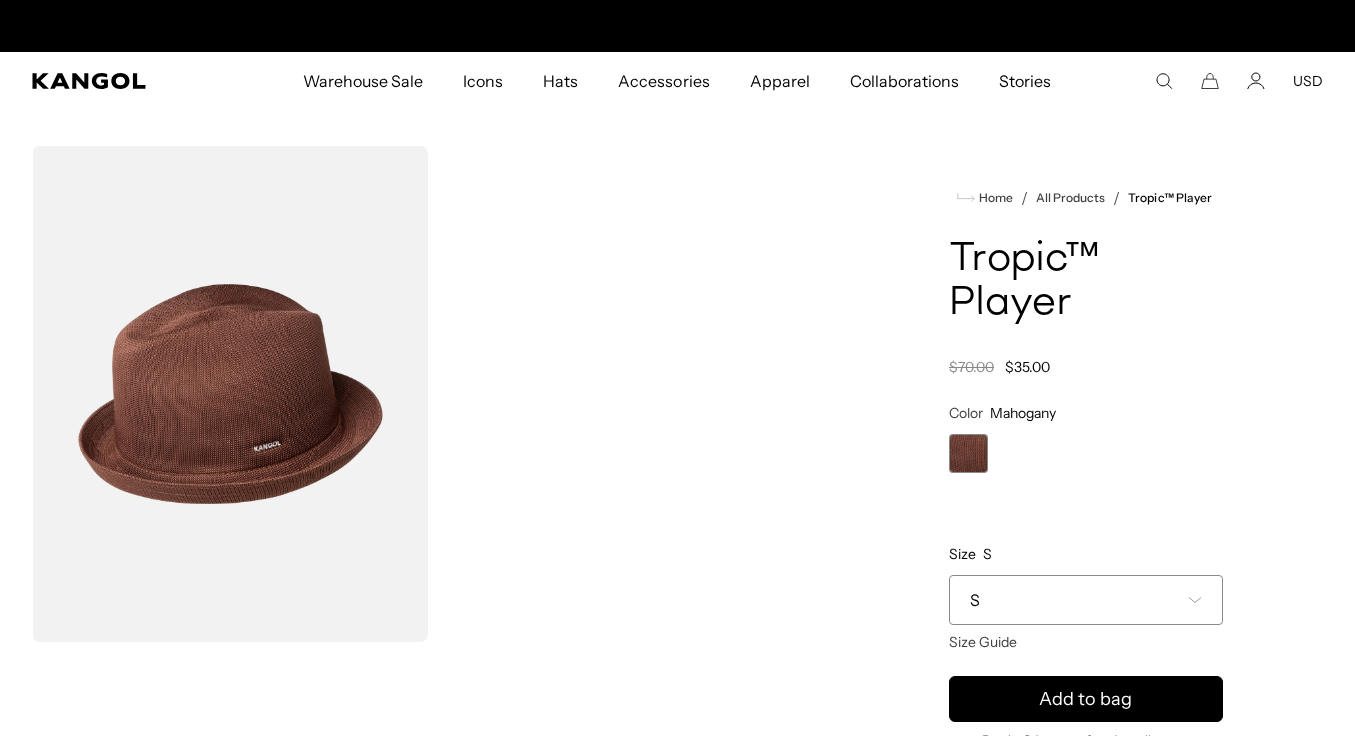 scroll, scrollTop: 0, scrollLeft: 412, axis: horizontal 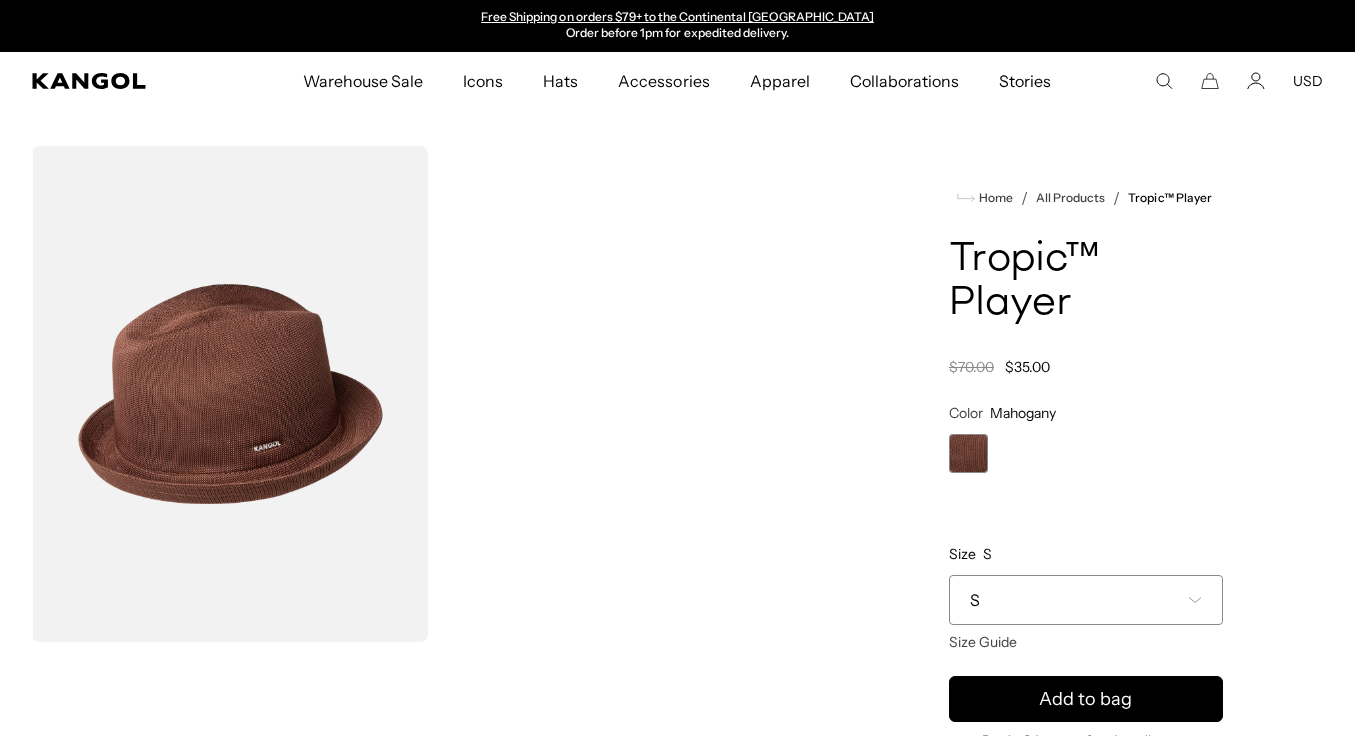 click at bounding box center (230, 394) 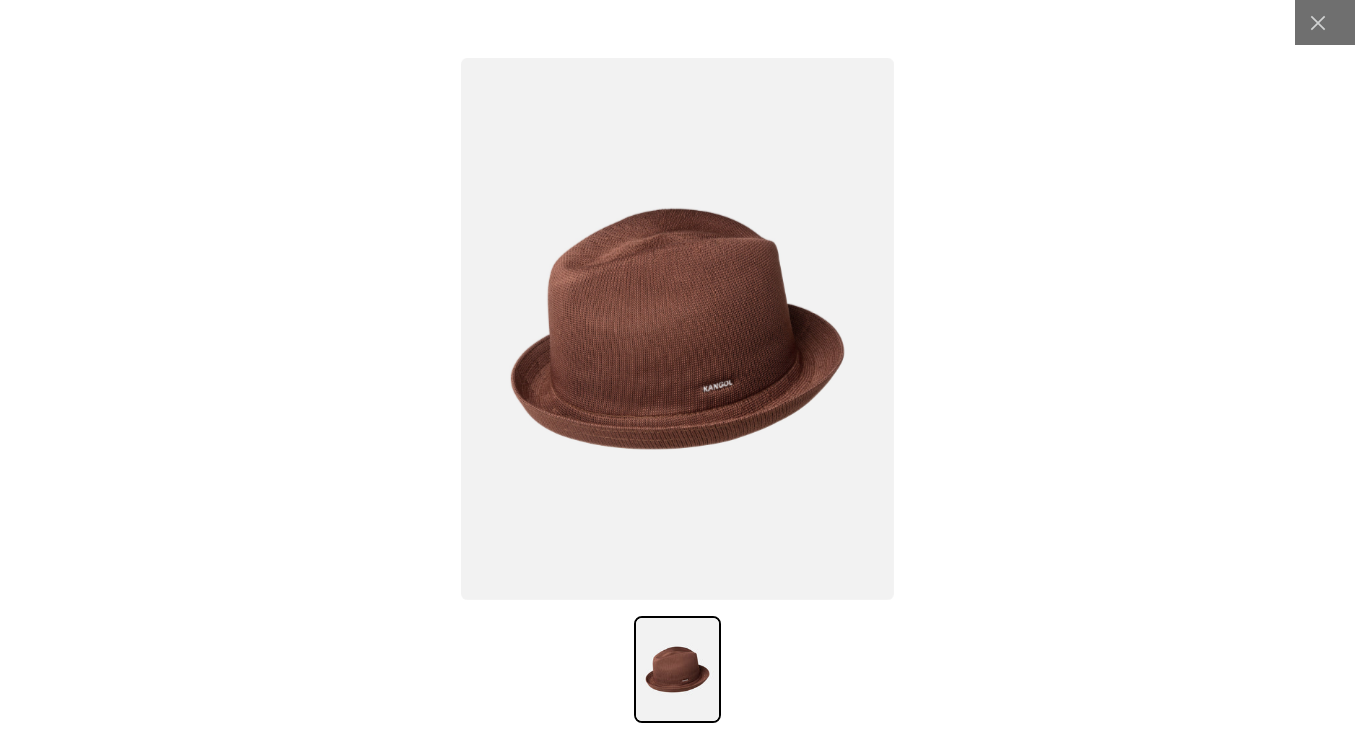 scroll, scrollTop: 0, scrollLeft: 0, axis: both 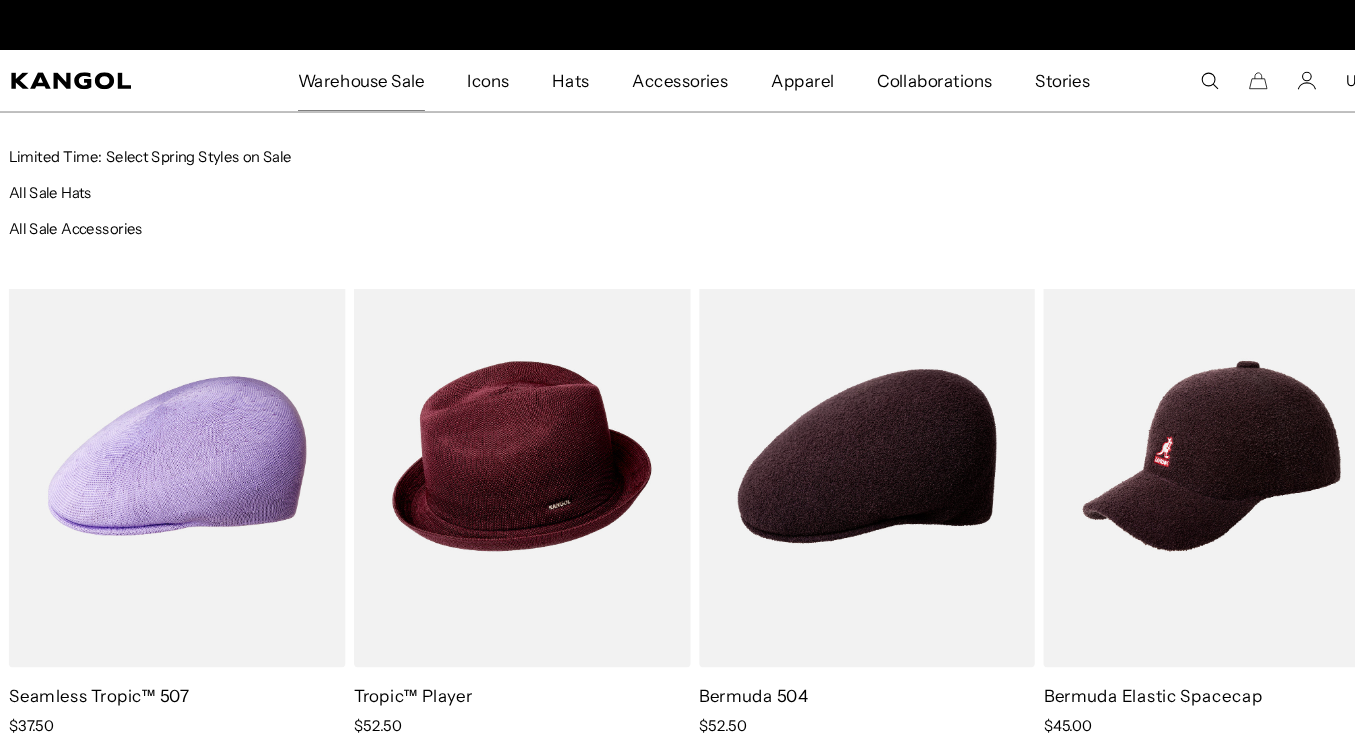 click on "Warehouse Sale" at bounding box center [363, 81] 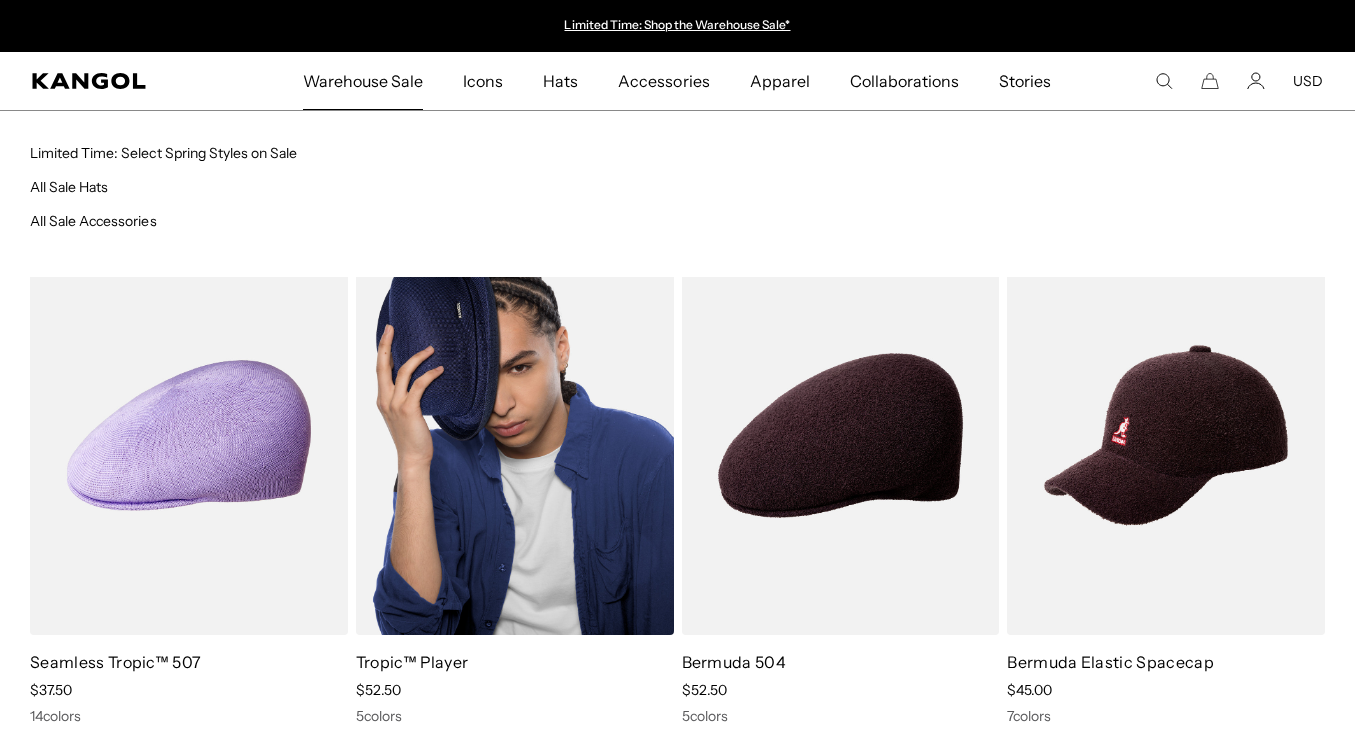 scroll, scrollTop: 0, scrollLeft: 0, axis: both 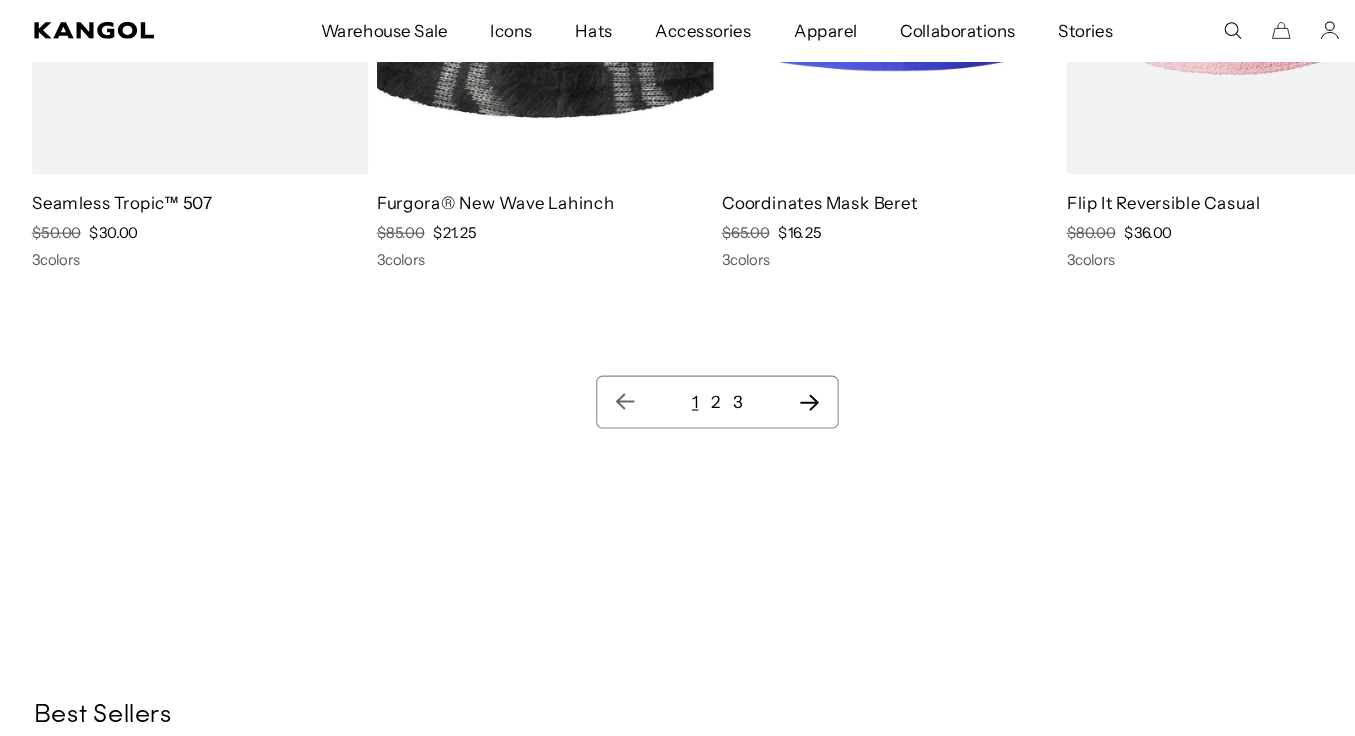 click 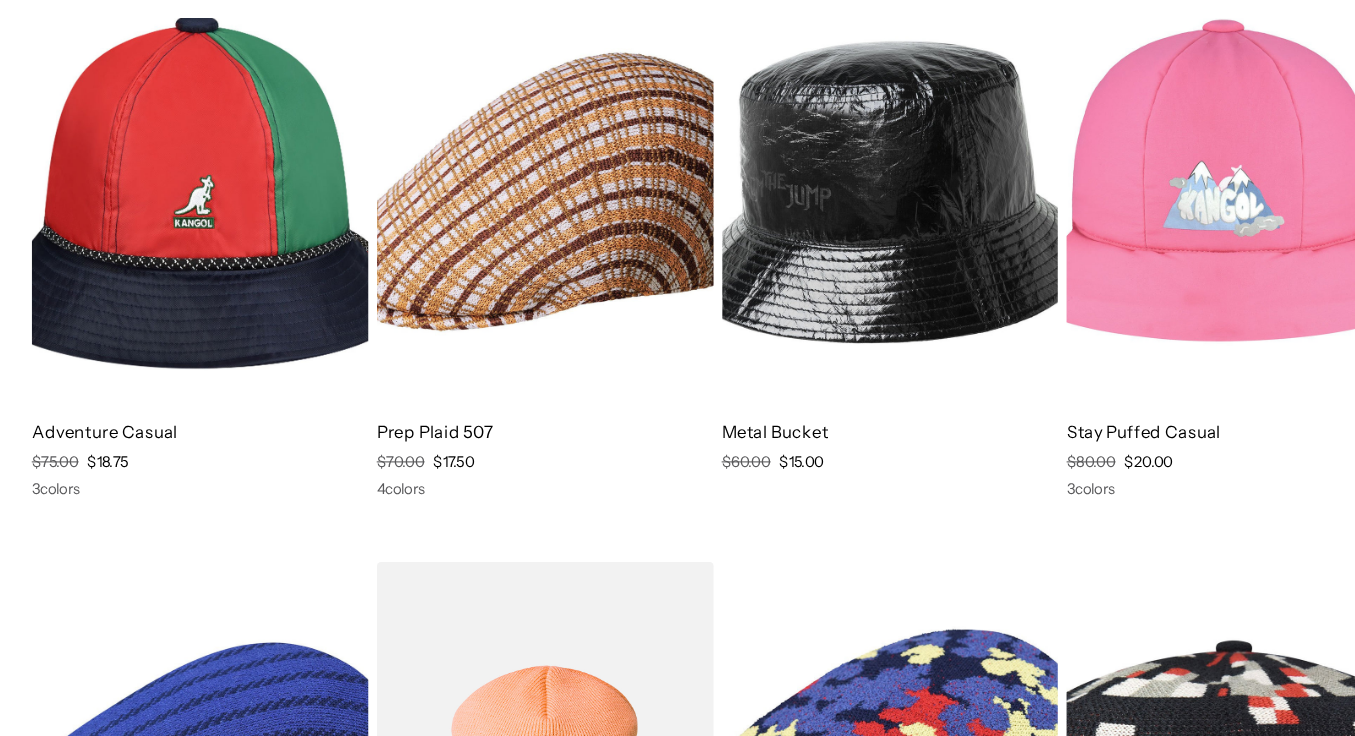 scroll, scrollTop: 1317, scrollLeft: 0, axis: vertical 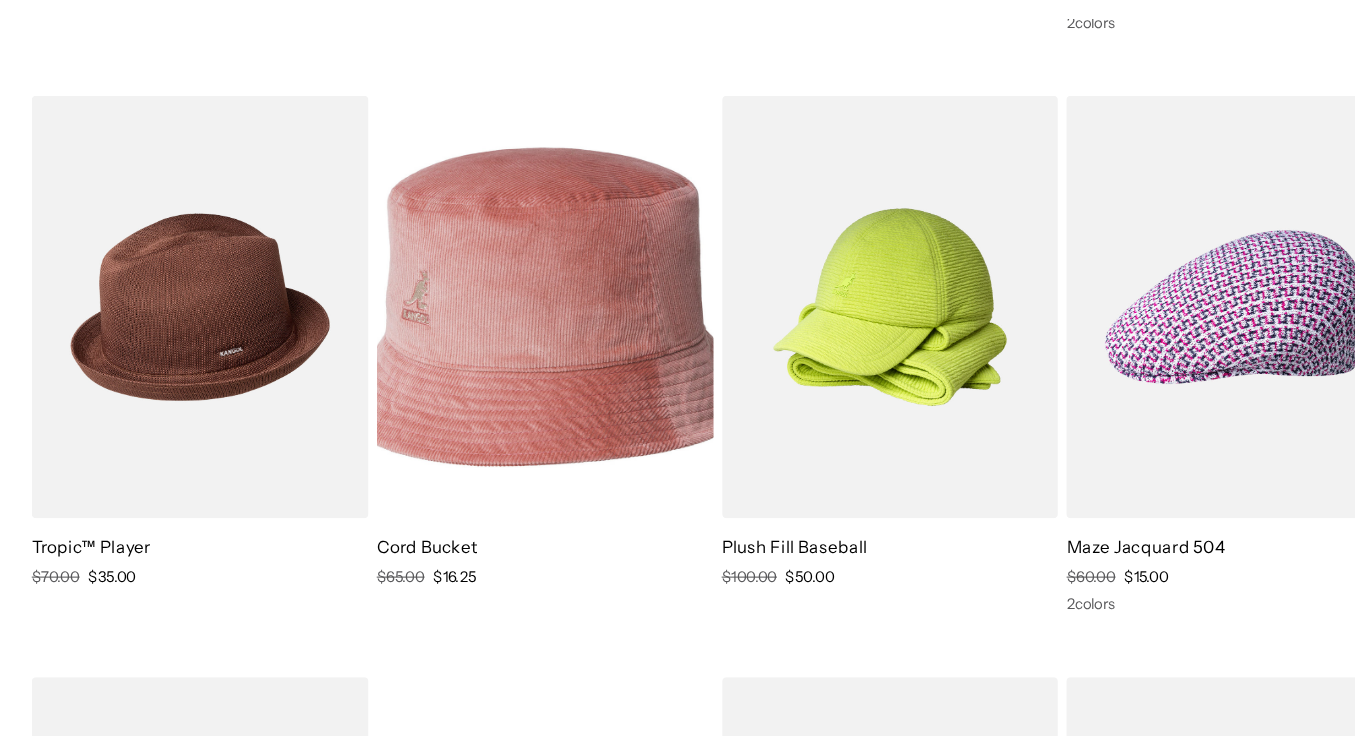 click at bounding box center (189, 330) 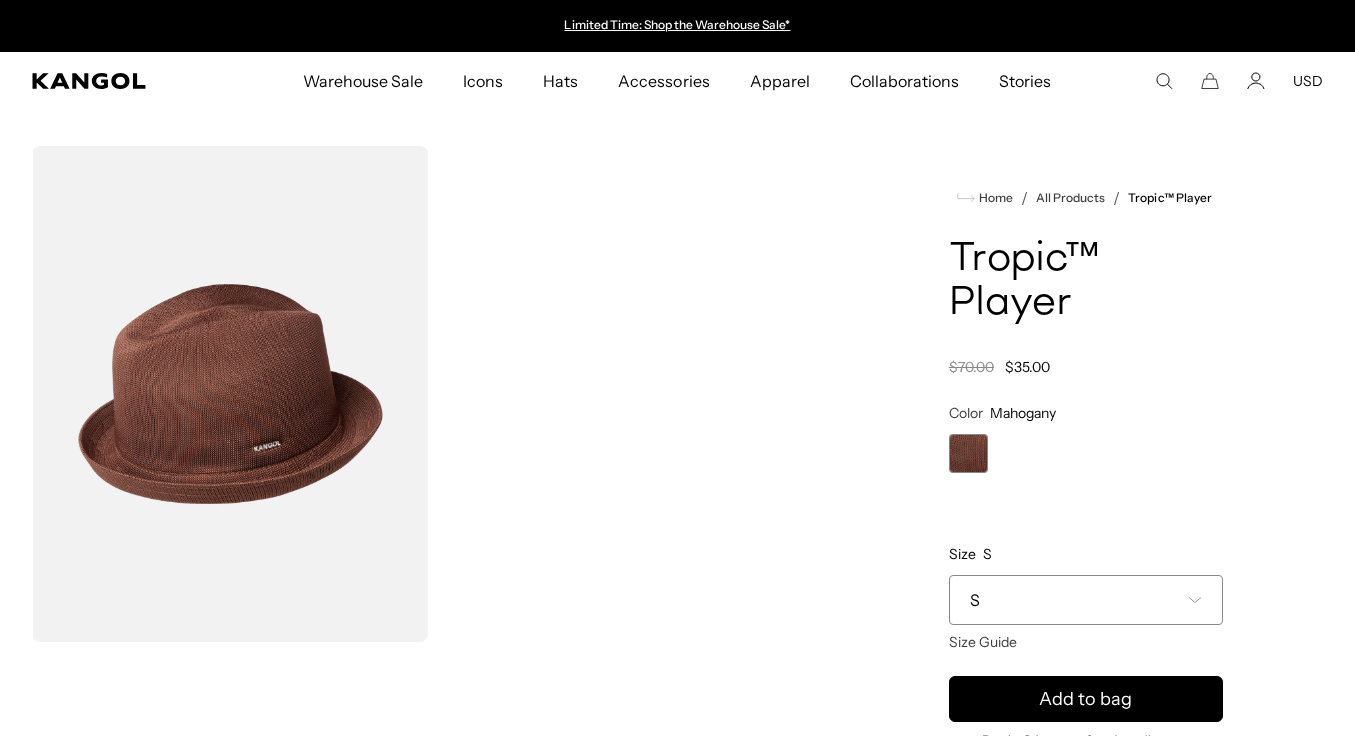 scroll, scrollTop: 0, scrollLeft: 0, axis: both 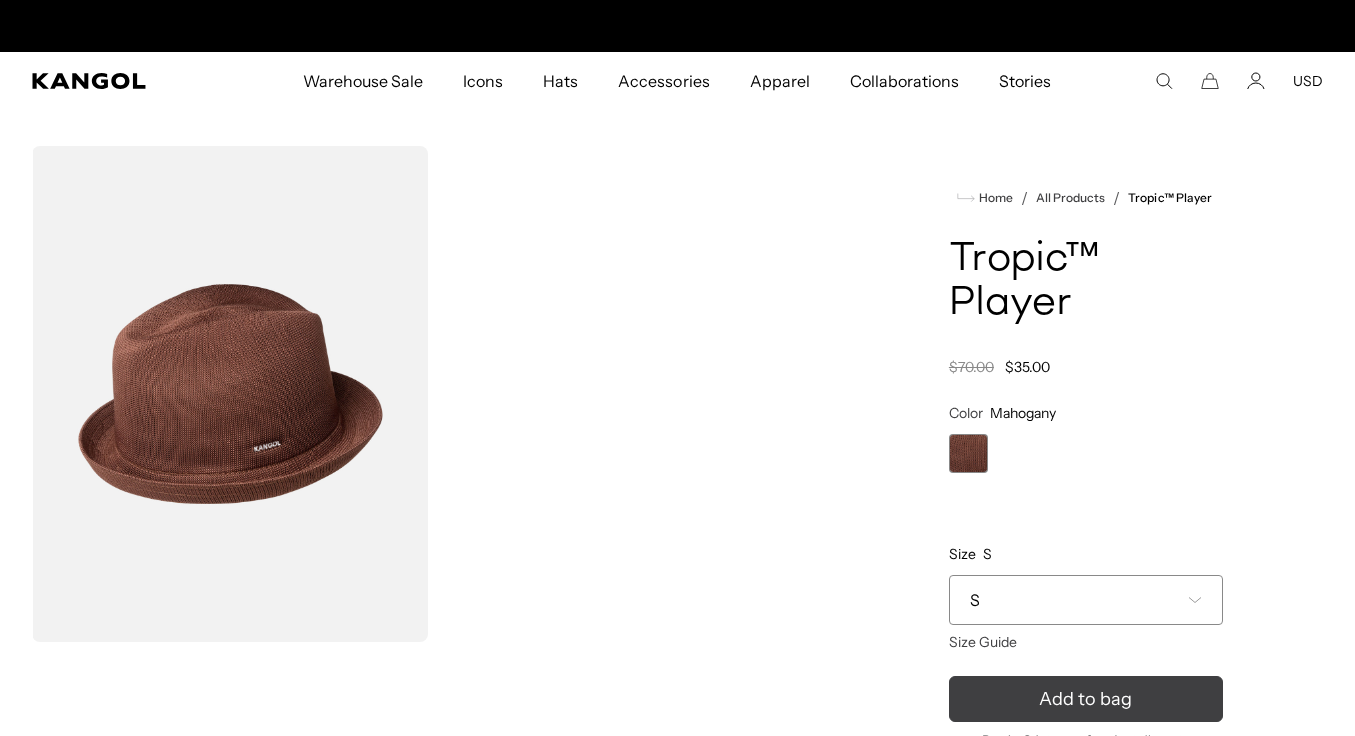 click 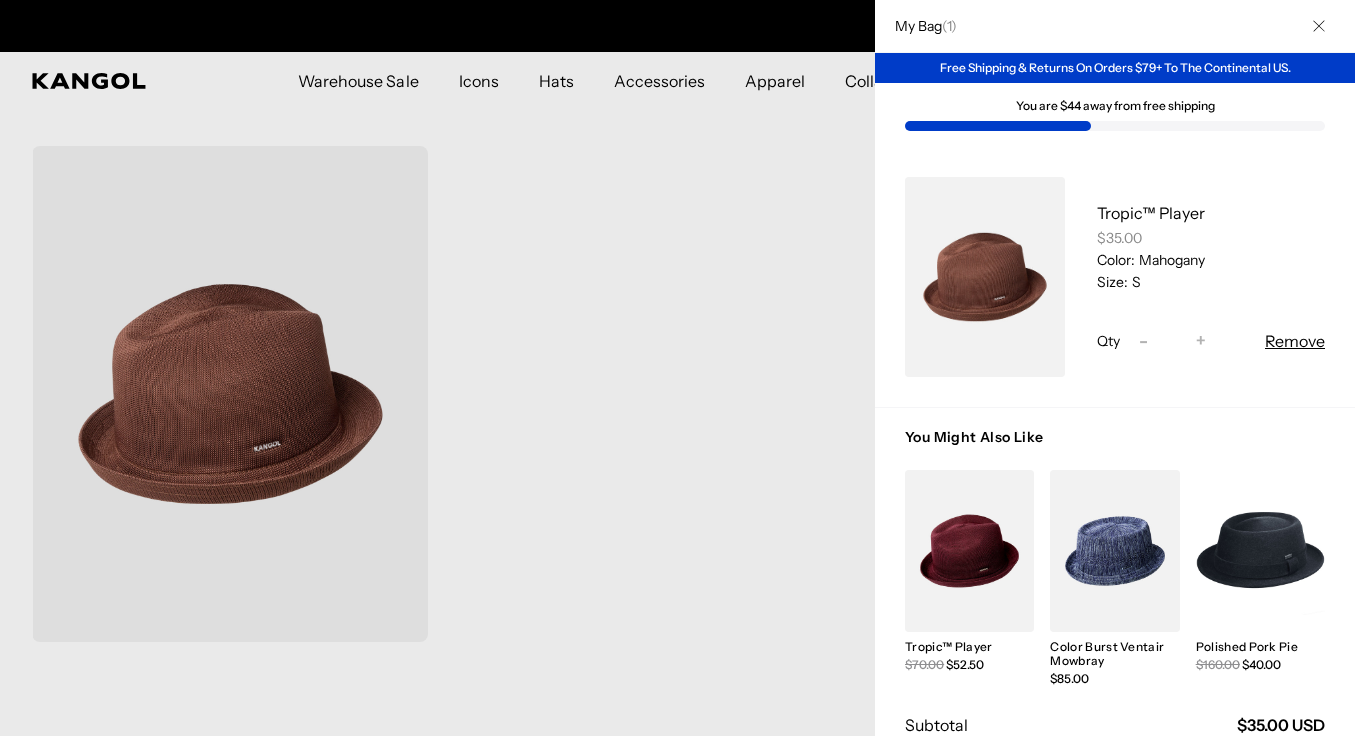 scroll, scrollTop: 0, scrollLeft: 0, axis: both 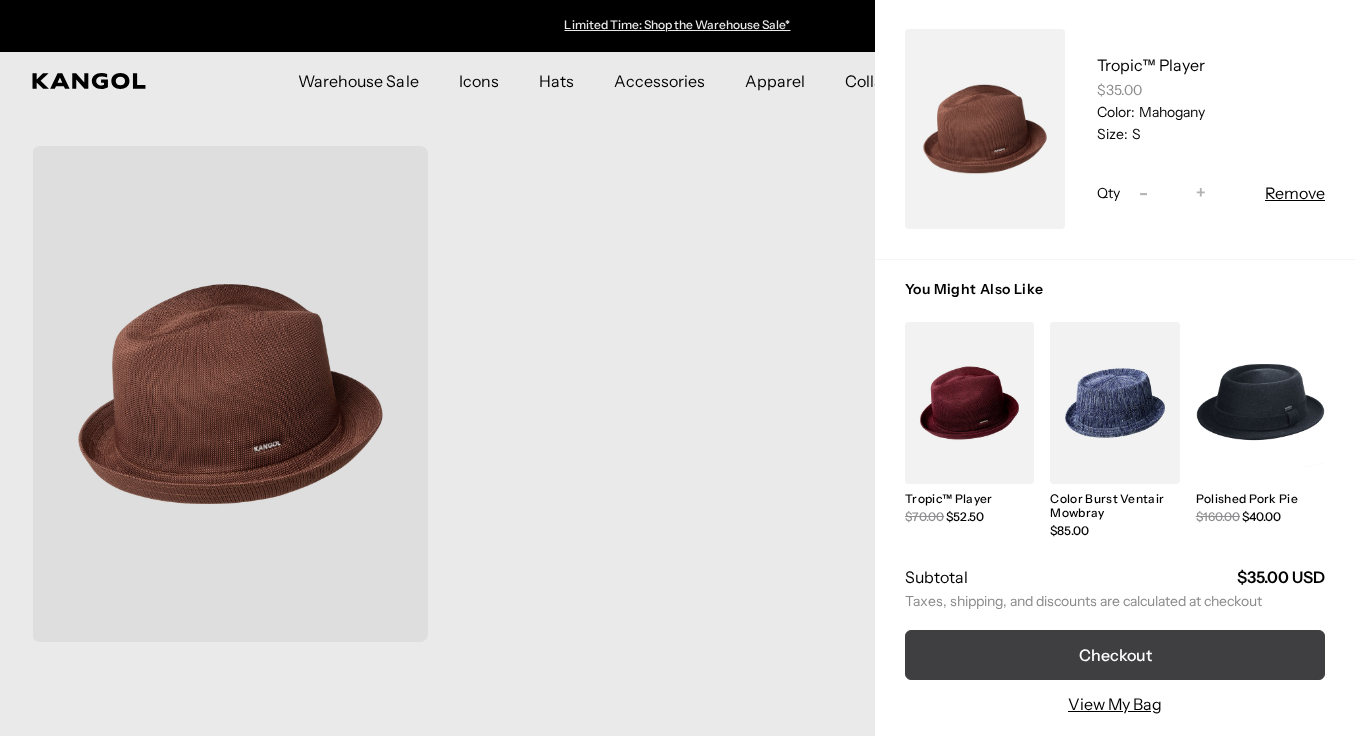 click on "Checkout" at bounding box center (1115, 655) 